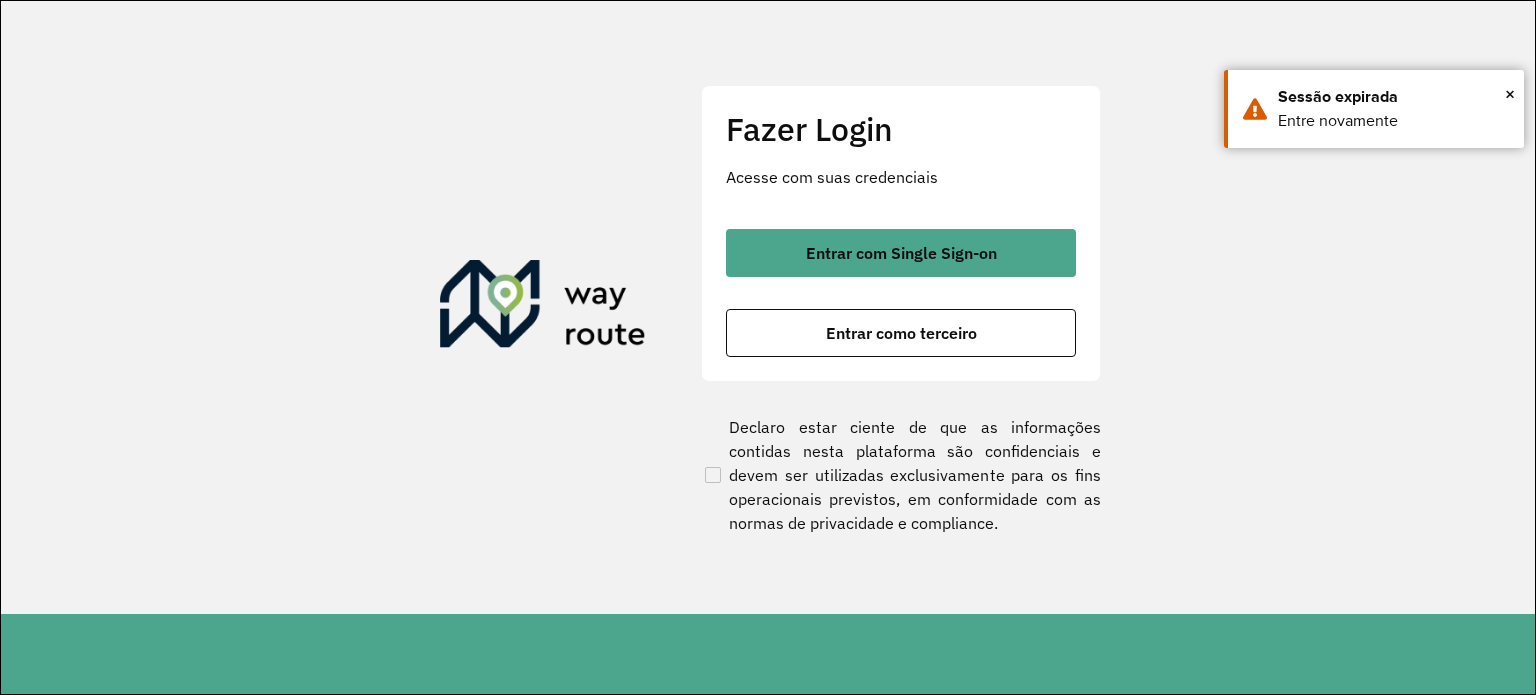 scroll, scrollTop: 0, scrollLeft: 0, axis: both 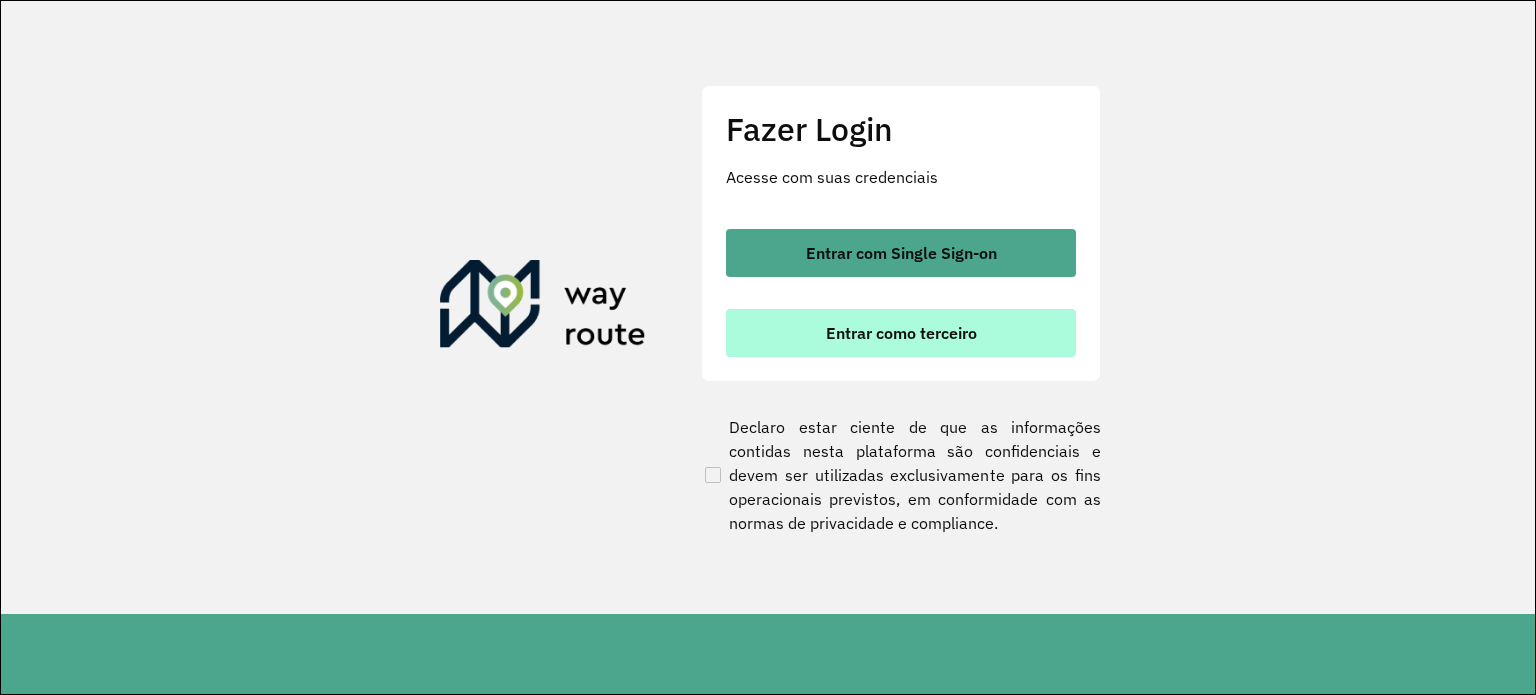click on "Entrar como terceiro" at bounding box center [901, 333] 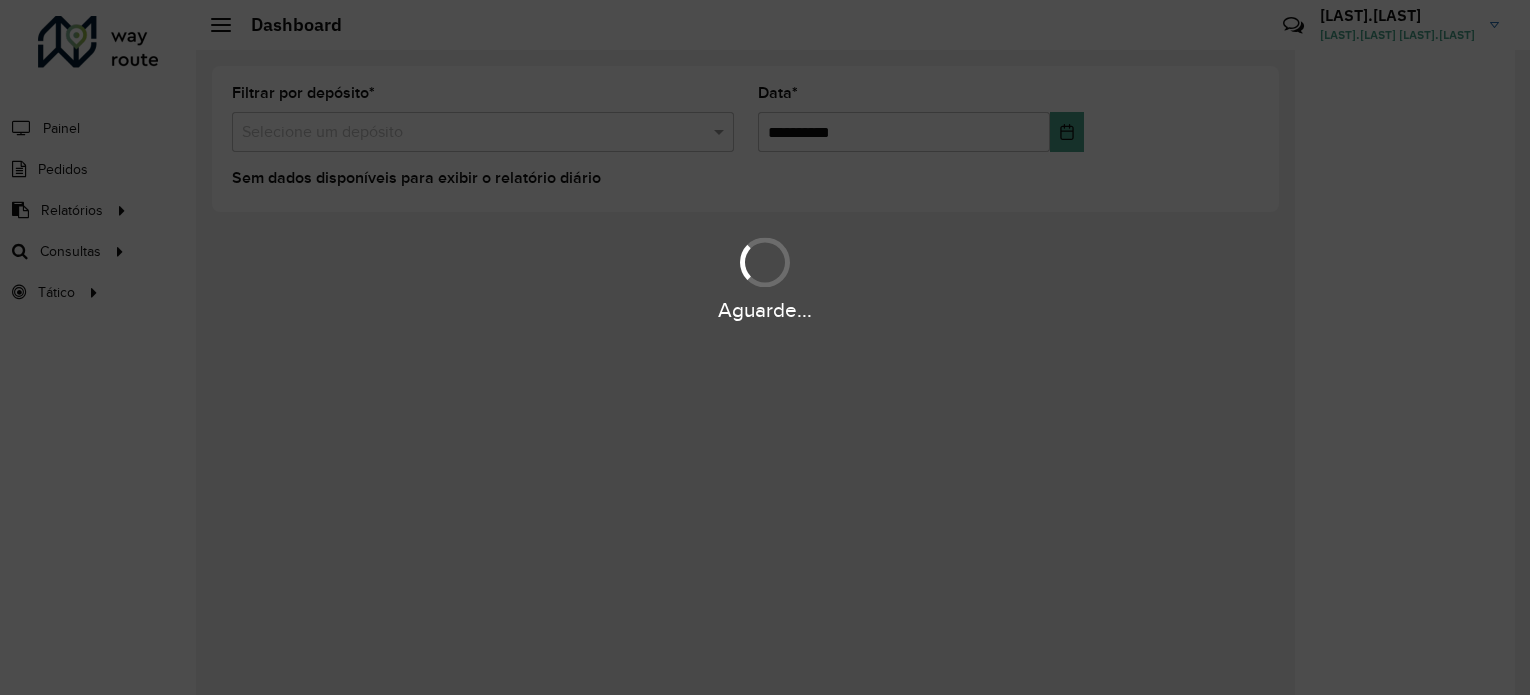 scroll, scrollTop: 0, scrollLeft: 0, axis: both 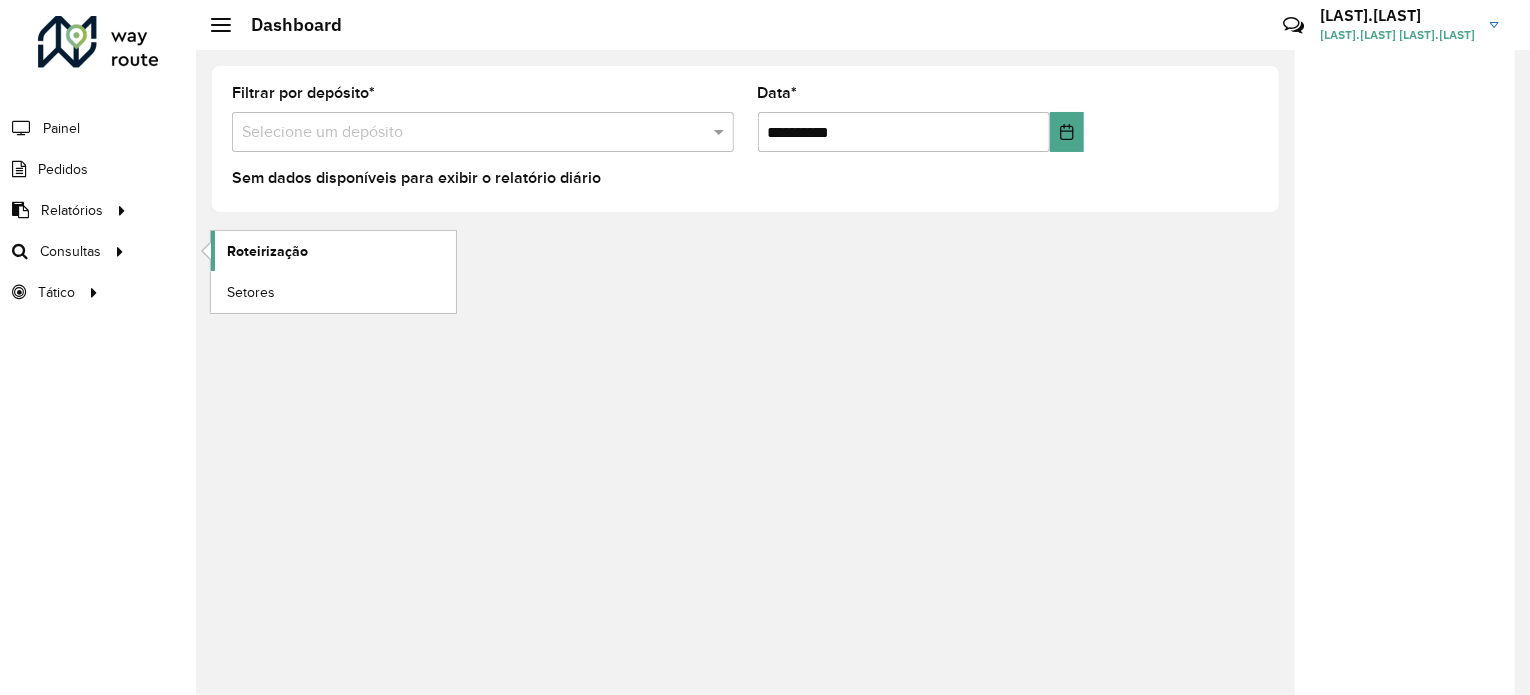 click on "Roteirização" 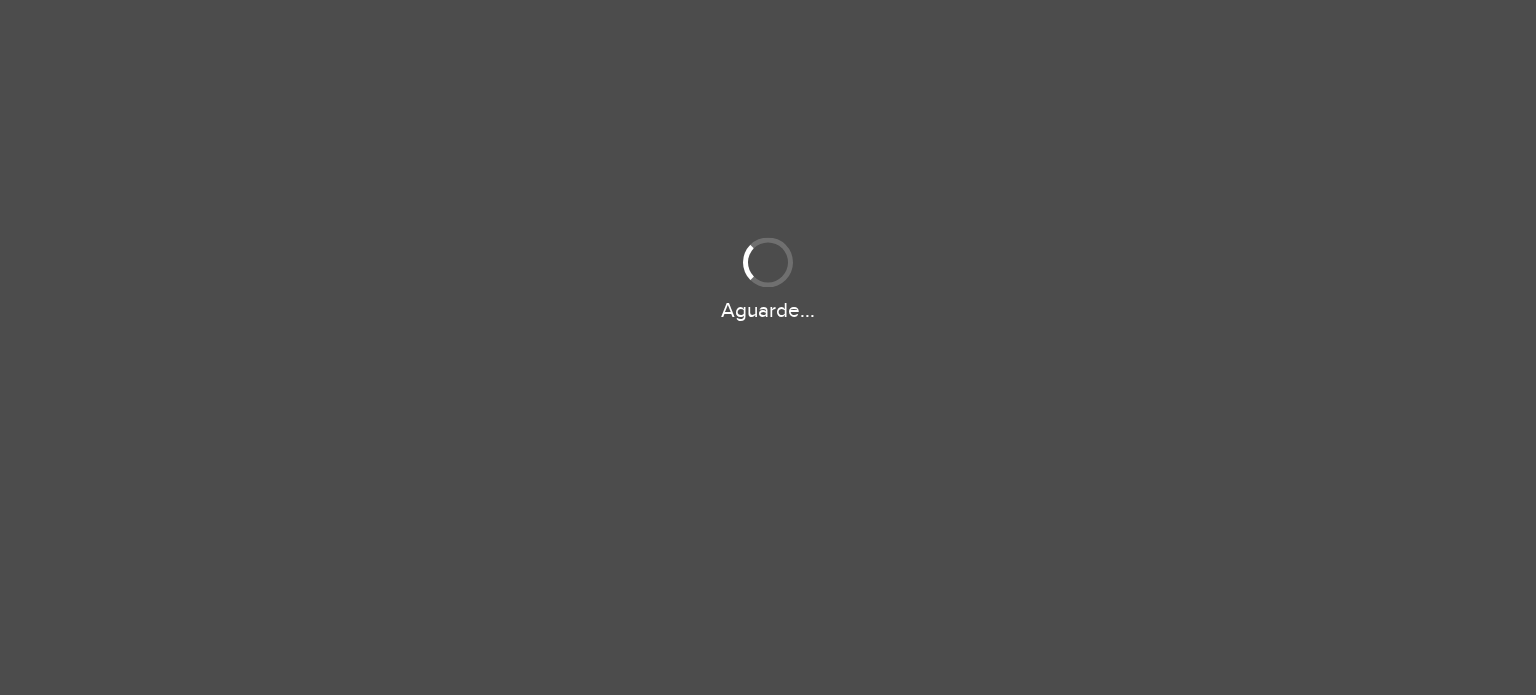 scroll, scrollTop: 0, scrollLeft: 0, axis: both 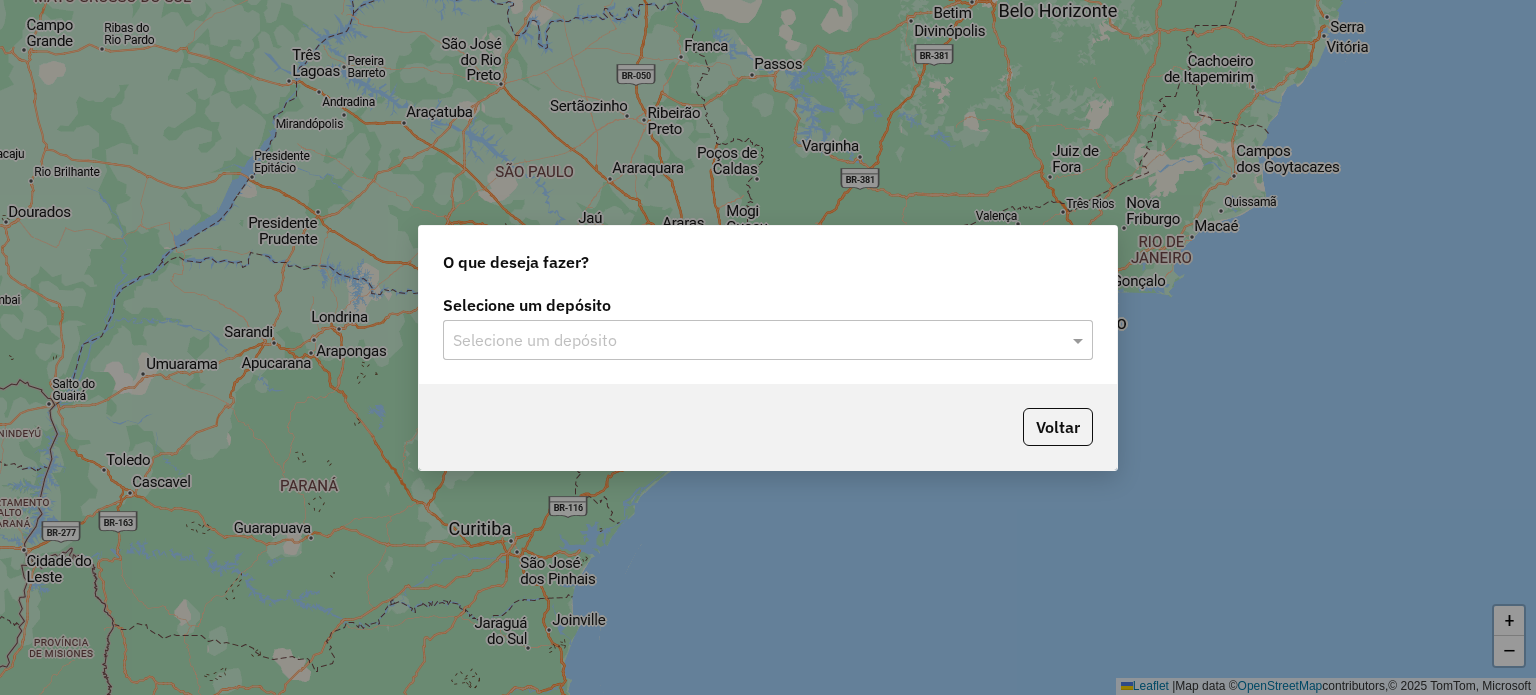 click 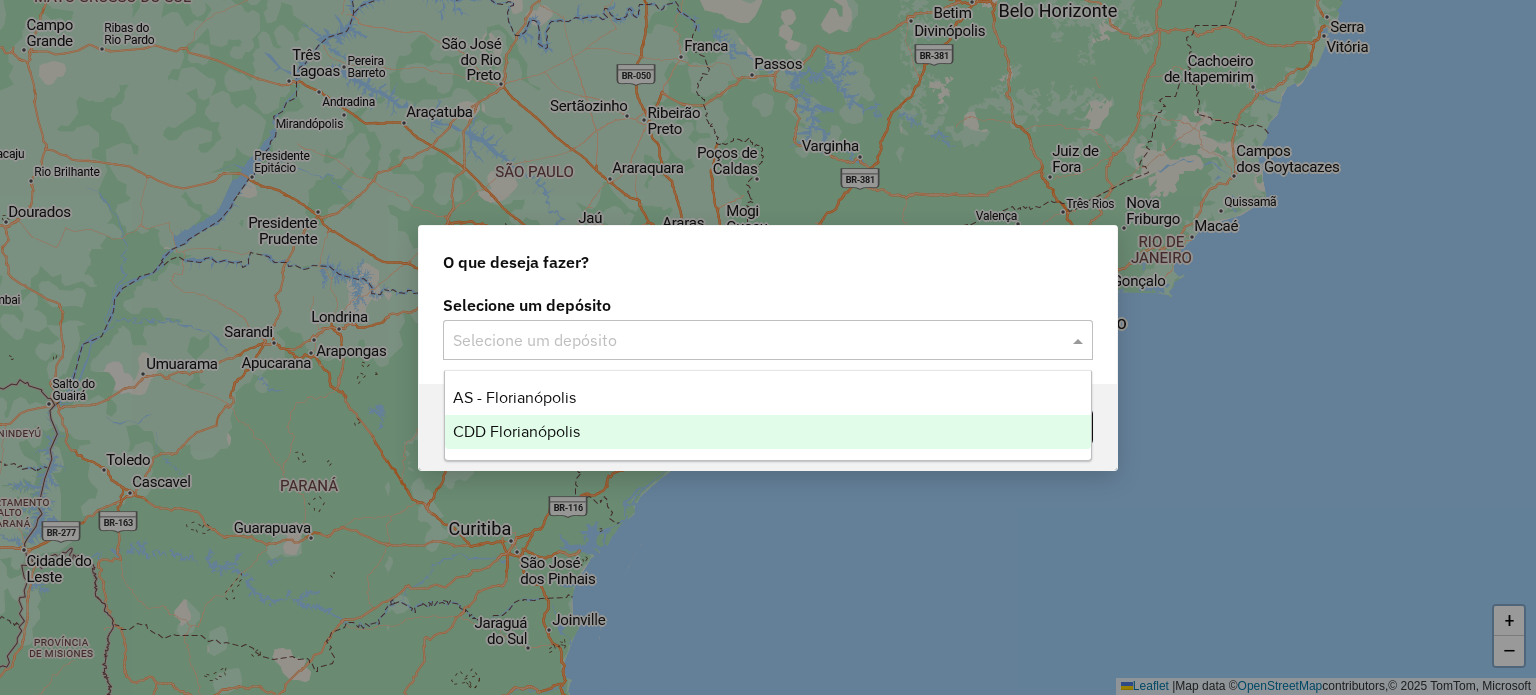click on "CDD Florianópolis" at bounding box center [768, 432] 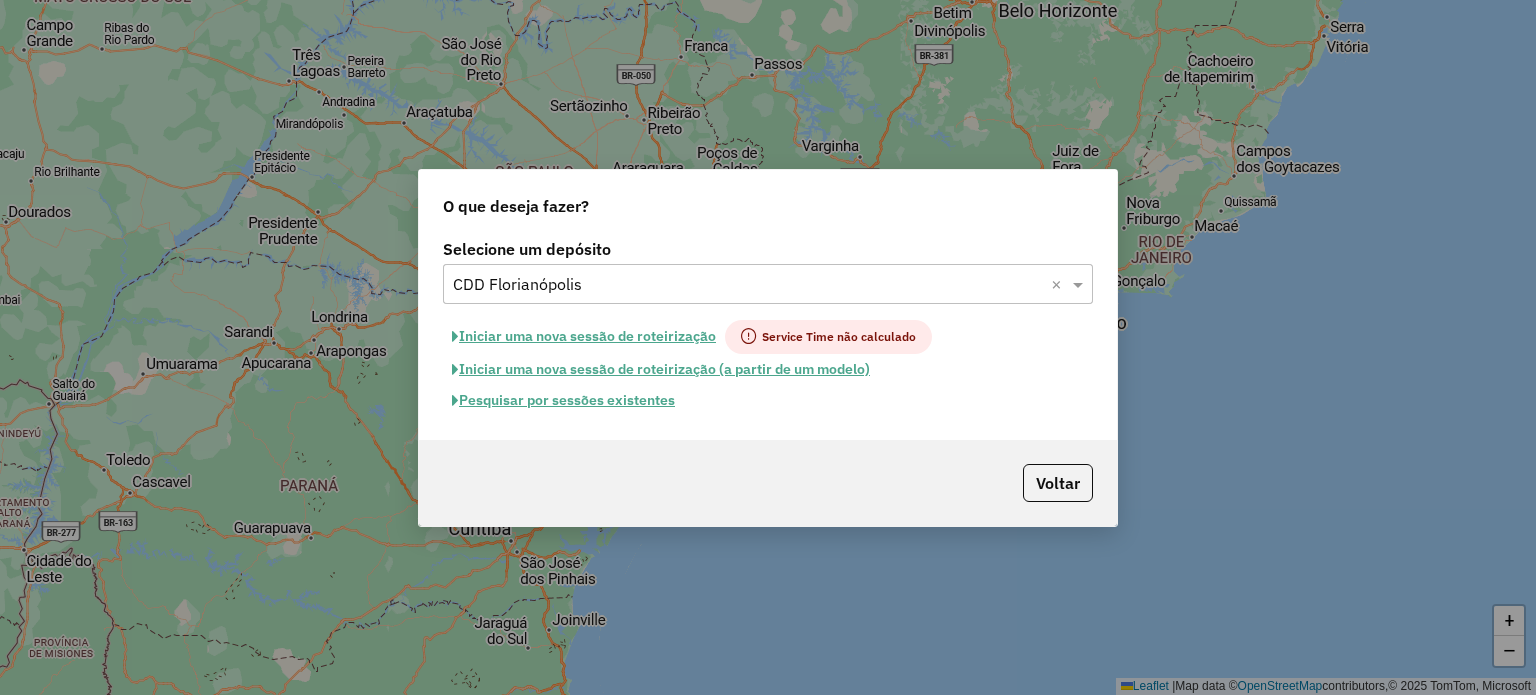 click on "Pesquisar por sessões existentes" 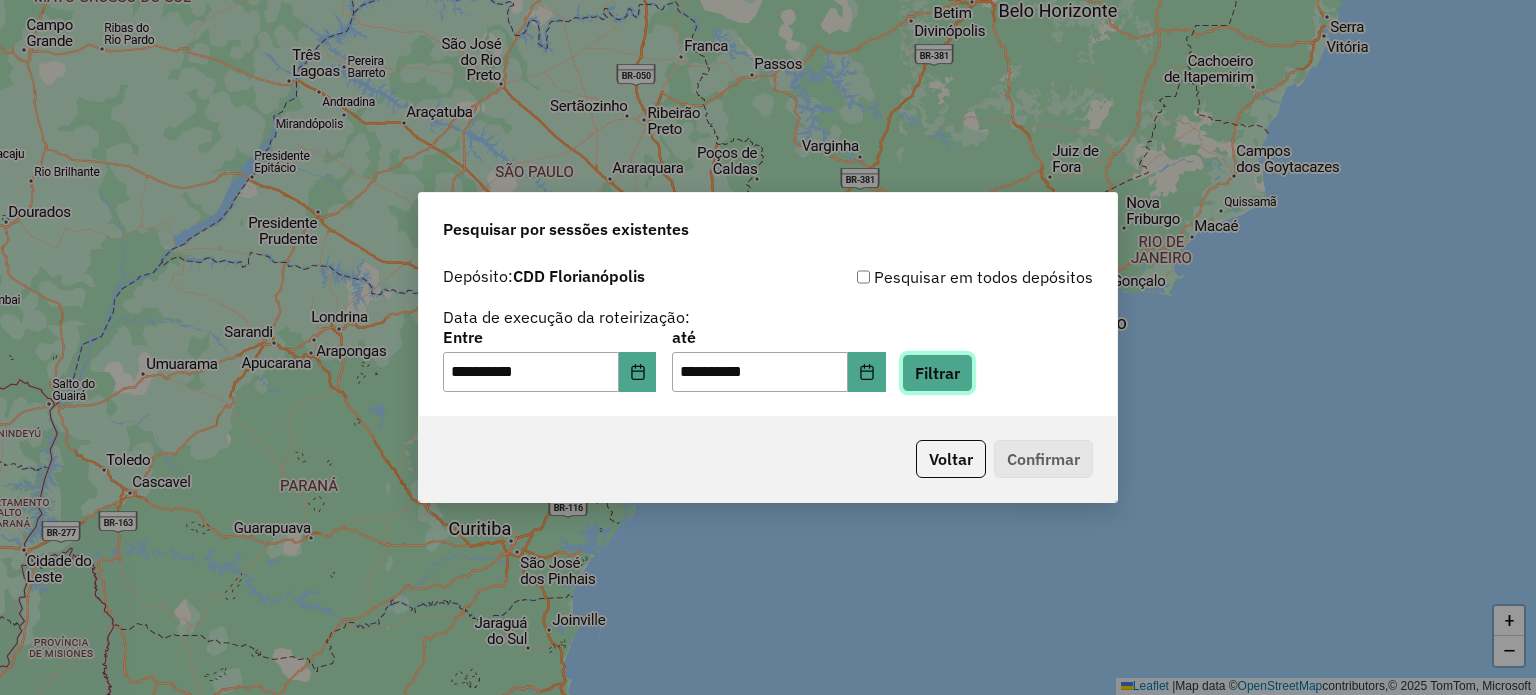 click on "Filtrar" 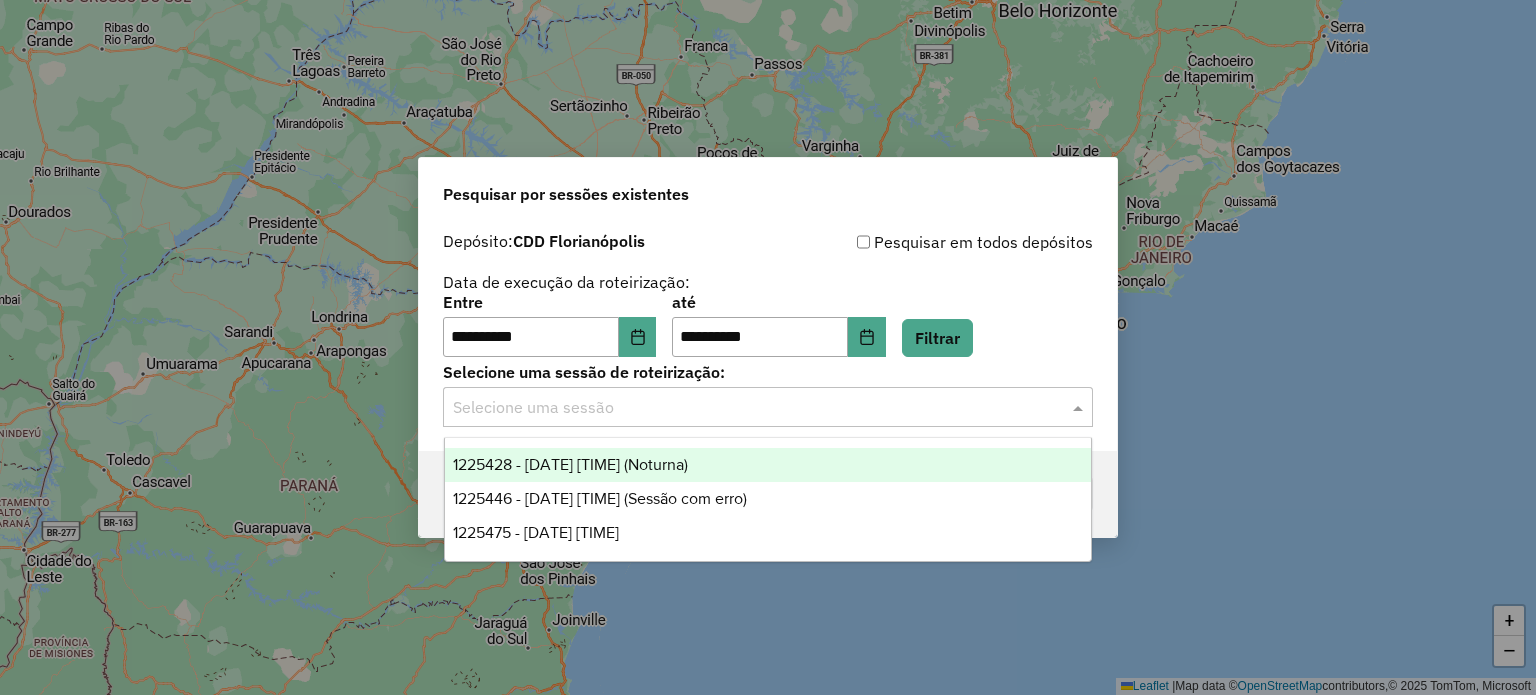 click 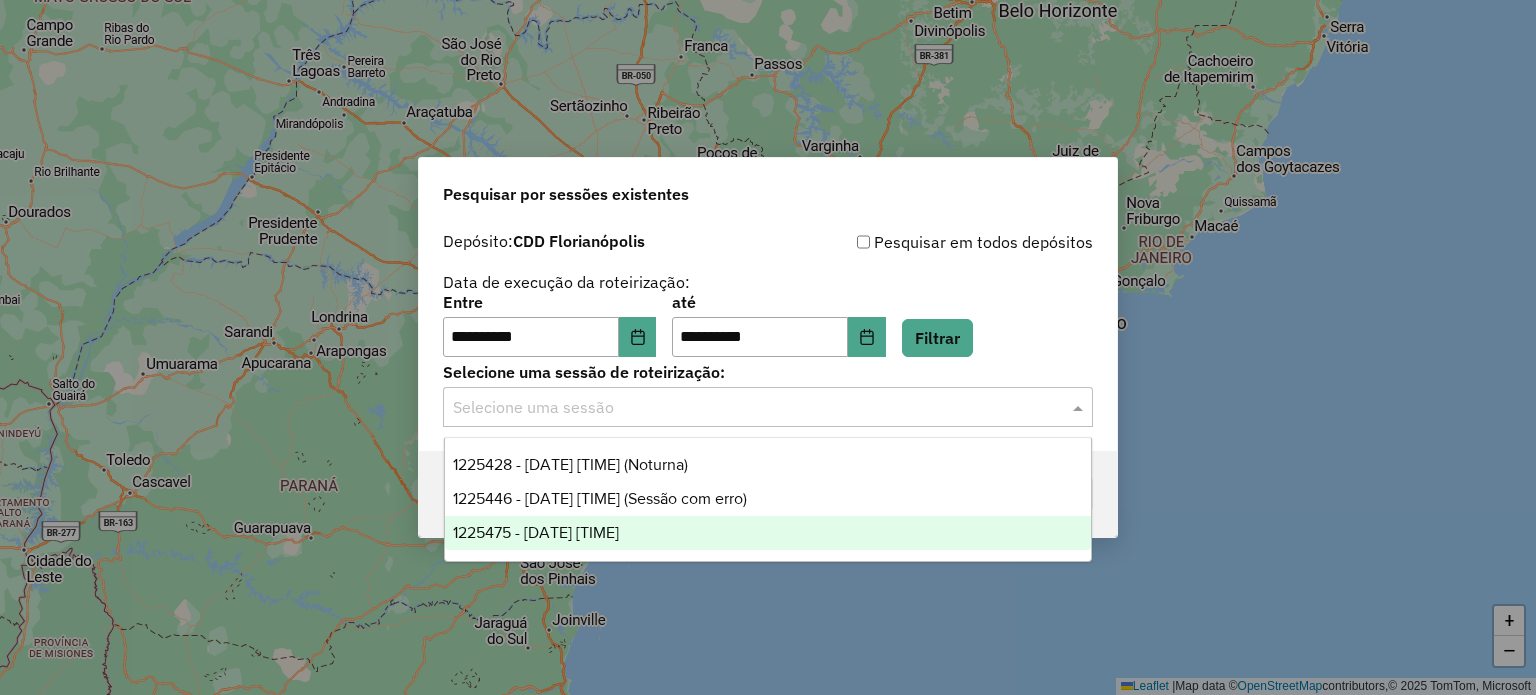 click on "1225475 - 07/08/2025 18:51" at bounding box center (768, 533) 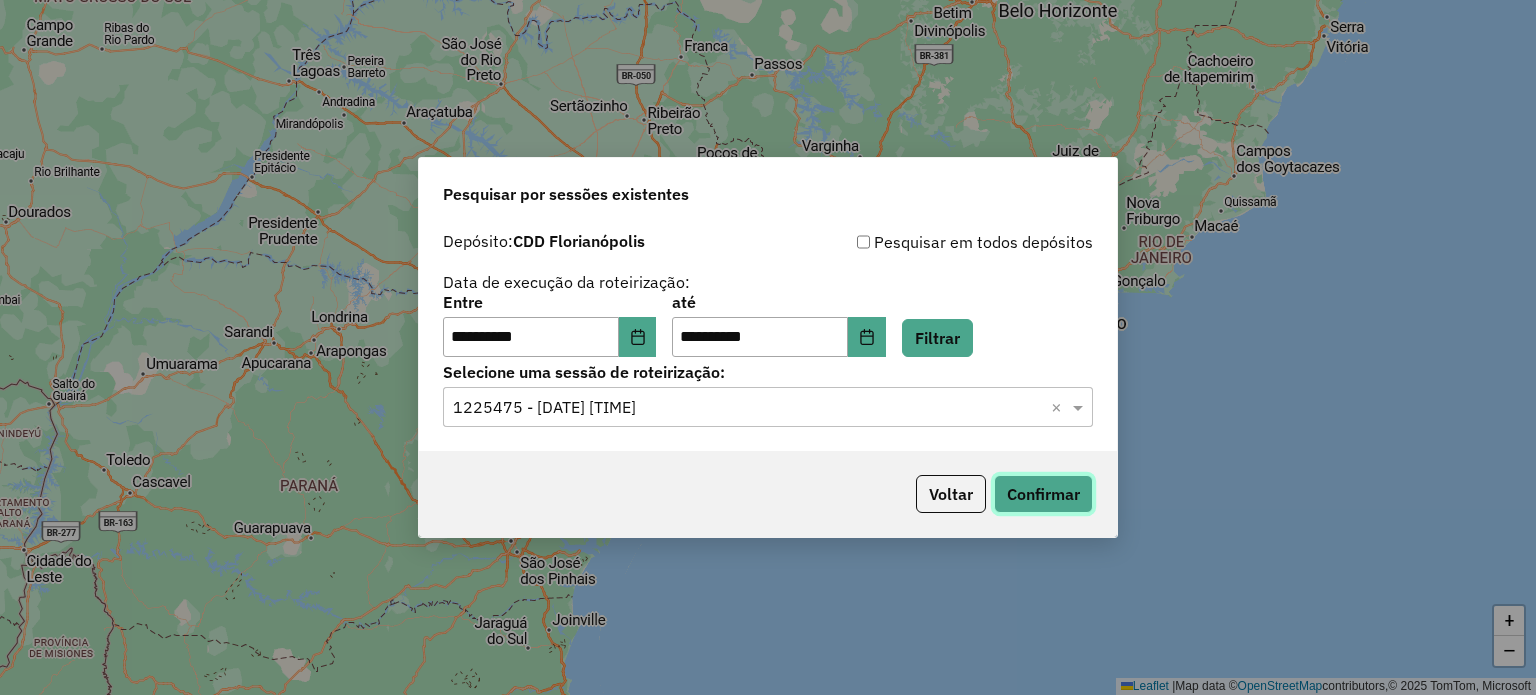 click on "Confirmar" 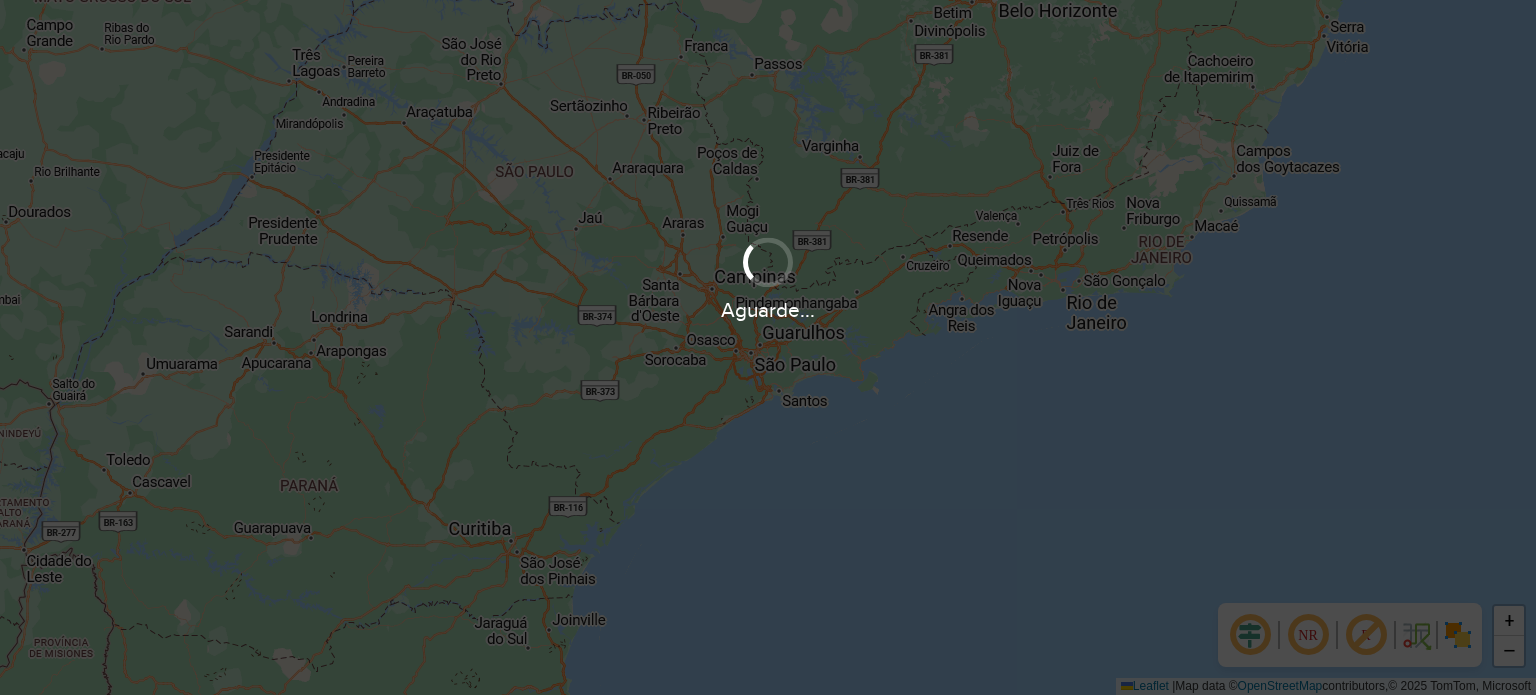 scroll, scrollTop: 0, scrollLeft: 0, axis: both 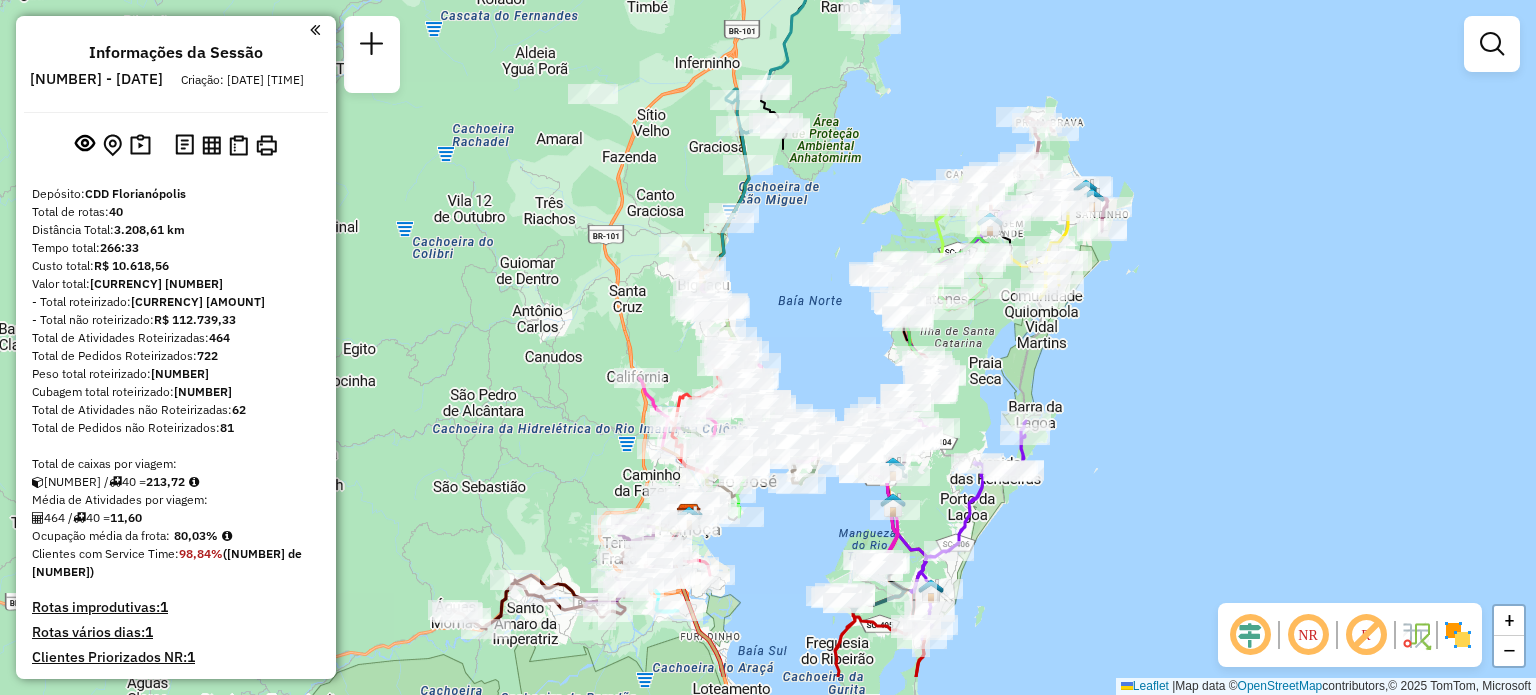 drag, startPoint x: 765, startPoint y: 403, endPoint x: 779, endPoint y: 304, distance: 99.985 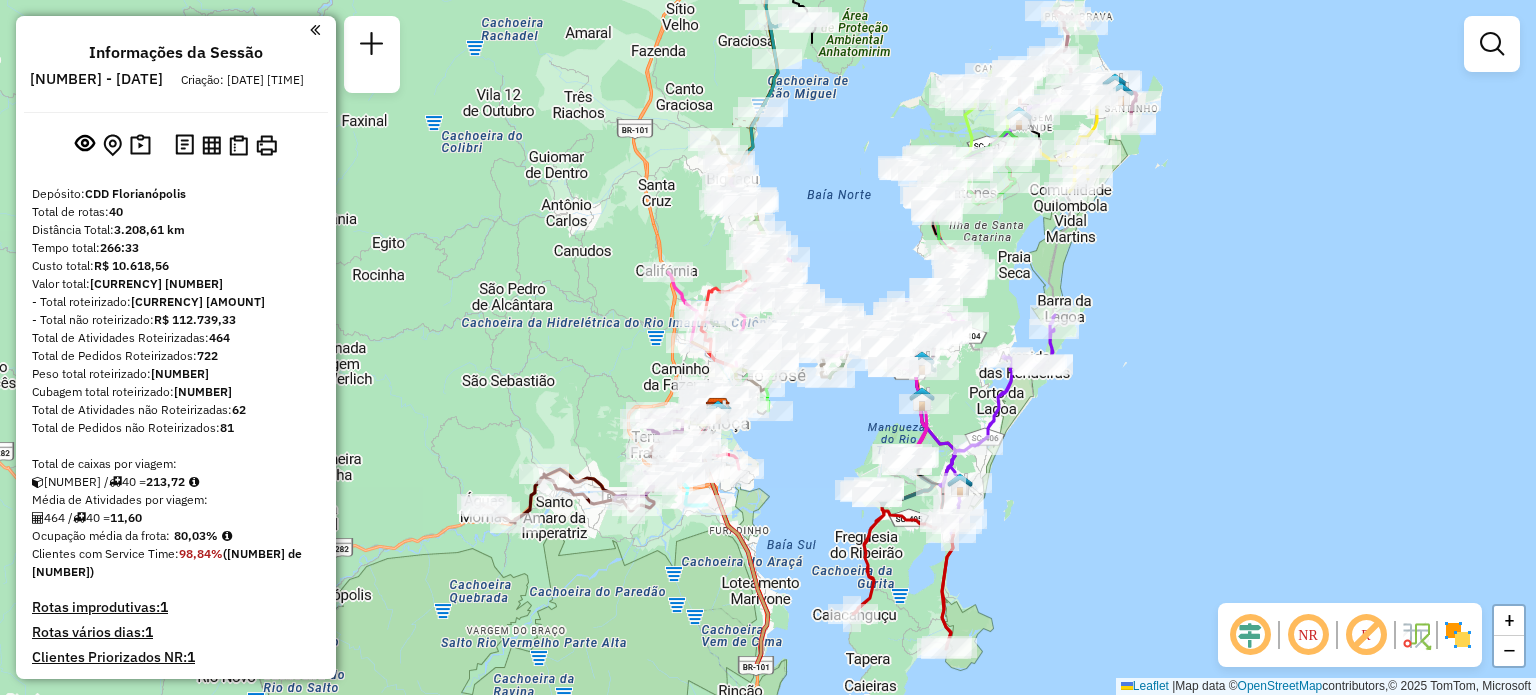 drag, startPoint x: 808, startPoint y: 296, endPoint x: 659, endPoint y: 320, distance: 150.9205 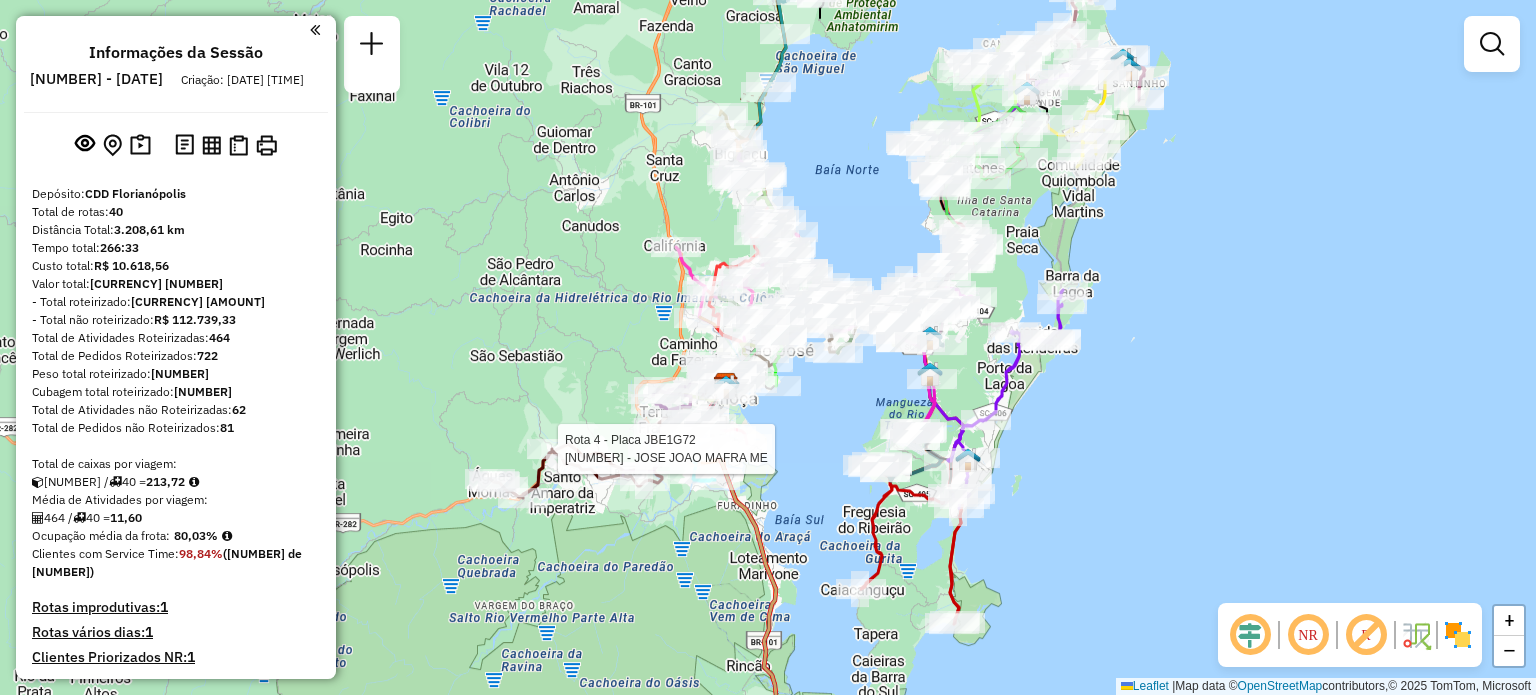 select on "**********" 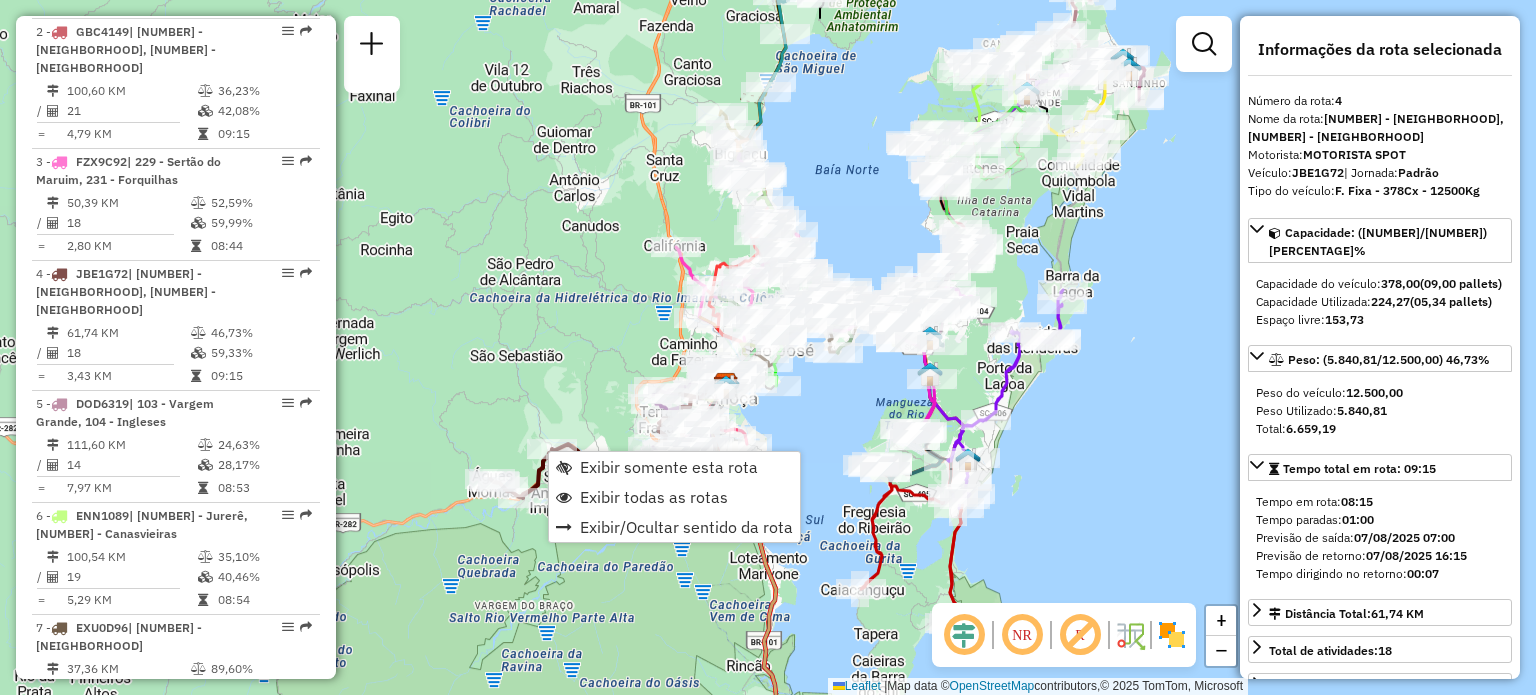 scroll, scrollTop: 1130, scrollLeft: 0, axis: vertical 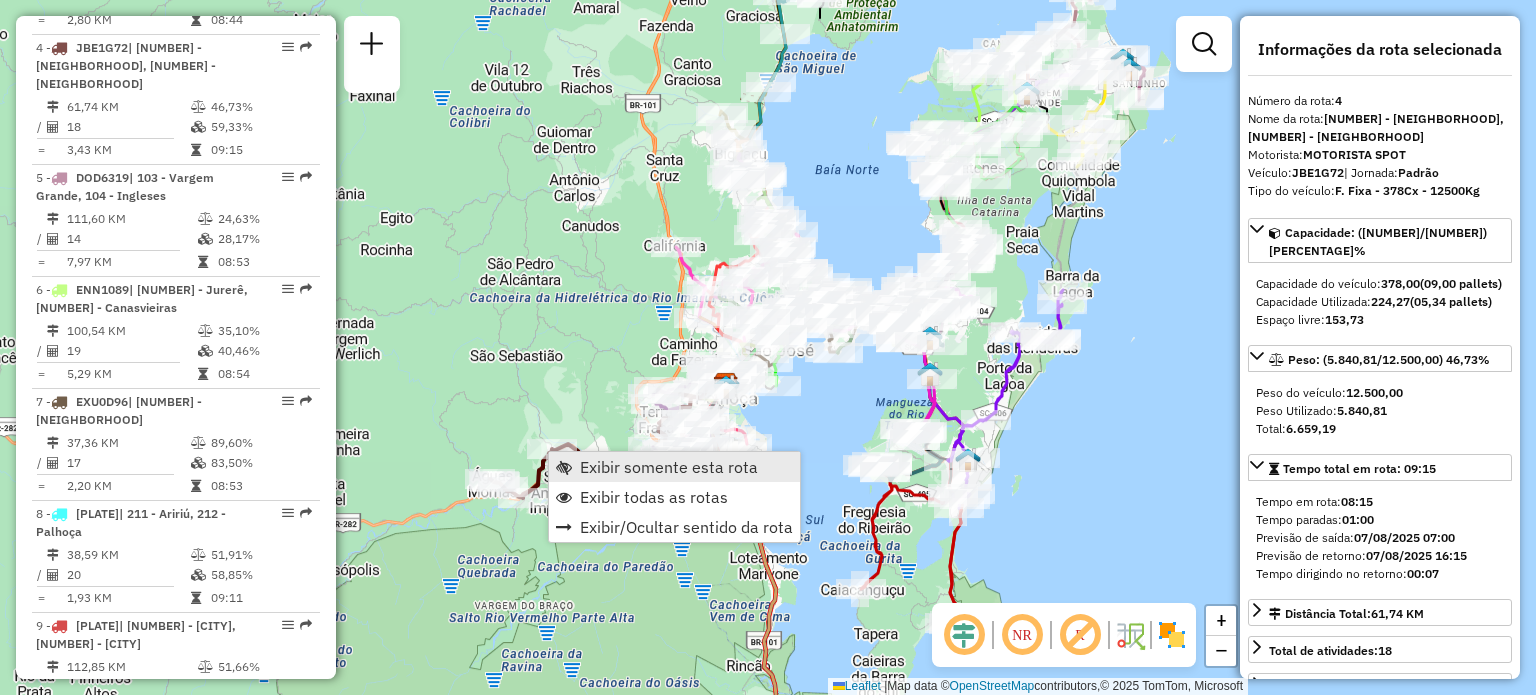 click on "Exibir somente esta rota" at bounding box center [674, 467] 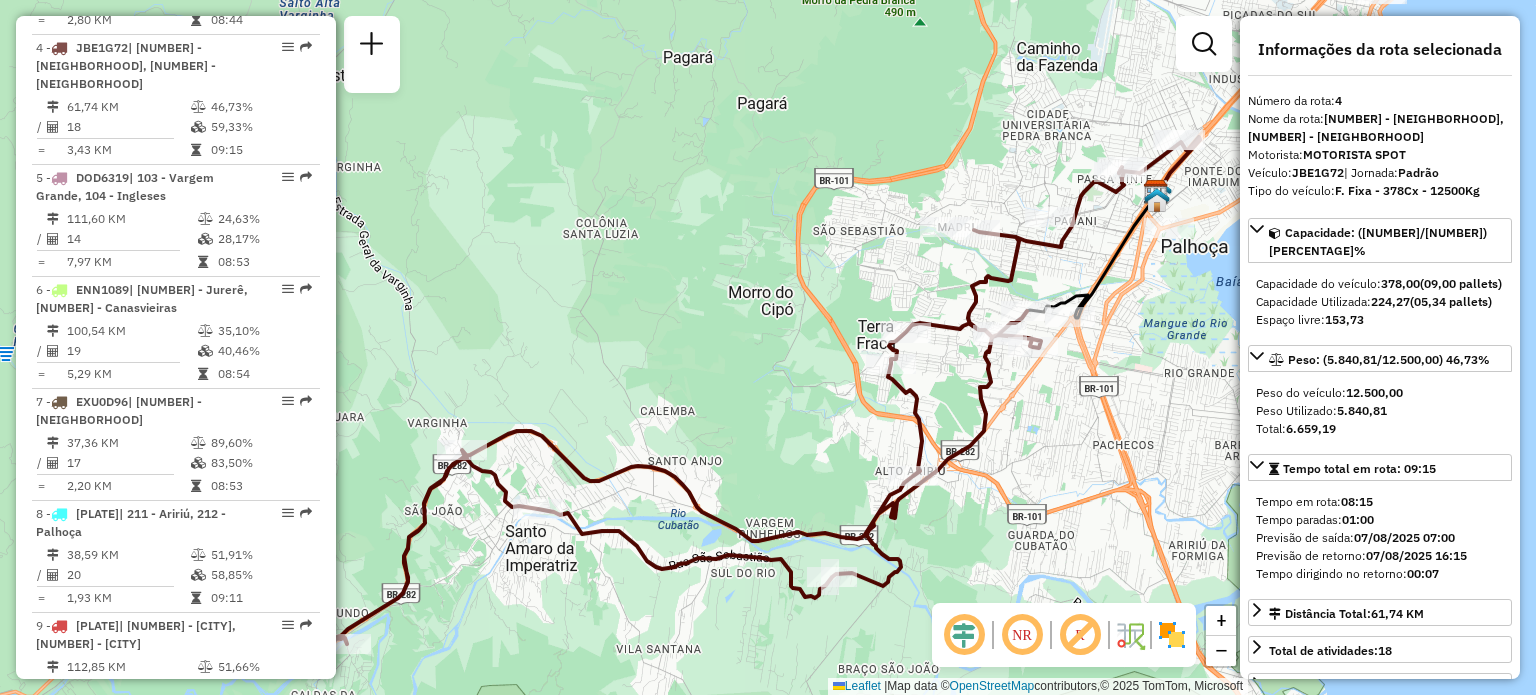 drag, startPoint x: 1040, startPoint y: 354, endPoint x: 979, endPoint y: 397, distance: 74.63243 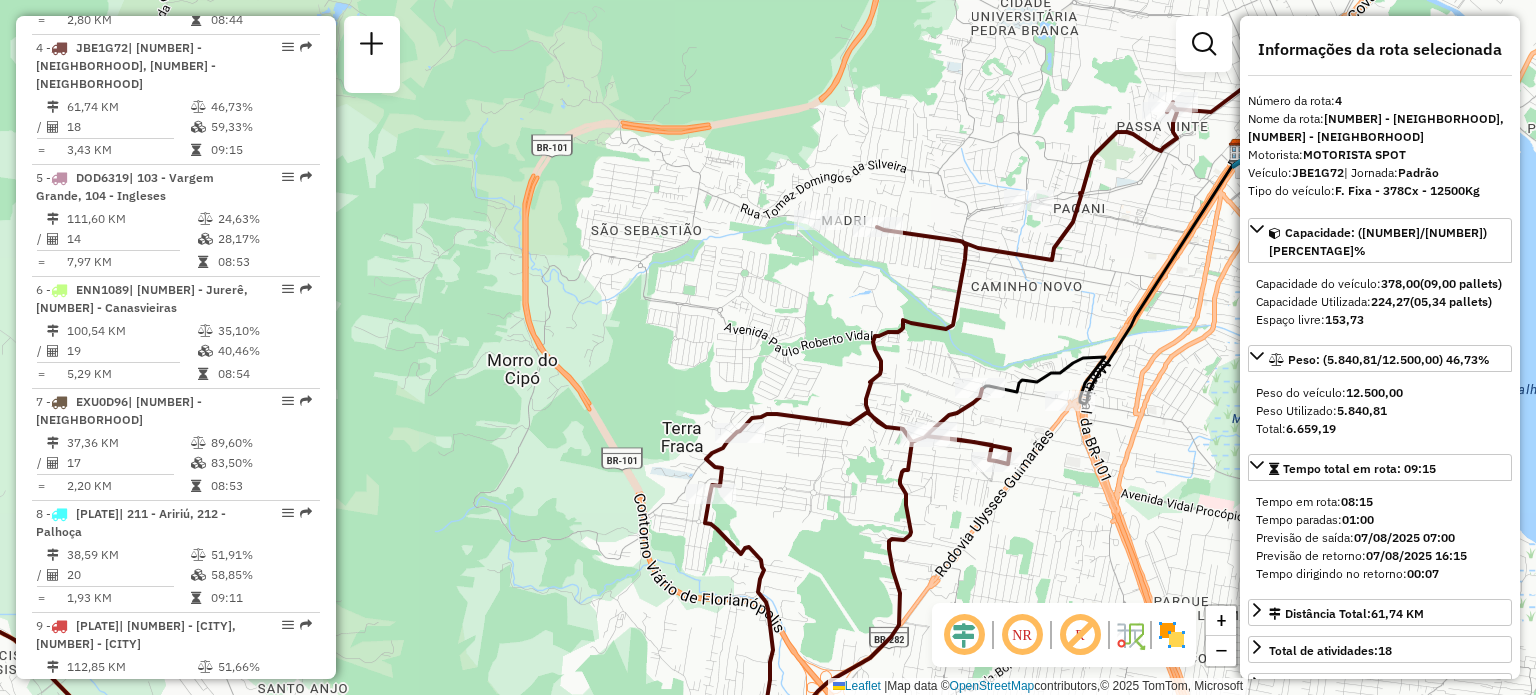 drag, startPoint x: 1040, startPoint y: 291, endPoint x: 972, endPoint y: 281, distance: 68.73136 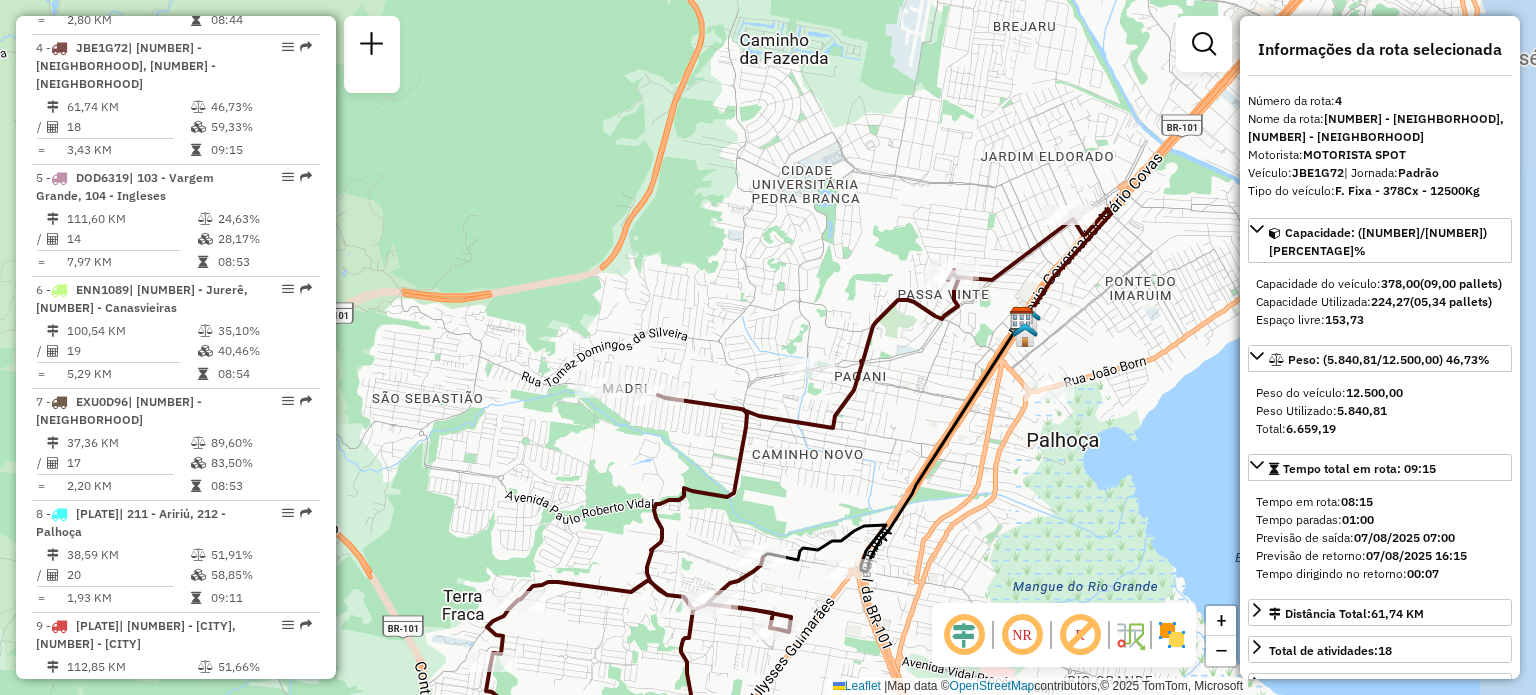 drag, startPoint x: 1116, startPoint y: 198, endPoint x: 915, endPoint y: 382, distance: 272.50137 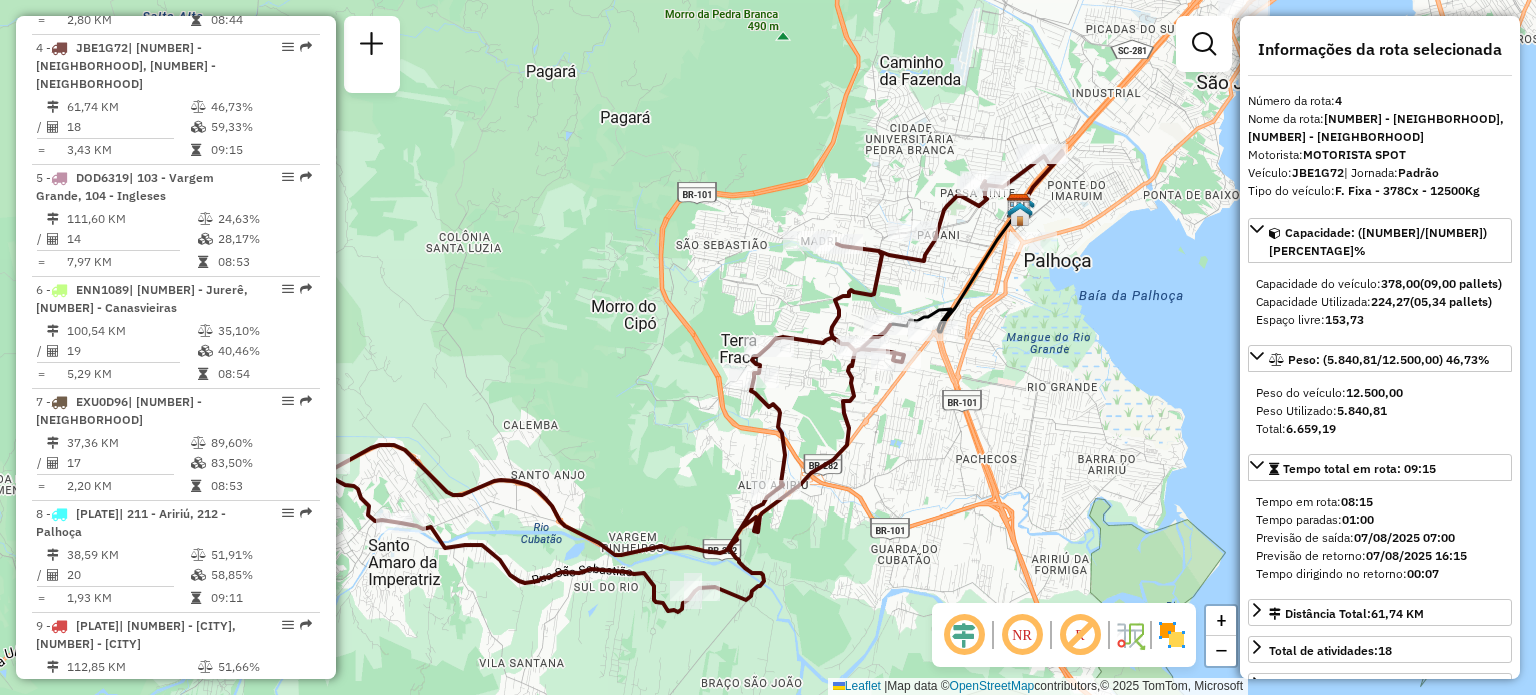 drag, startPoint x: 955, startPoint y: 303, endPoint x: 976, endPoint y: 236, distance: 70.21396 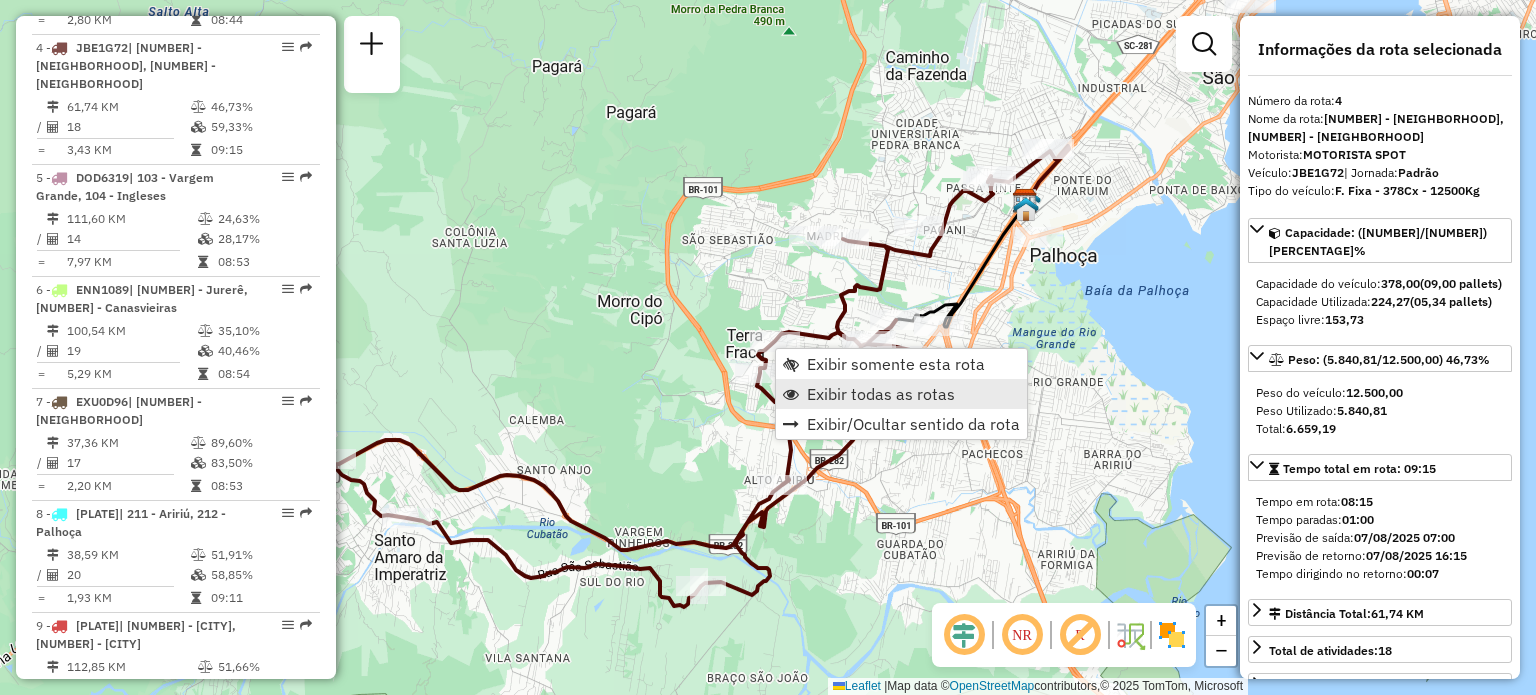 click on "Exibir todas as rotas" at bounding box center (881, 394) 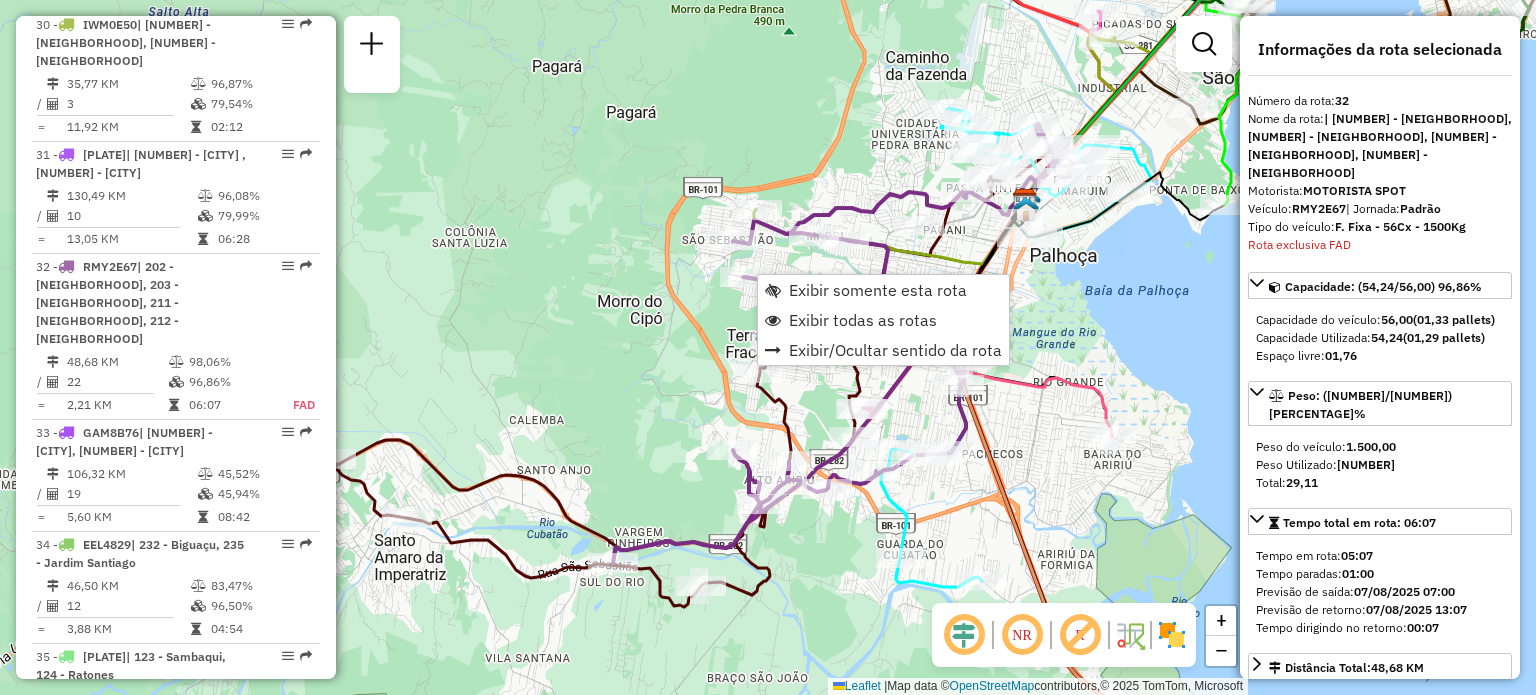 scroll, scrollTop: 4300, scrollLeft: 0, axis: vertical 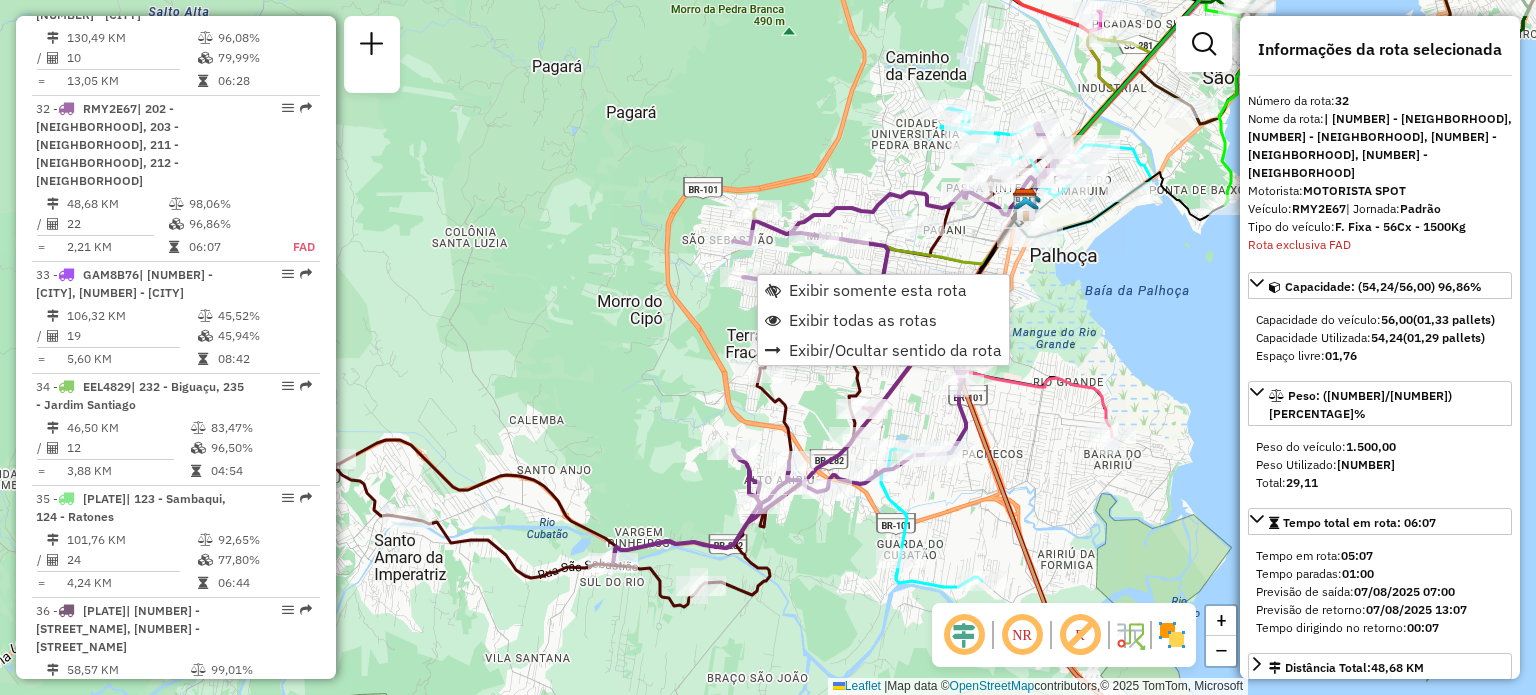 click on "Rota [NUMBER] - Placa [PLATE] [NUMBER] - [FIRST] [LAST] Janela de atendimento Grade de atendimento Capacidade Transportadoras Veículos Cliente Pedidos Rotas Selecione os dias de semana para filtrar as janelas de atendimento Seg Ter Qua Qui Sex Sáb Dom Informe o período da janela de atendimento: De: Até: Filtrar exatamente a janela do cliente Considerar janela de atendimento padrão Selecione os dias de semana para filtrar as grades de atendimento Seg Ter Qua Qui Sex Sáb Dom Considerar clientes sem dia de atendimento cadastrado Clientes fora do dia de atendimento selecionado Filtrar as atividades entre os valores definidos abaixo: Peso mínimo: Peso máximo: Cubagem mínima: Cubagem máxima: De: Até: Filtrar as atividades entre o tempo de atendimento definido abaixo: De: Até: Considerar capacidade total dos clientes não roteirizados Transportadora: Selecione um ou mais itens Tipo de veículo: Selecione um ou mais itens Veículo: Motorista: Nome: Setor:" 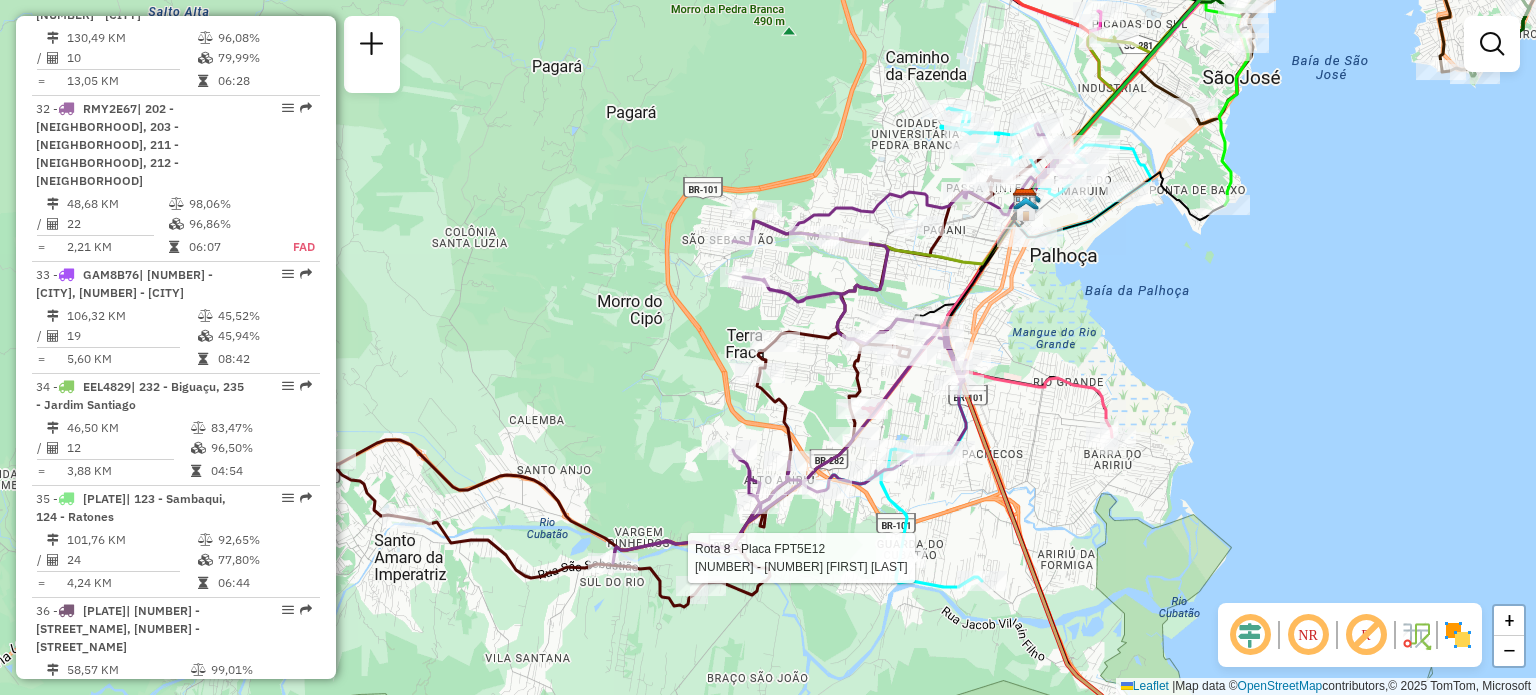 select on "**********" 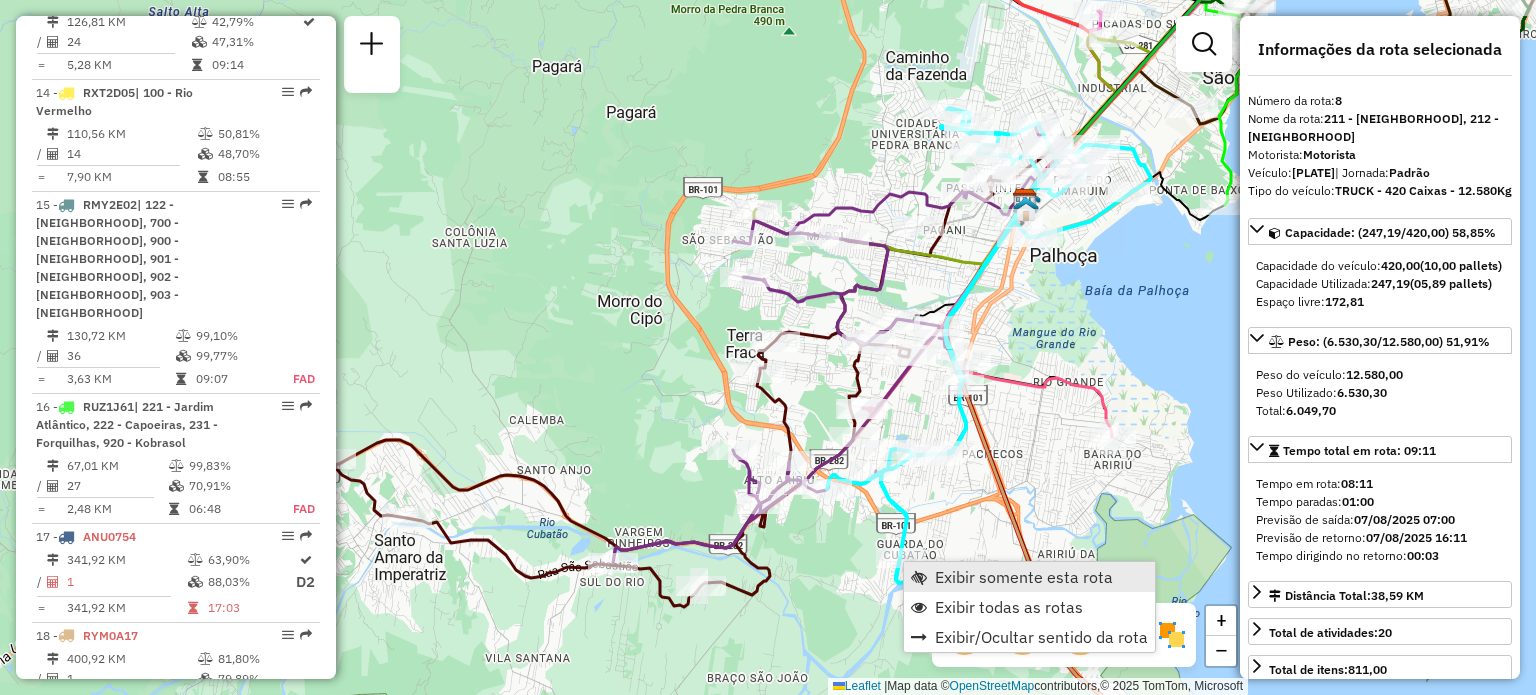 click on "Exibir somente esta rota" at bounding box center [1029, 577] 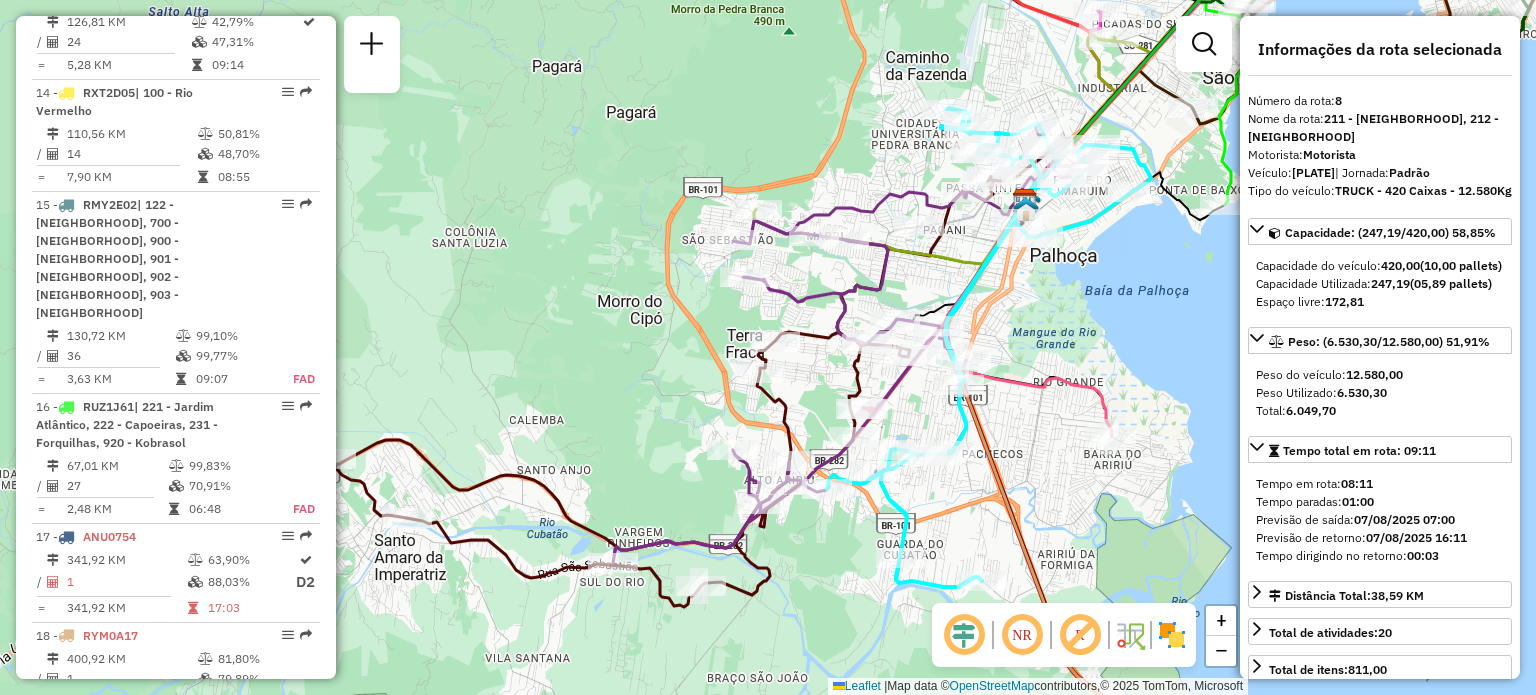 scroll, scrollTop: 1576, scrollLeft: 0, axis: vertical 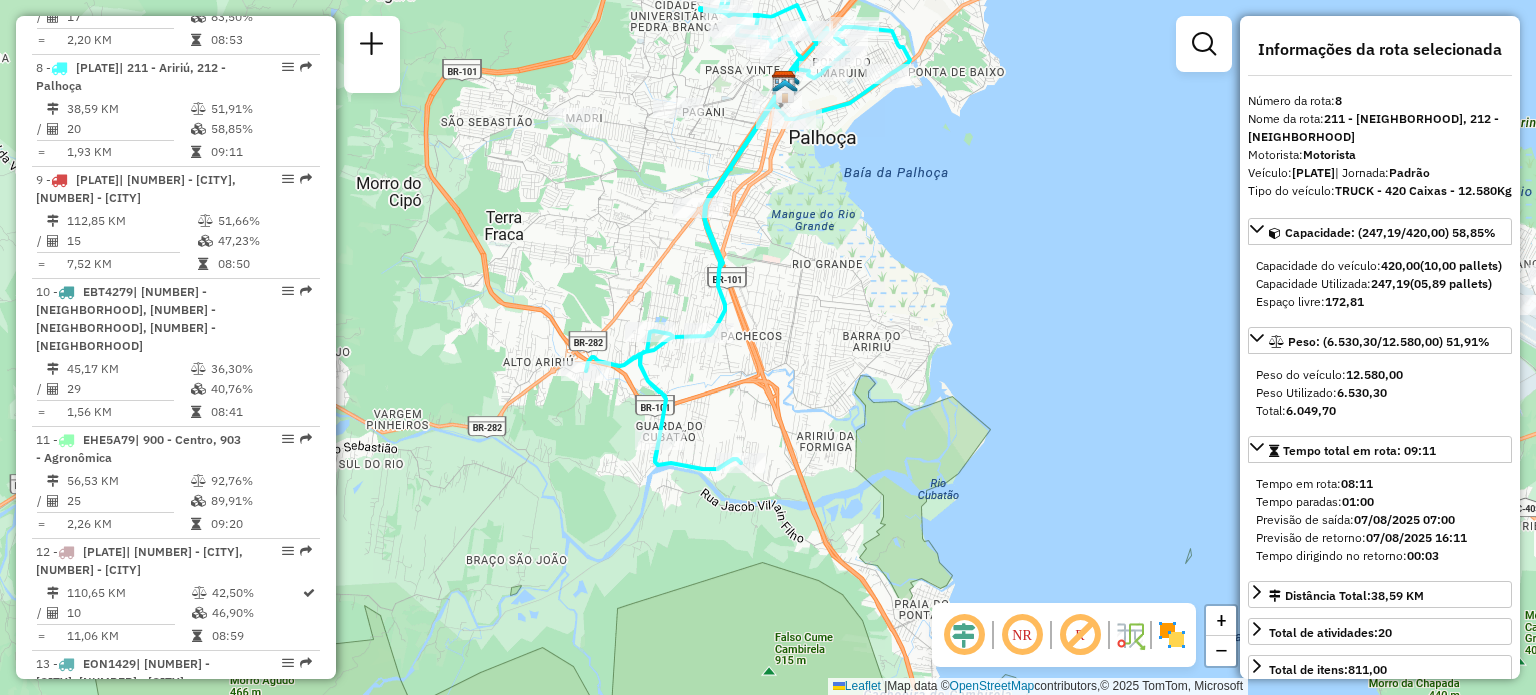 drag, startPoint x: 896, startPoint y: 397, endPoint x: 880, endPoint y: 281, distance: 117.09825 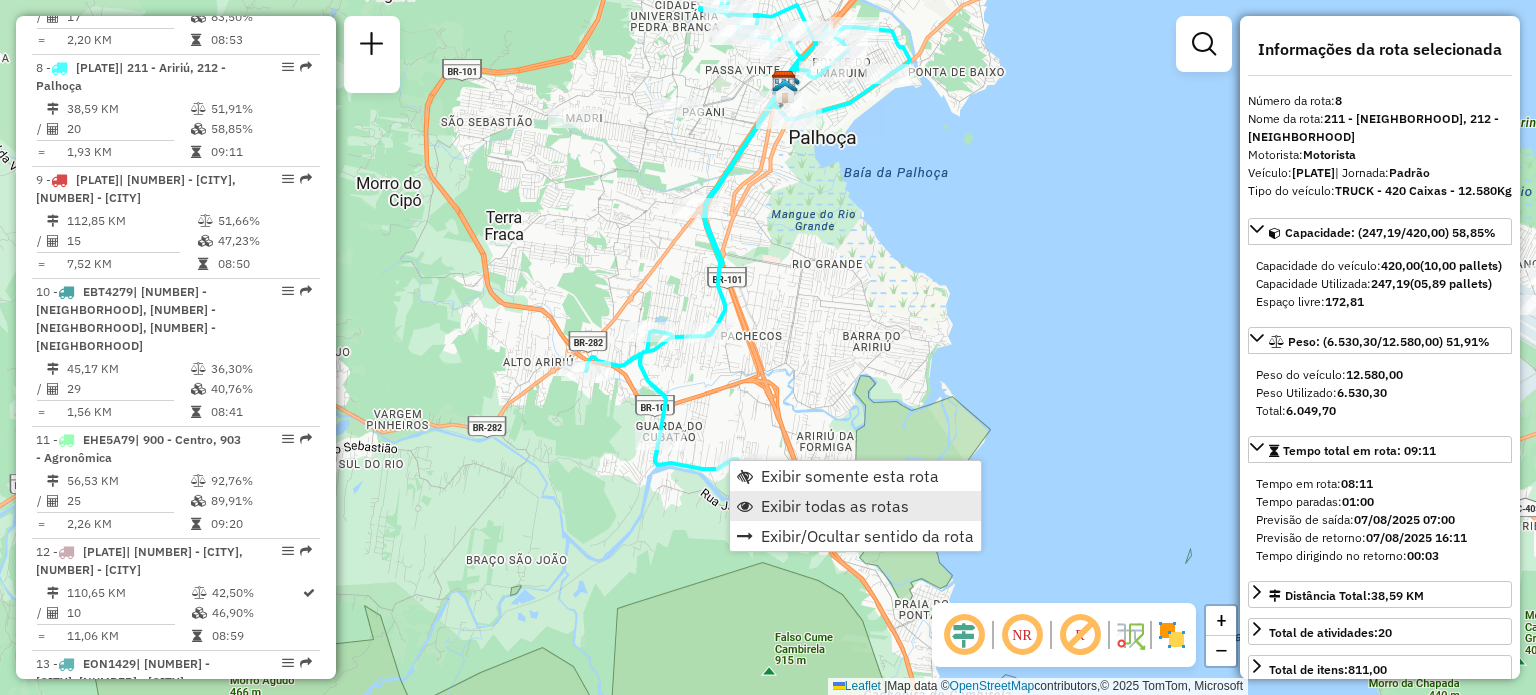 click on "Exibir todas as rotas" at bounding box center (835, 506) 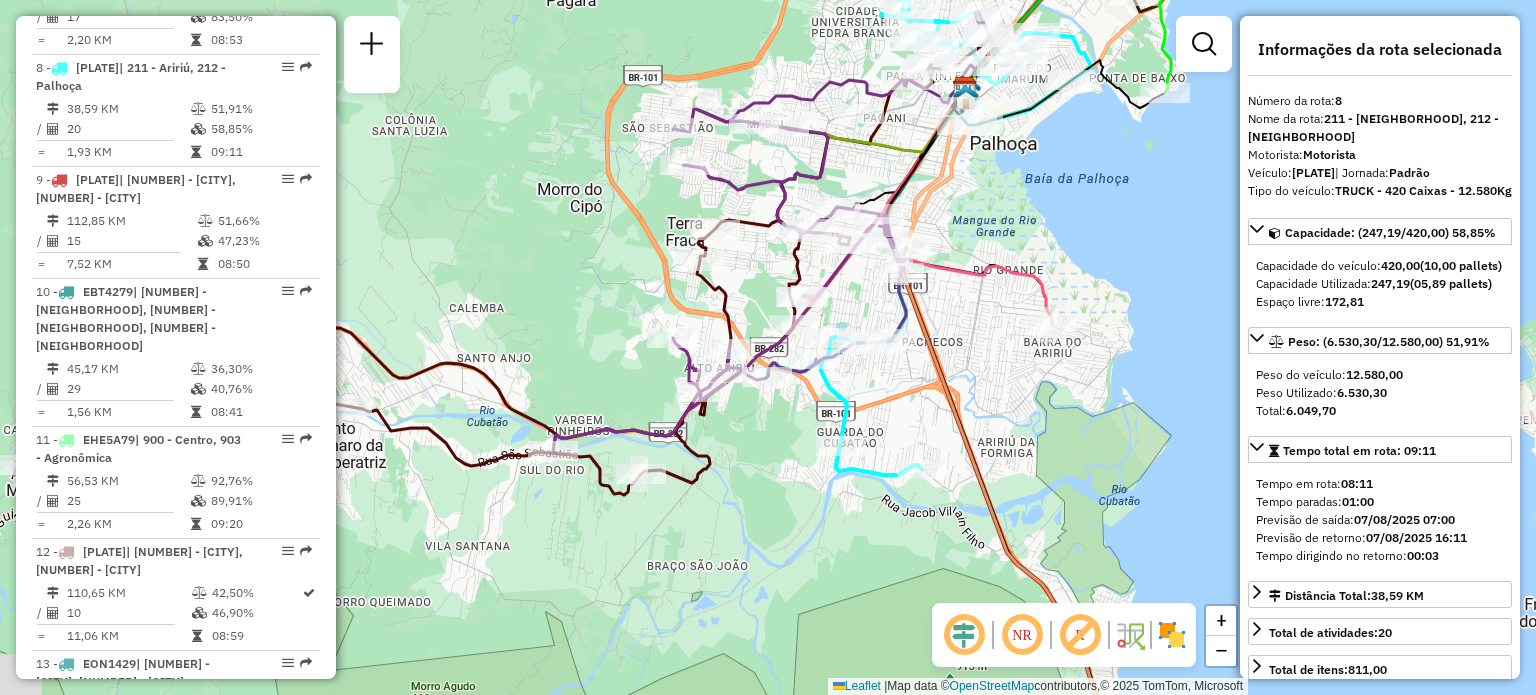 drag, startPoint x: 425, startPoint y: 292, endPoint x: 606, endPoint y: 298, distance: 181.09943 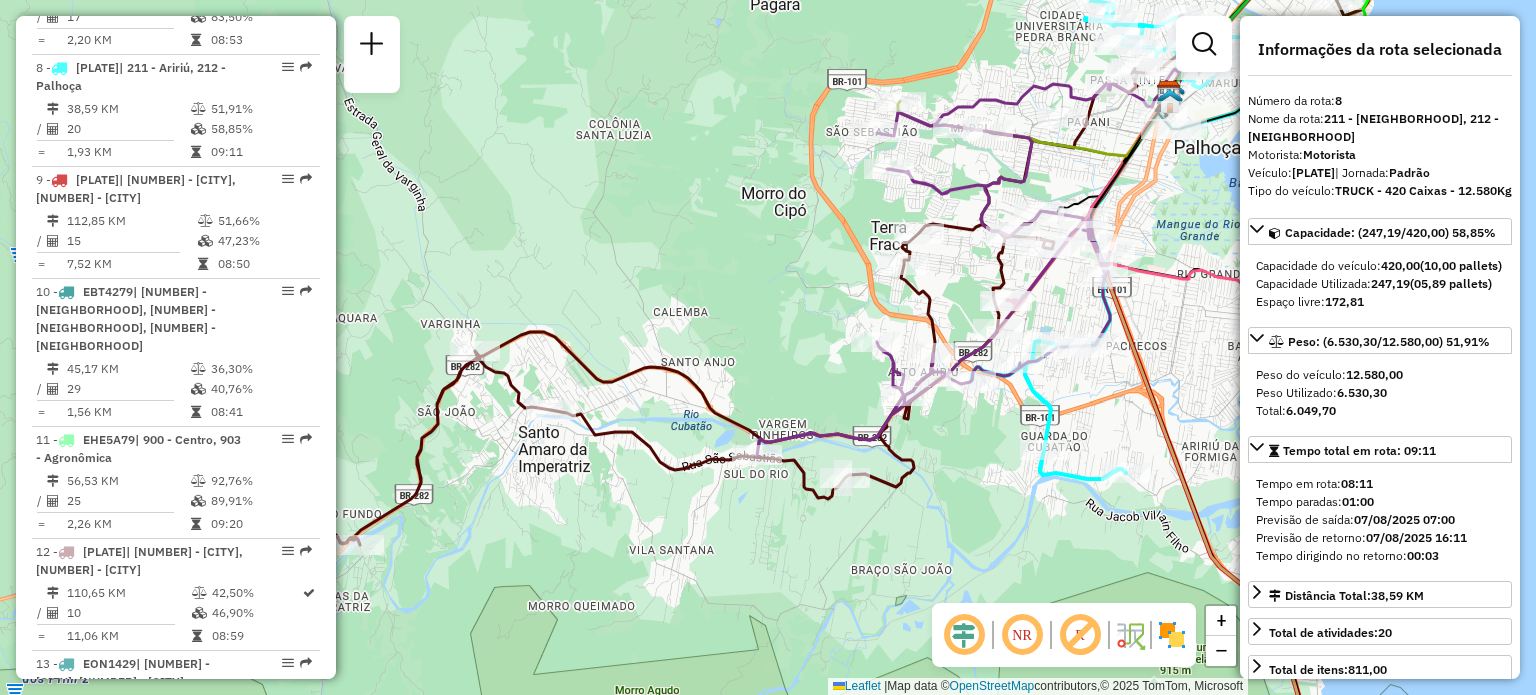 drag, startPoint x: 559, startPoint y: 287, endPoint x: 764, endPoint y: 291, distance: 205.03902 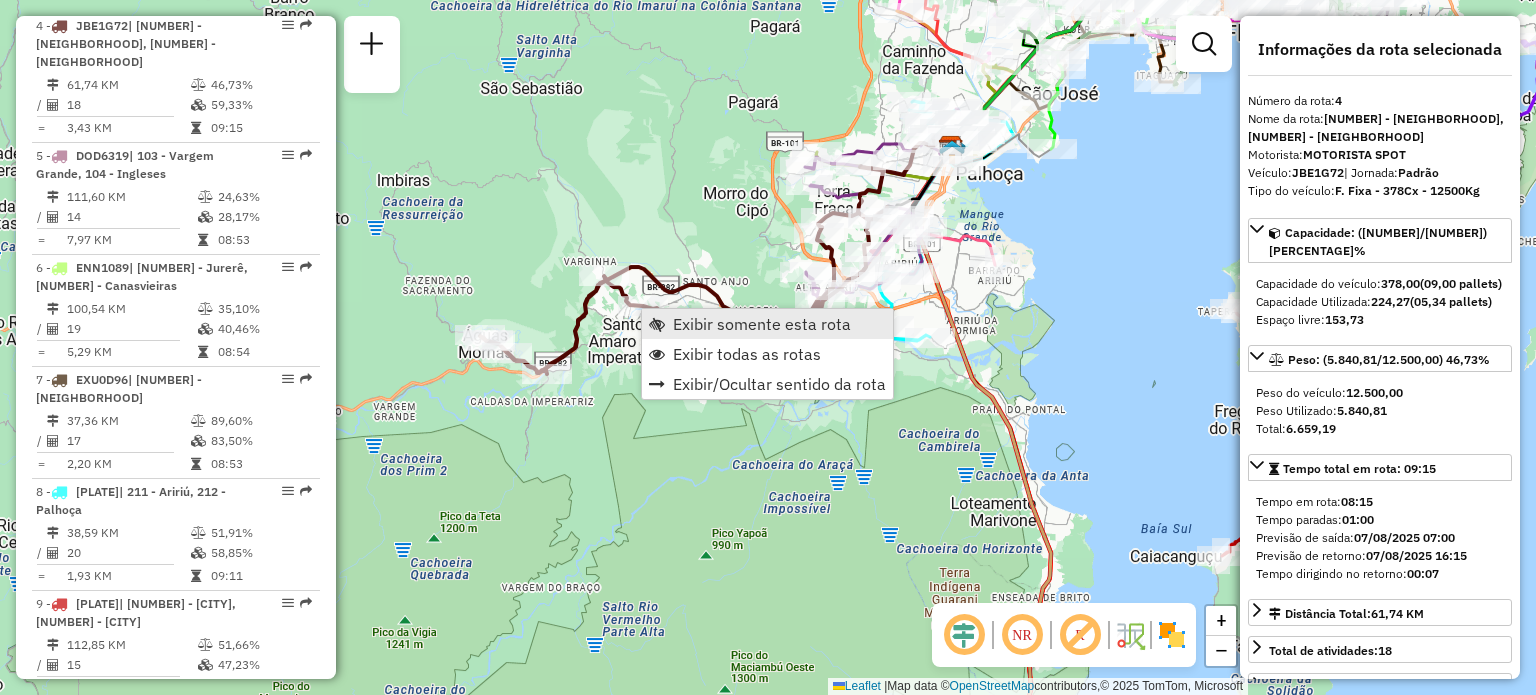 scroll, scrollTop: 1130, scrollLeft: 0, axis: vertical 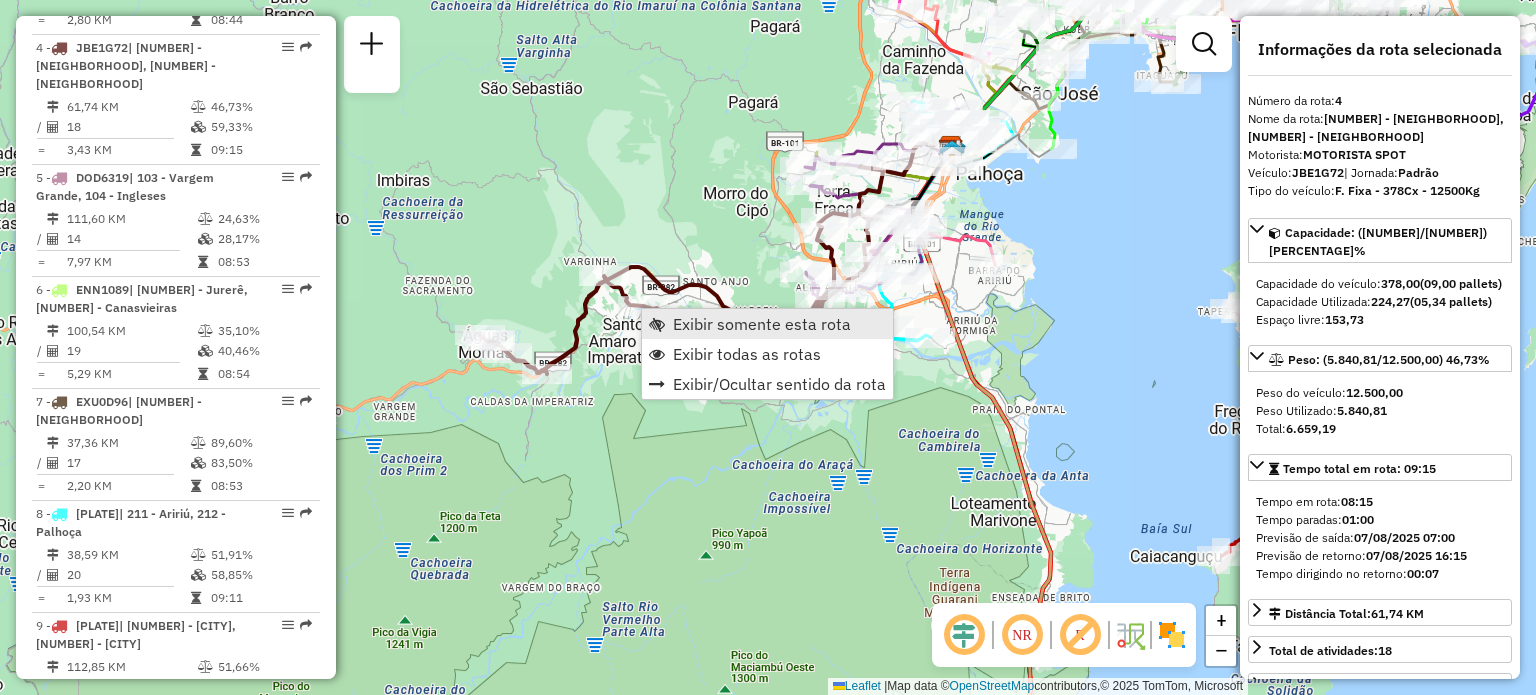 click on "Exibir somente esta rota" at bounding box center [762, 324] 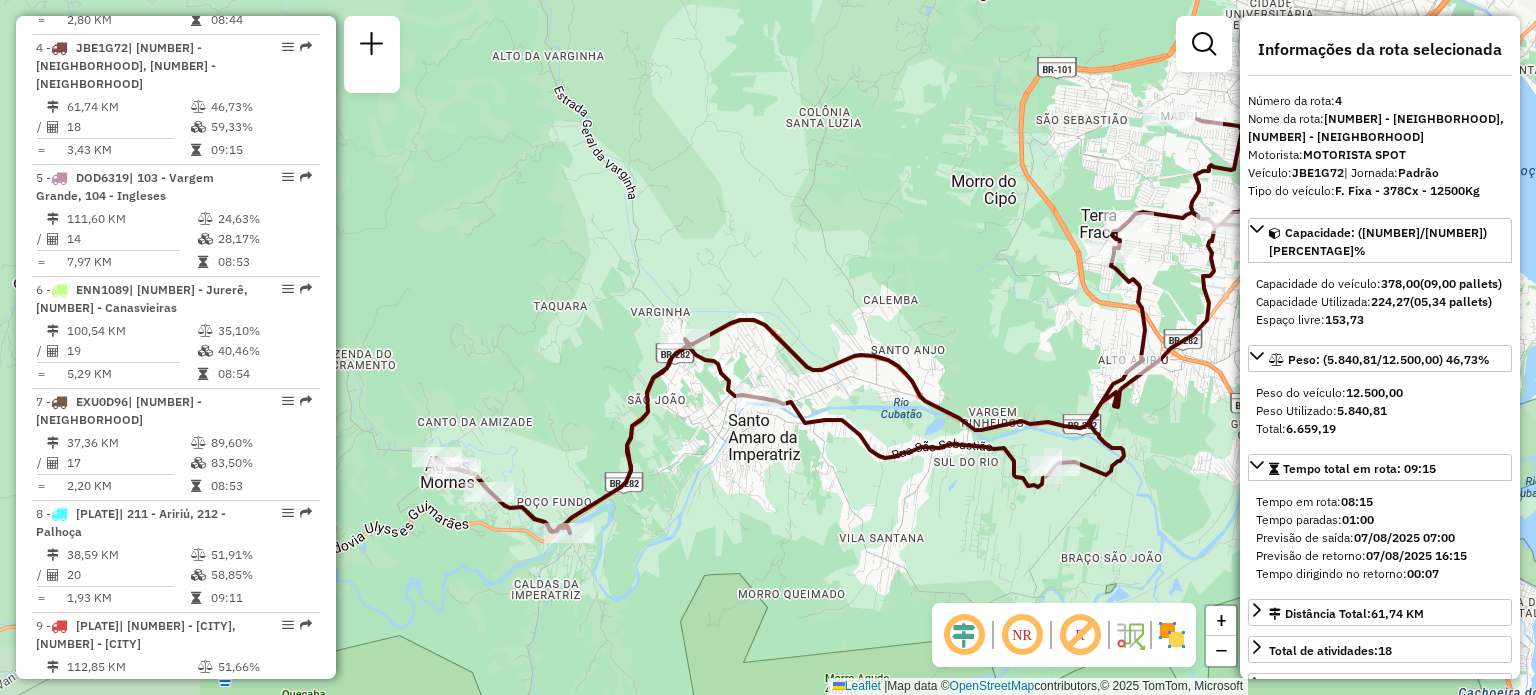 drag, startPoint x: 753, startPoint y: 295, endPoint x: 915, endPoint y: 227, distance: 175.69292 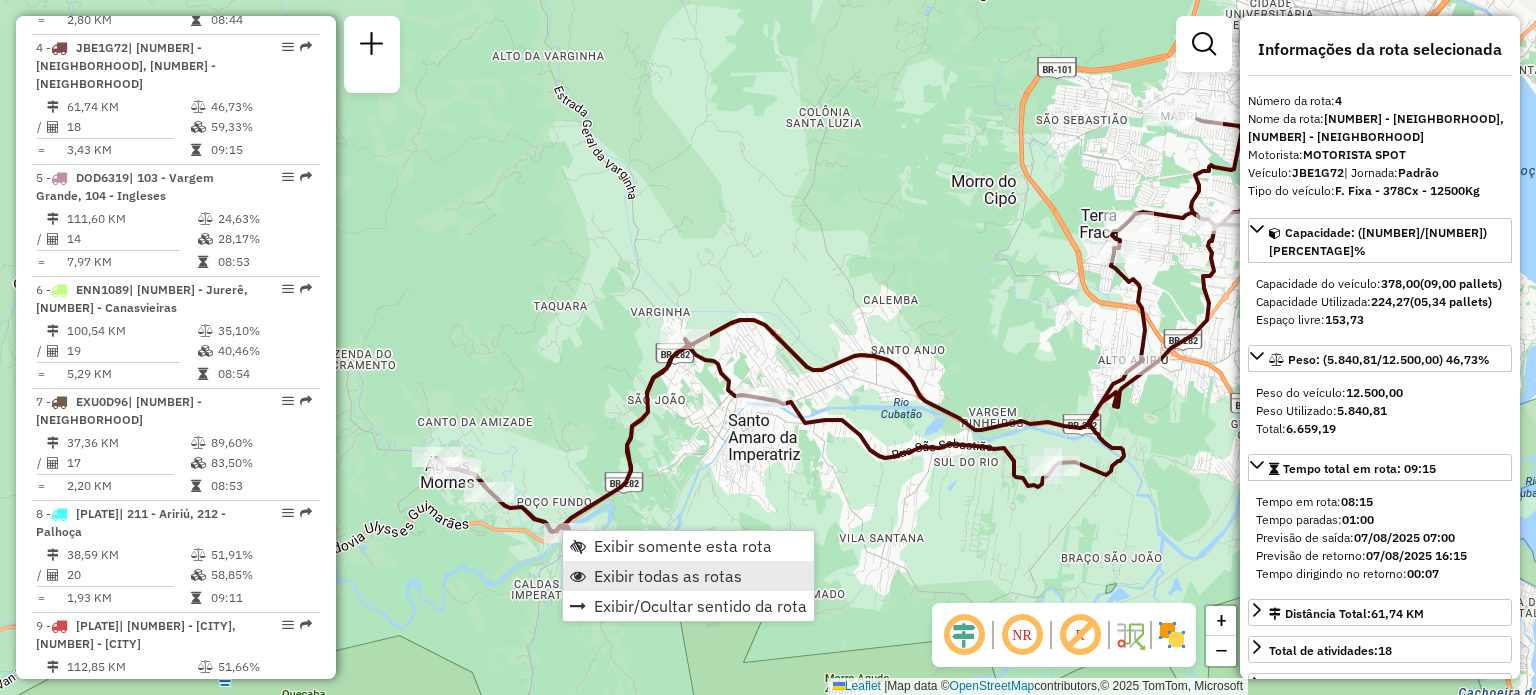 click on "Exibir todas as rotas" at bounding box center [668, 576] 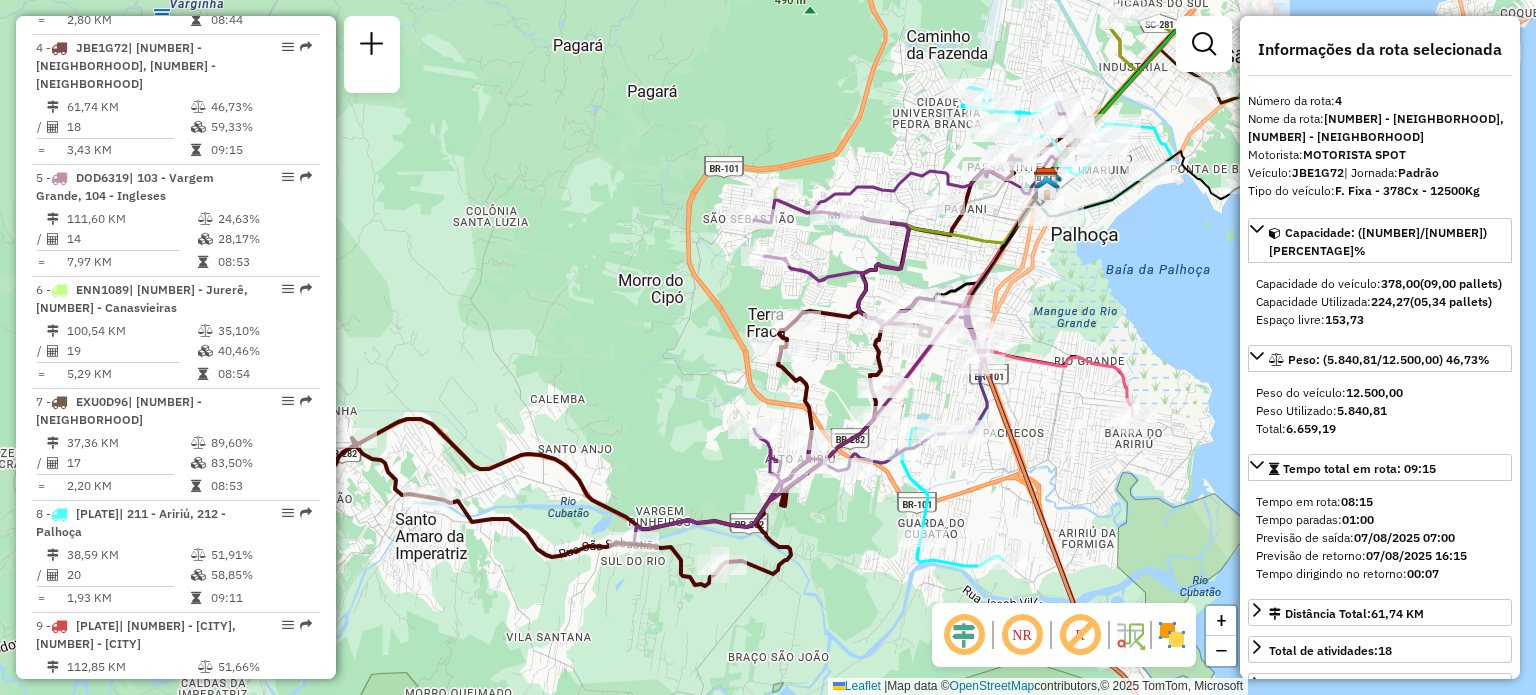 drag, startPoint x: 912, startPoint y: 208, endPoint x: 575, endPoint y: 308, distance: 351.52383 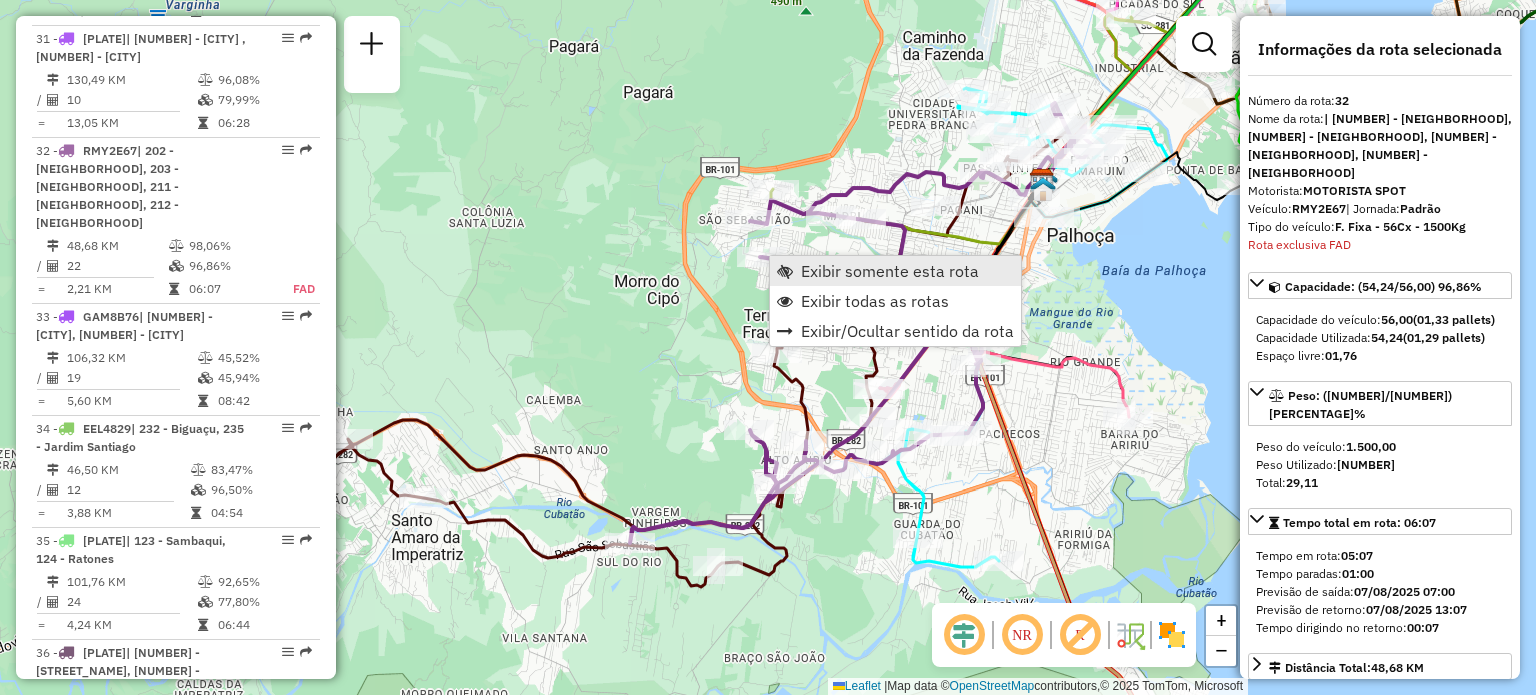 click on "Exibir somente esta rota" at bounding box center (890, 271) 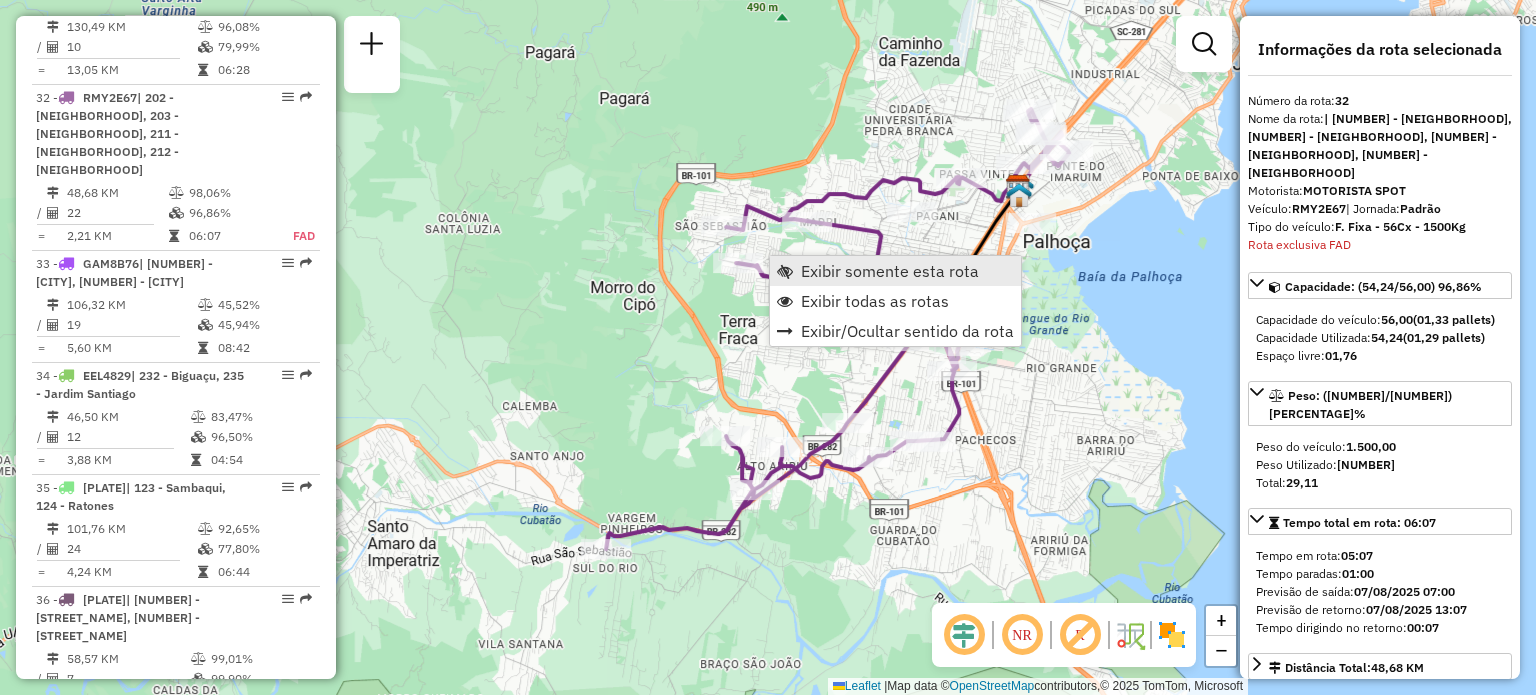 scroll, scrollTop: 4300, scrollLeft: 0, axis: vertical 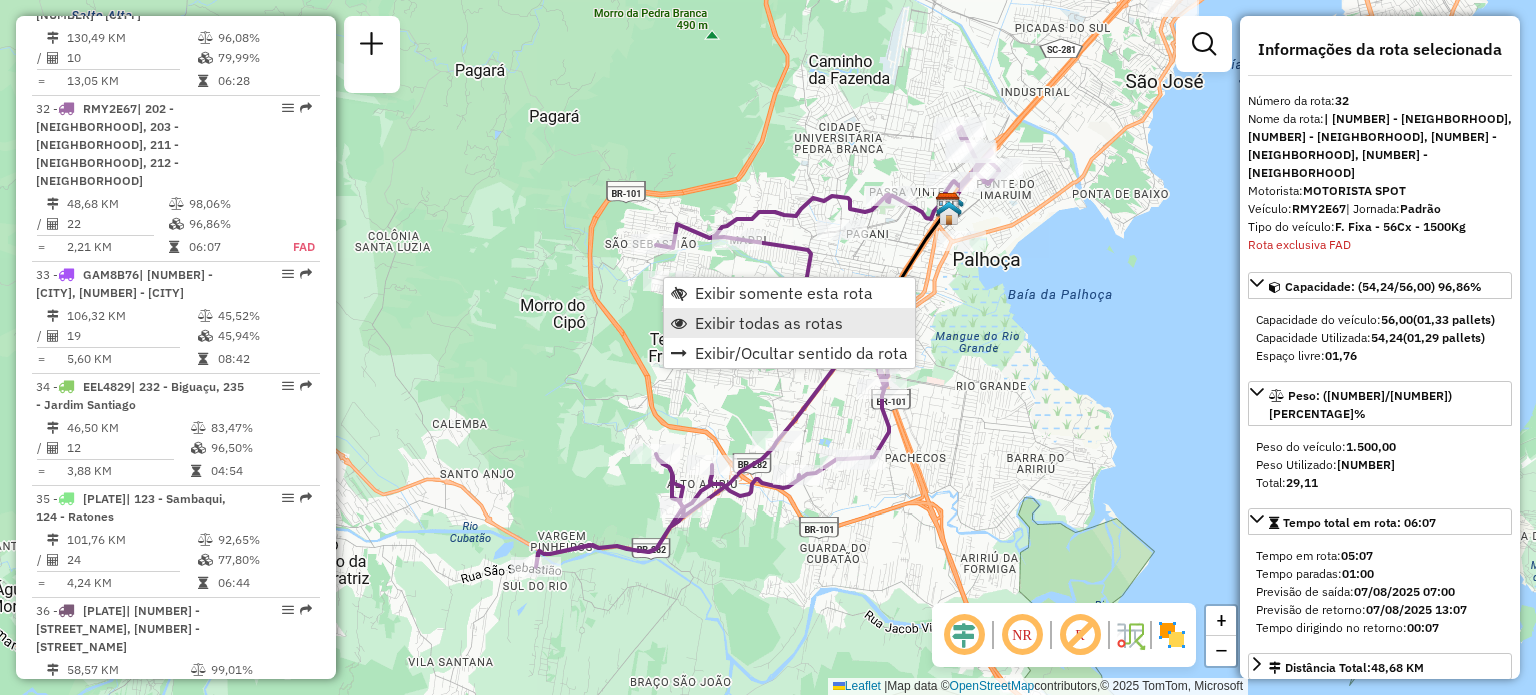 click on "Exibir todas as rotas" at bounding box center (769, 323) 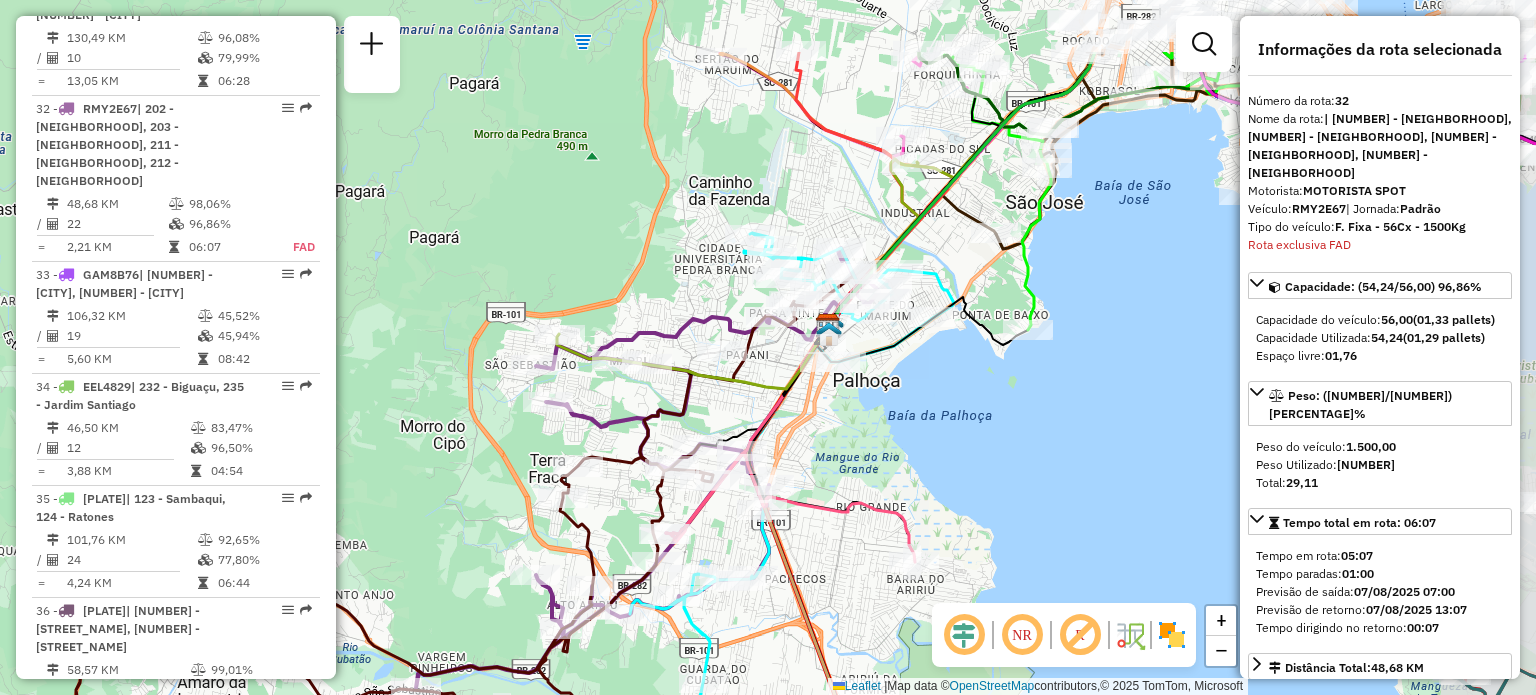 drag, startPoint x: 1028, startPoint y: 276, endPoint x: 867, endPoint y: 391, distance: 197.85349 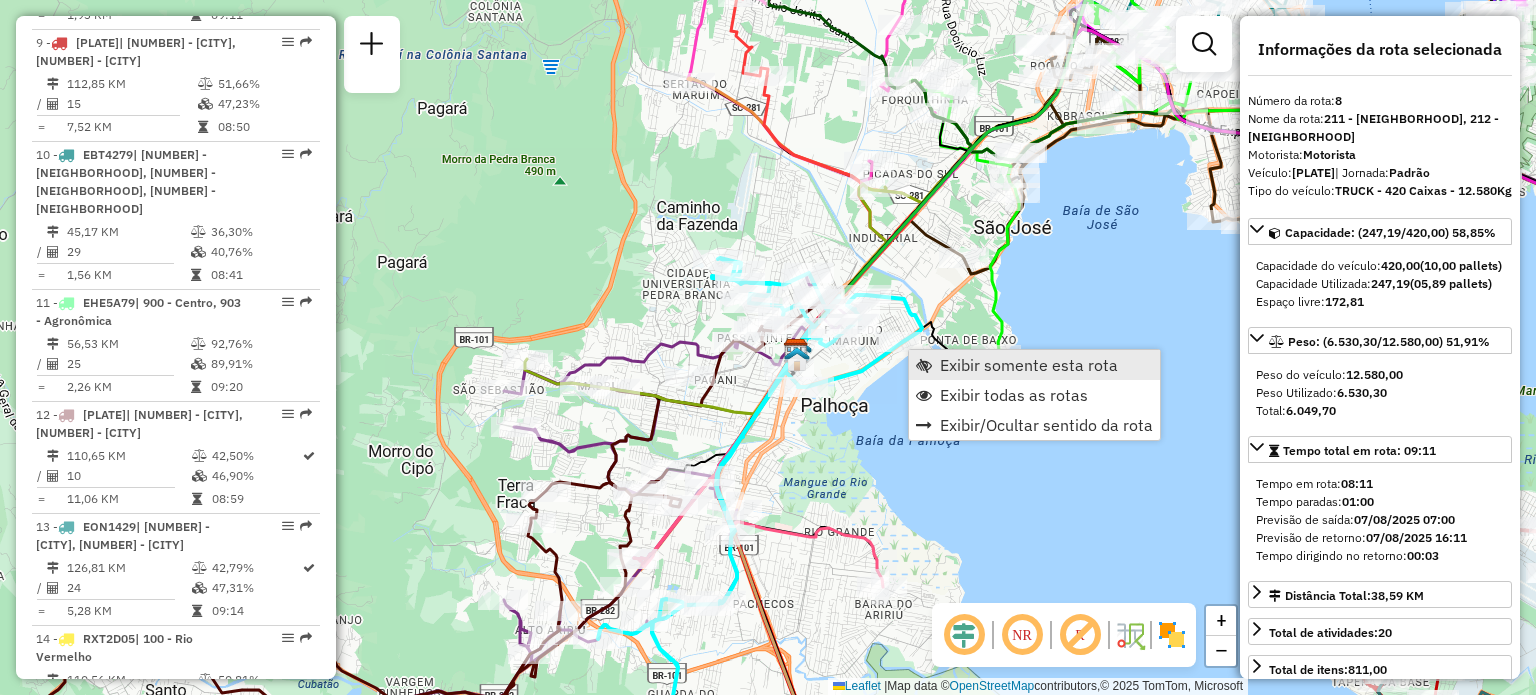 scroll, scrollTop: 1576, scrollLeft: 0, axis: vertical 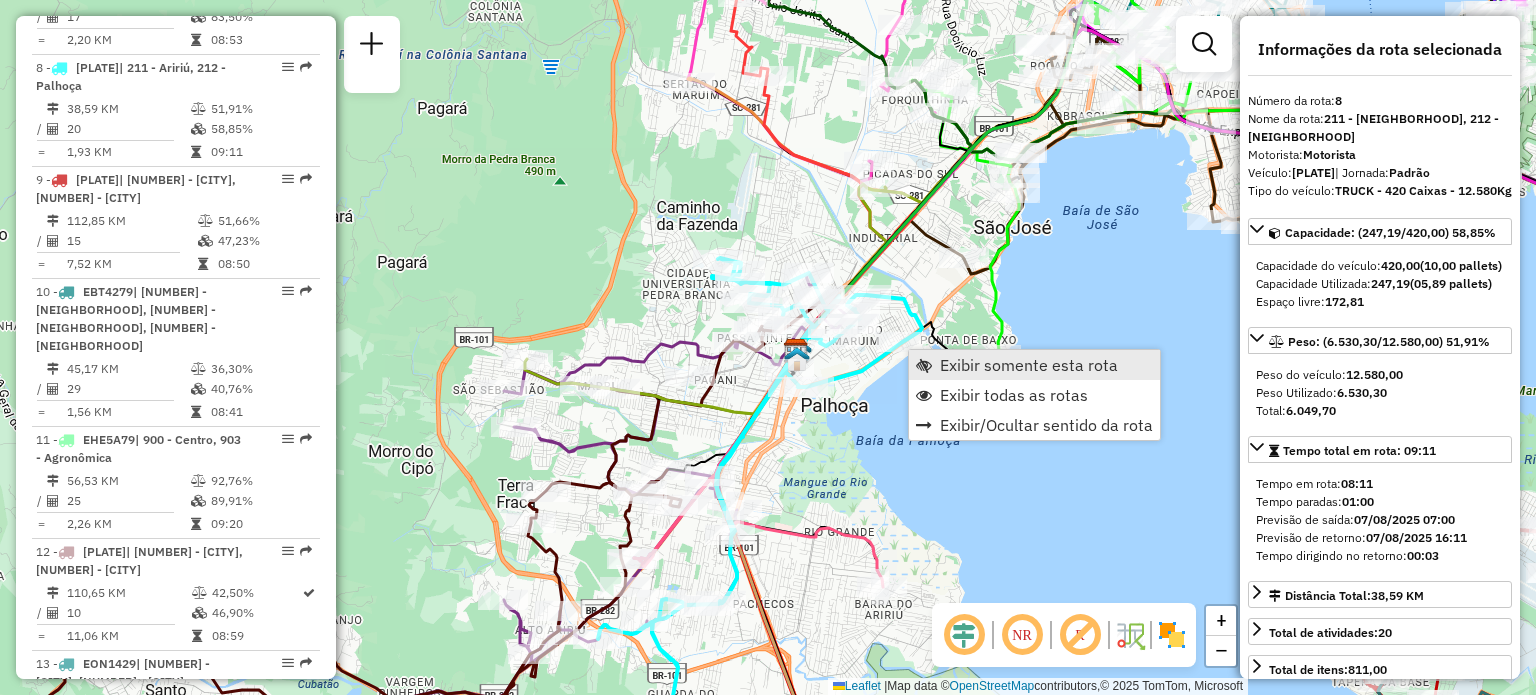 click on "Exibir somente esta rota" at bounding box center [1034, 365] 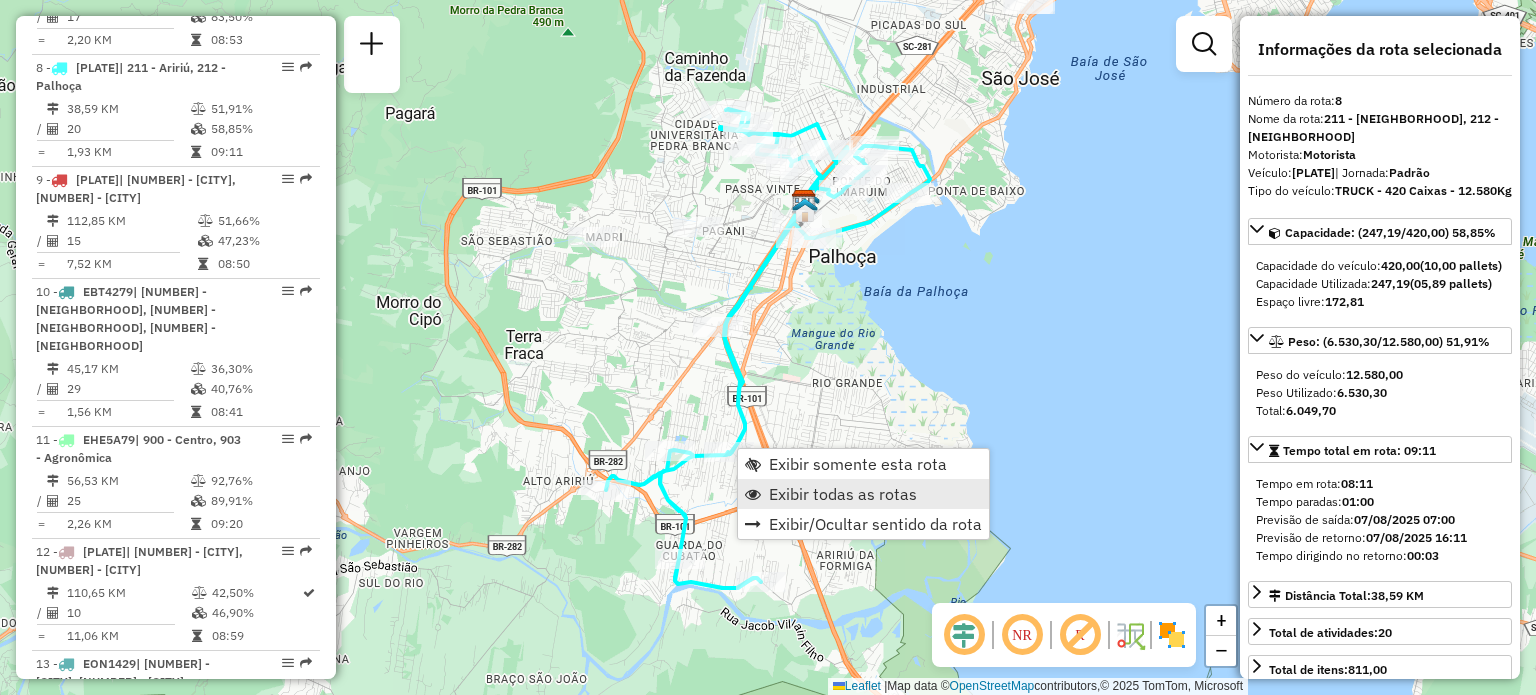 click on "Exibir todas as rotas" at bounding box center [843, 494] 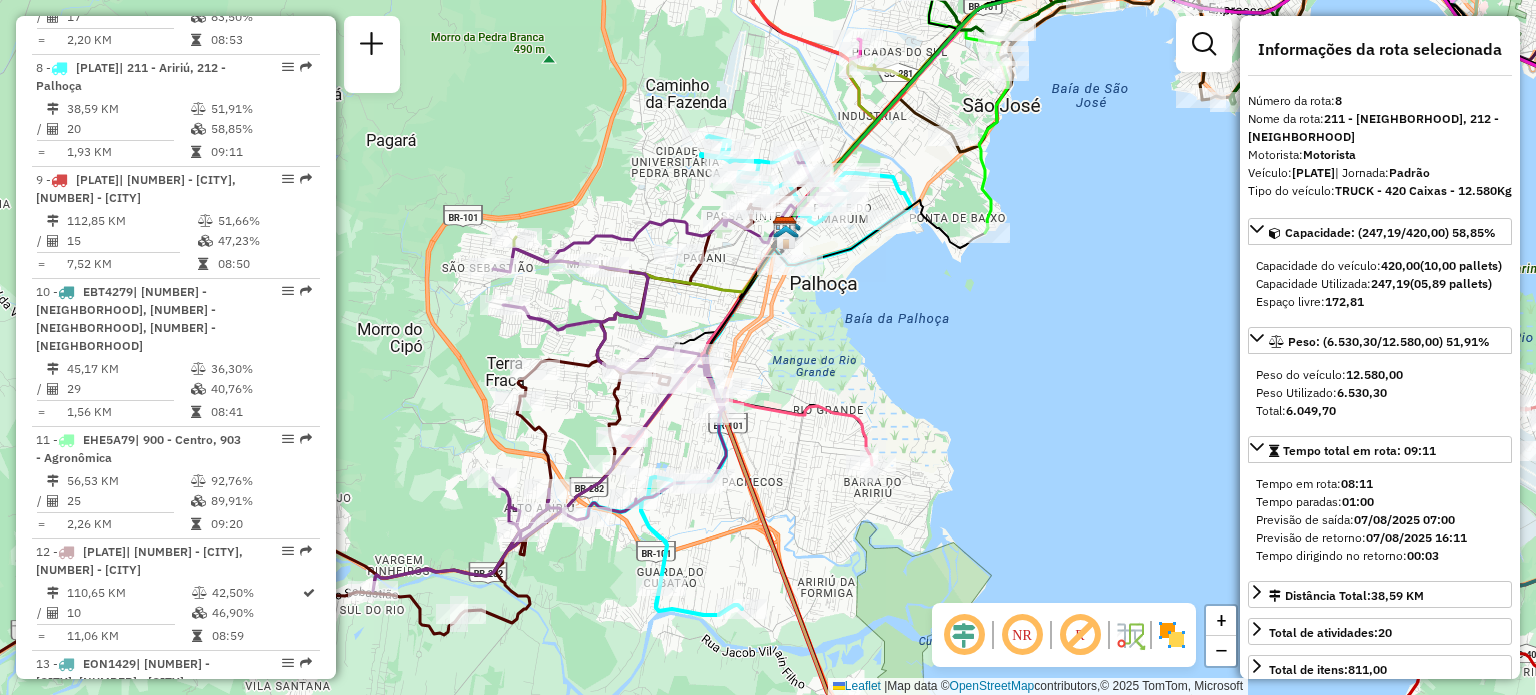 drag, startPoint x: 988, startPoint y: 312, endPoint x: 880, endPoint y: 470, distance: 191.38443 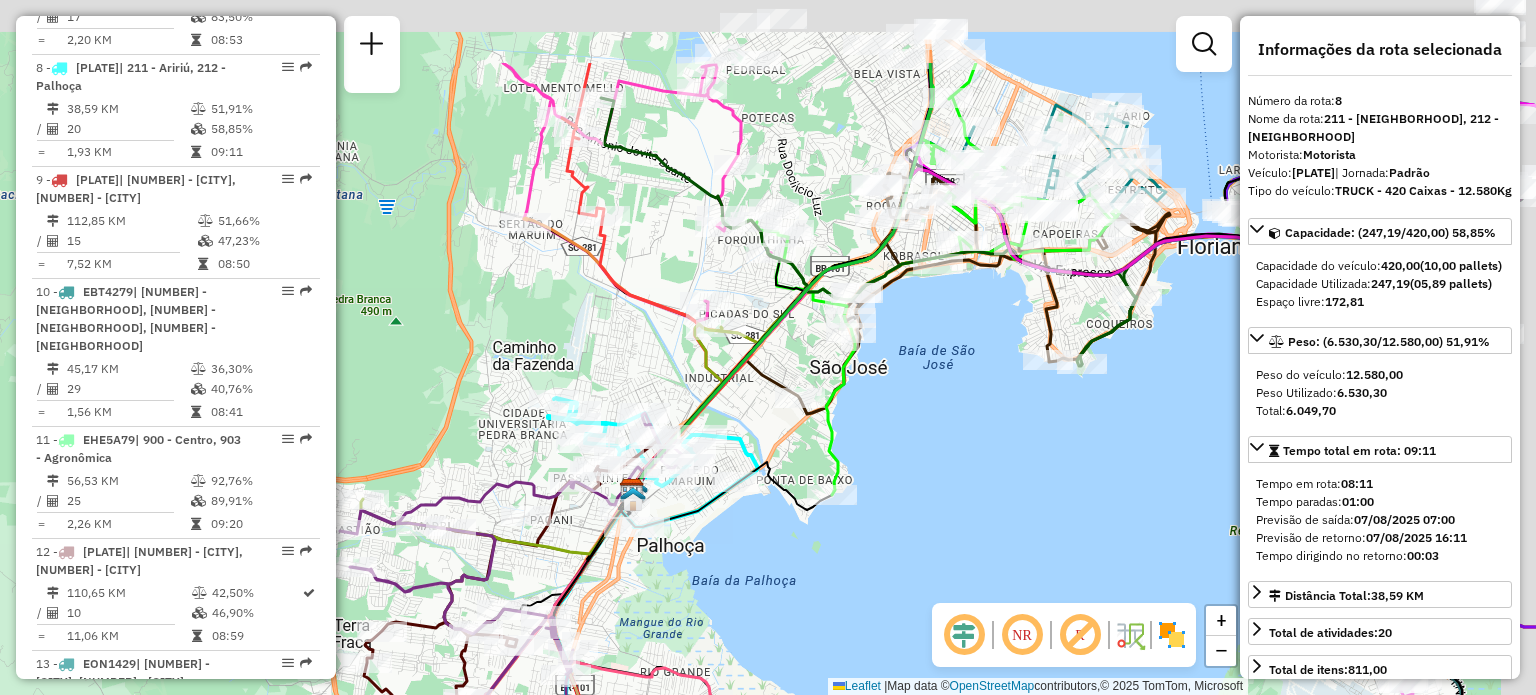 drag, startPoint x: 717, startPoint y: 118, endPoint x: 620, endPoint y: 291, distance: 198.33809 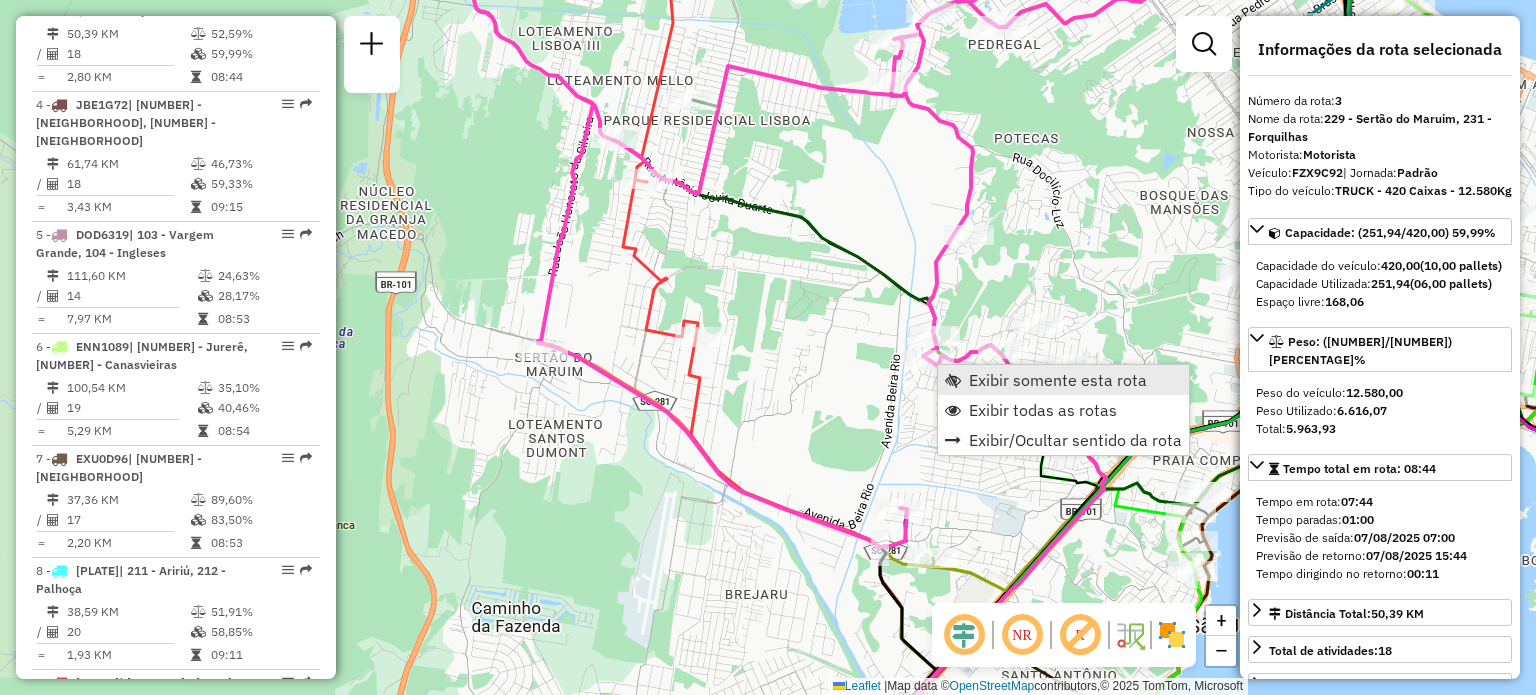 scroll, scrollTop: 1018, scrollLeft: 0, axis: vertical 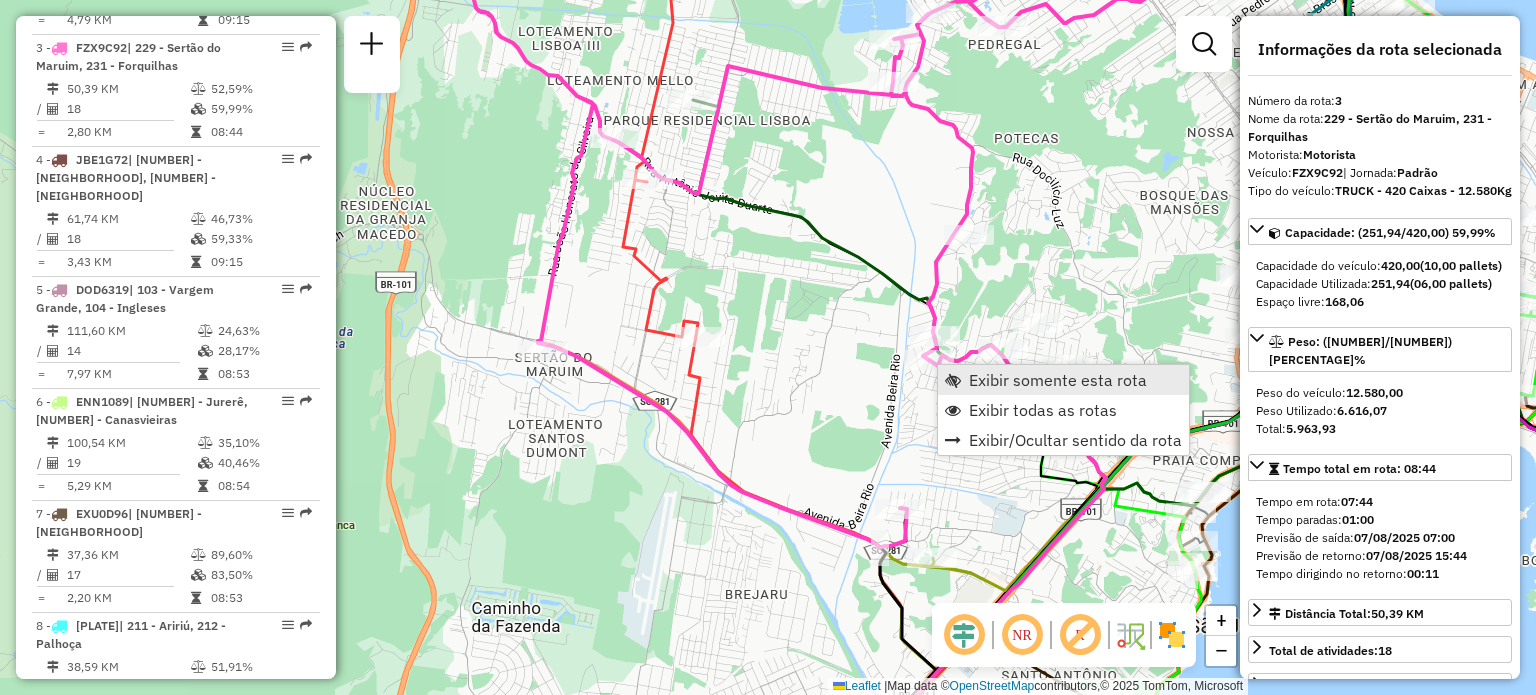 click at bounding box center [953, 380] 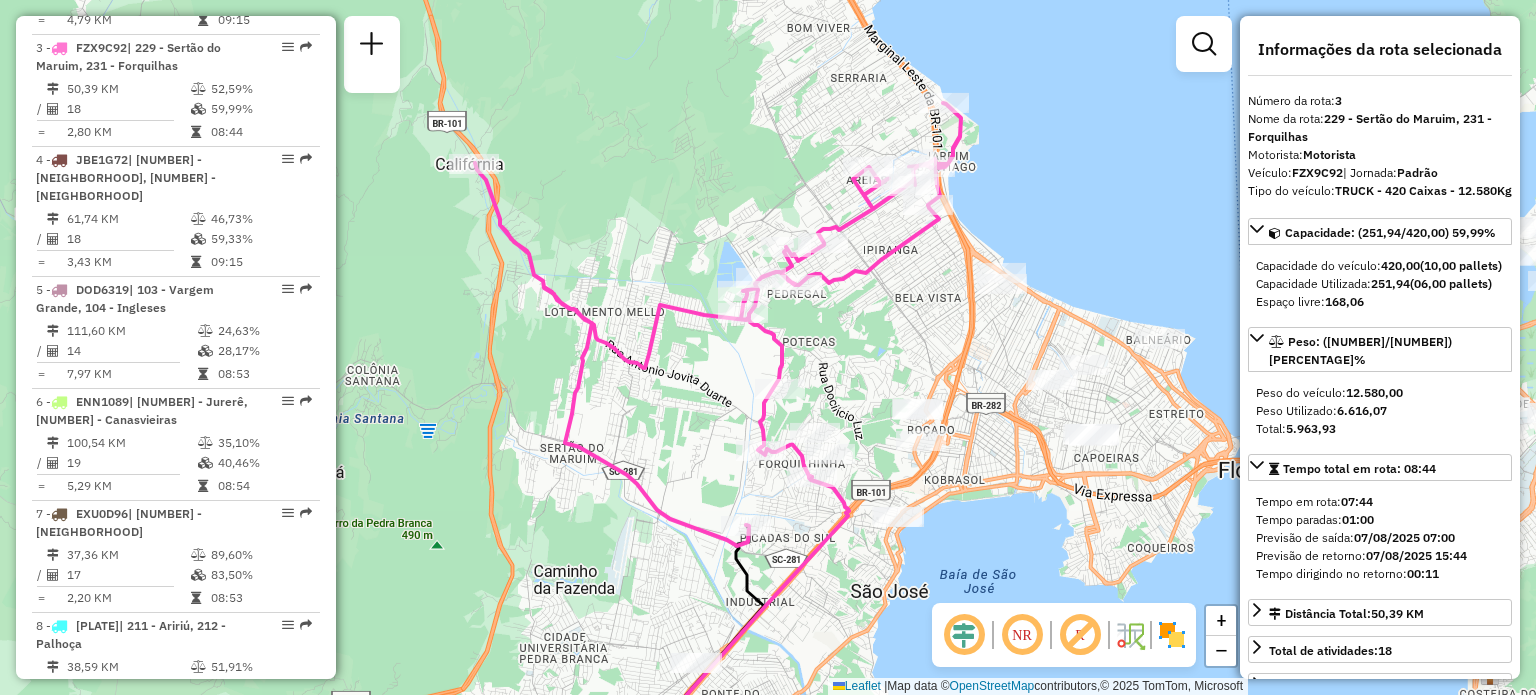drag, startPoint x: 945, startPoint y: 239, endPoint x: 877, endPoint y: 330, distance: 113.600174 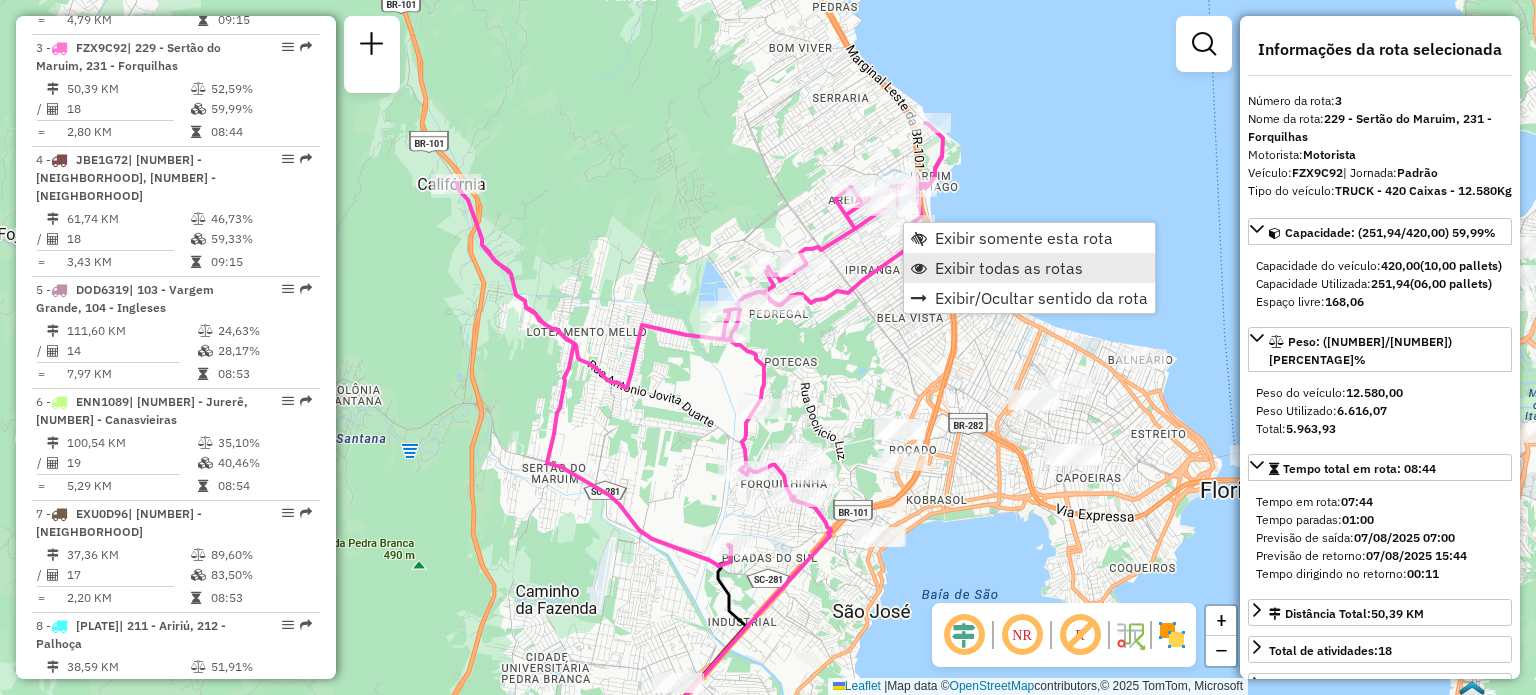 click on "Exibir todas as rotas" at bounding box center (1009, 268) 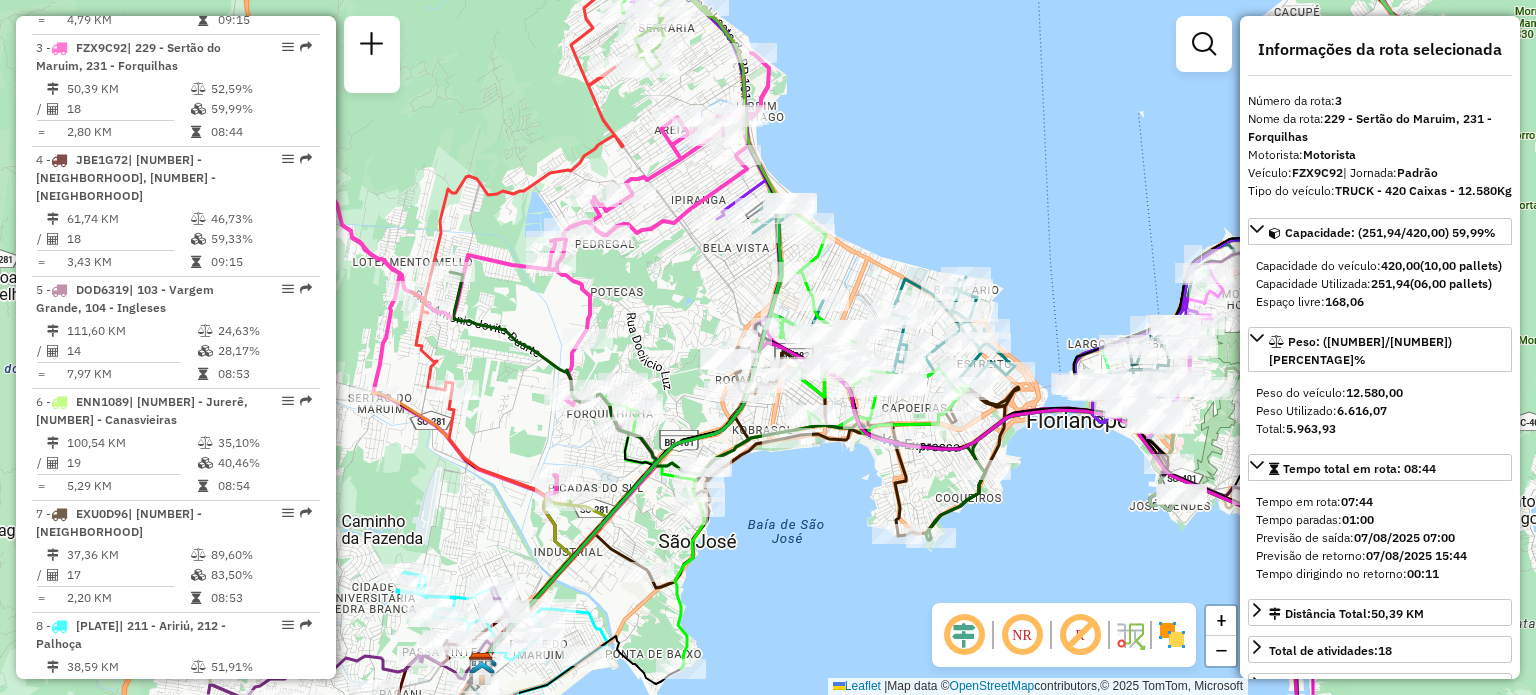 drag, startPoint x: 993, startPoint y: 204, endPoint x: 990, endPoint y: 260, distance: 56.0803 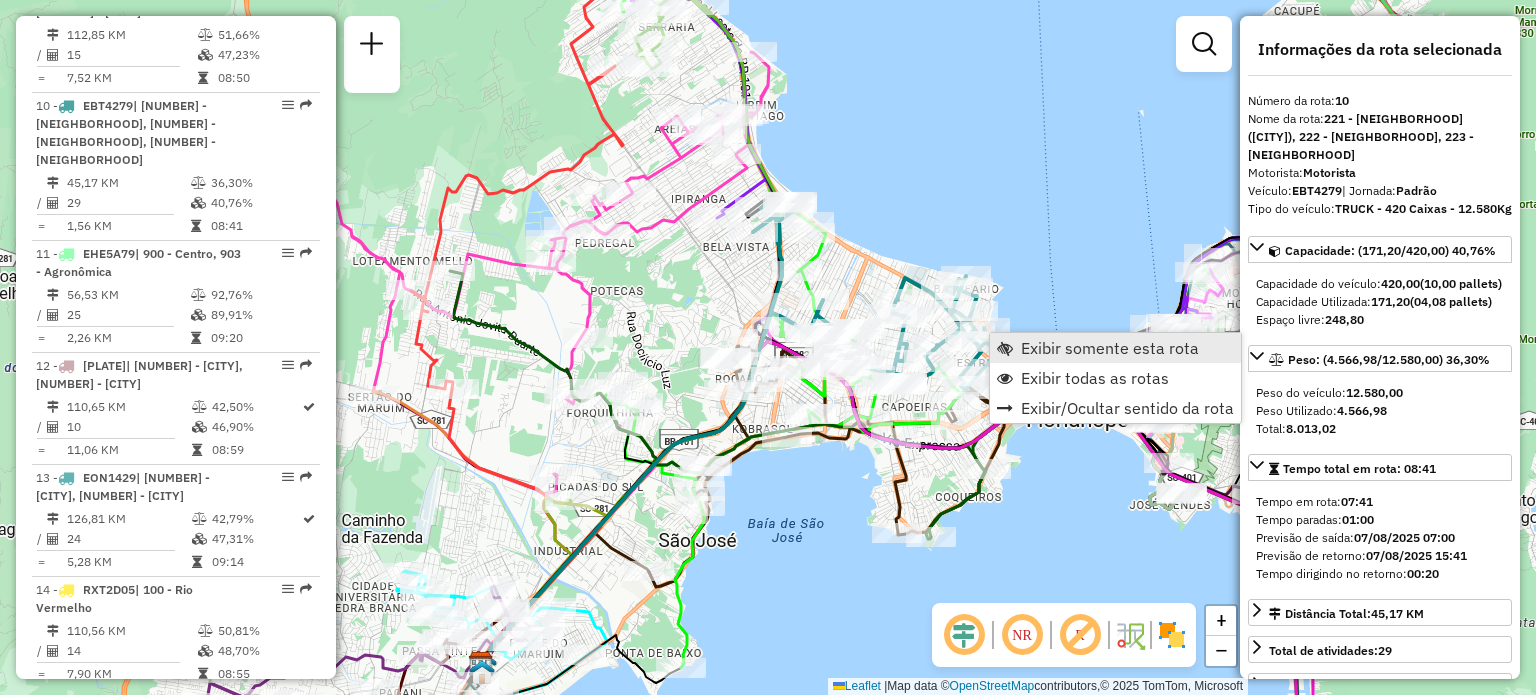 scroll, scrollTop: 1800, scrollLeft: 0, axis: vertical 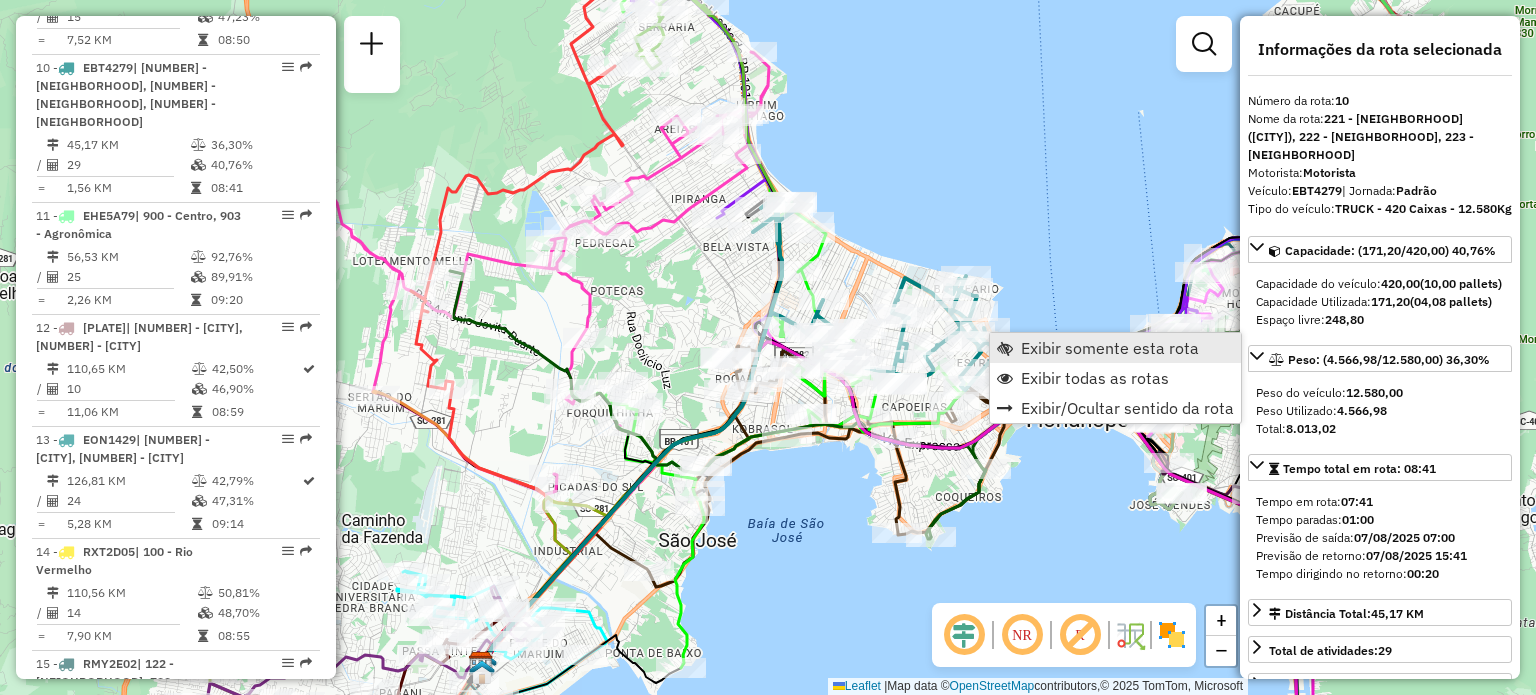 click at bounding box center [1005, 348] 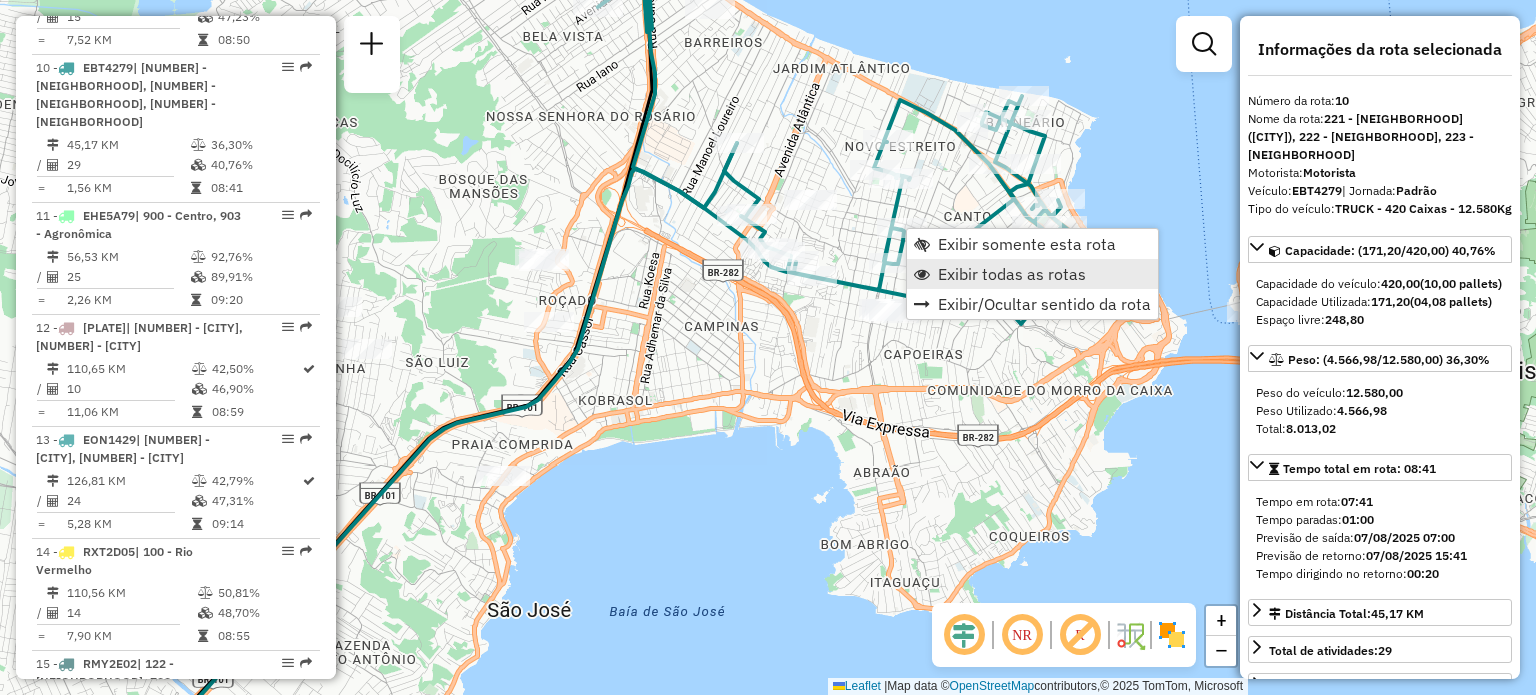click on "Exibir todas as rotas" at bounding box center (1012, 274) 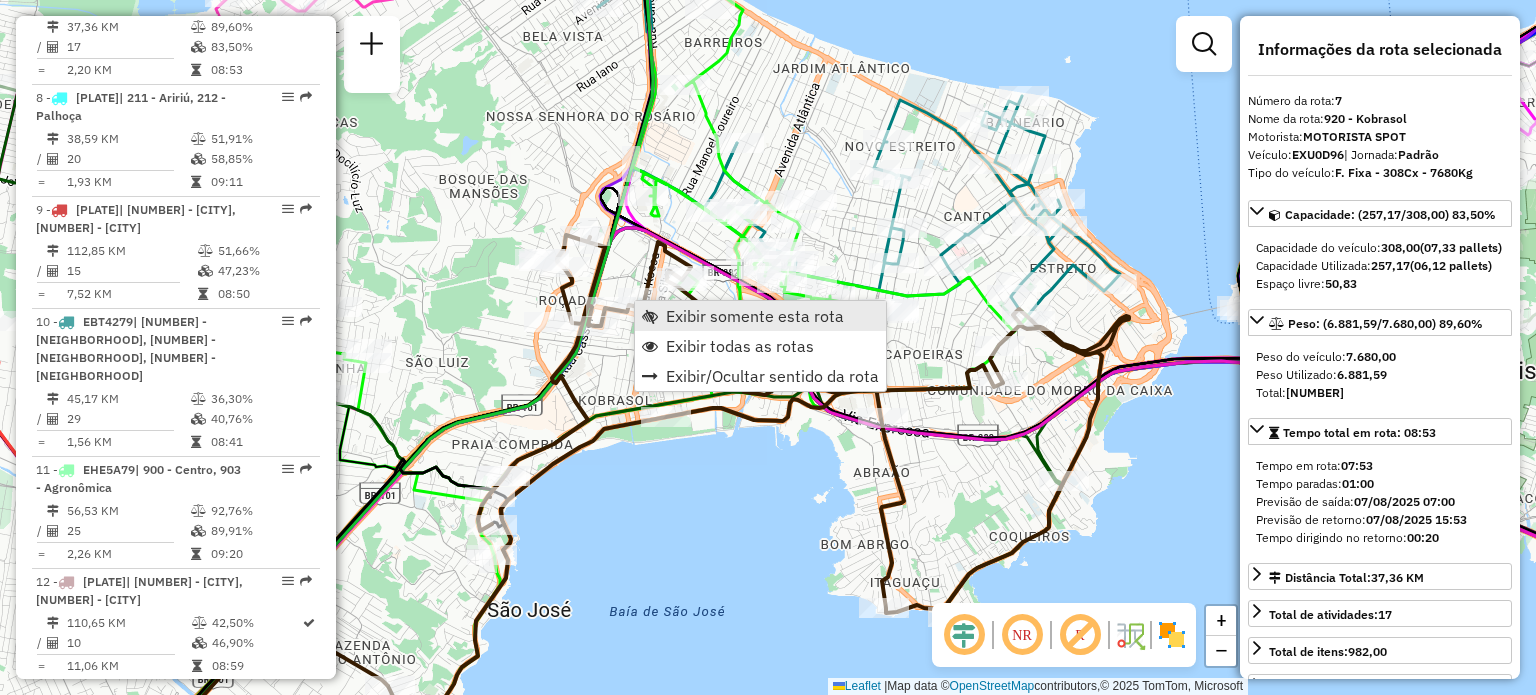 scroll, scrollTop: 1484, scrollLeft: 0, axis: vertical 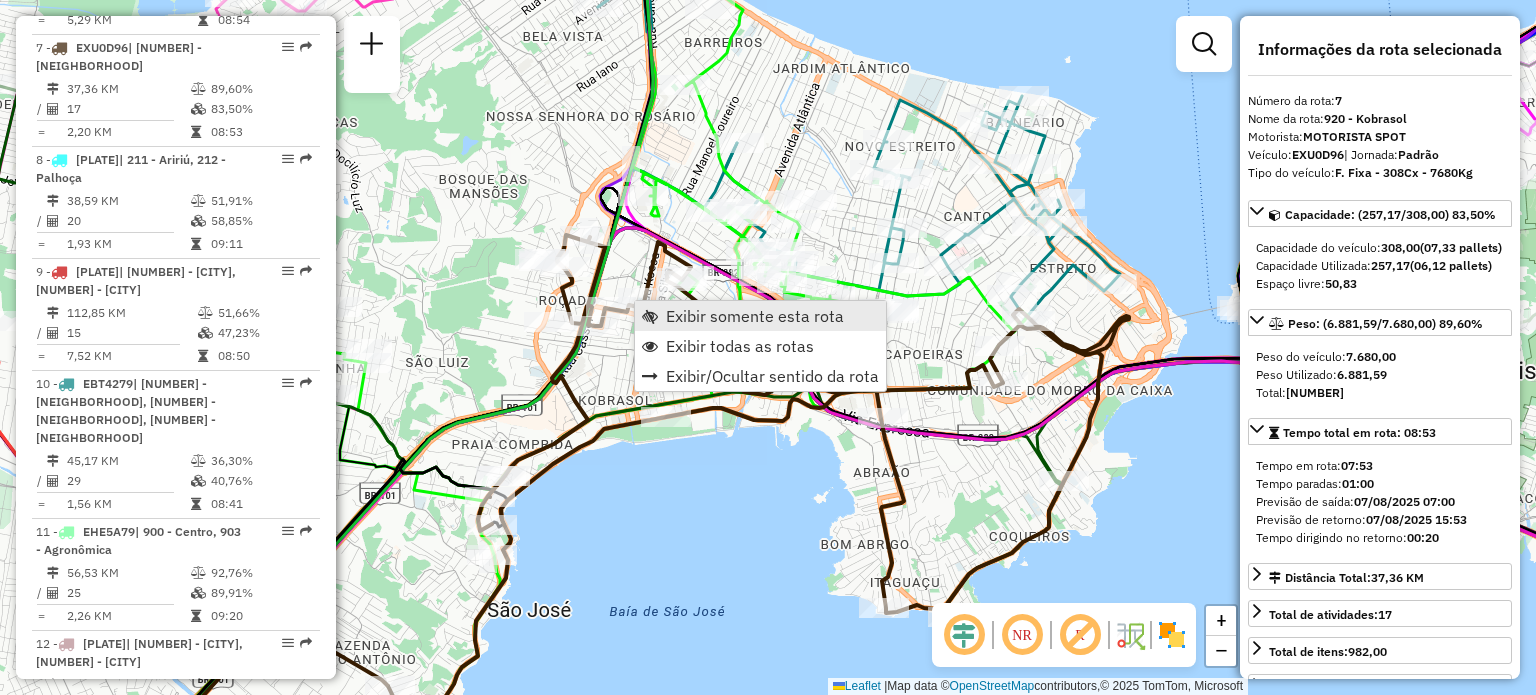 click on "Exibir somente esta rota" at bounding box center [755, 316] 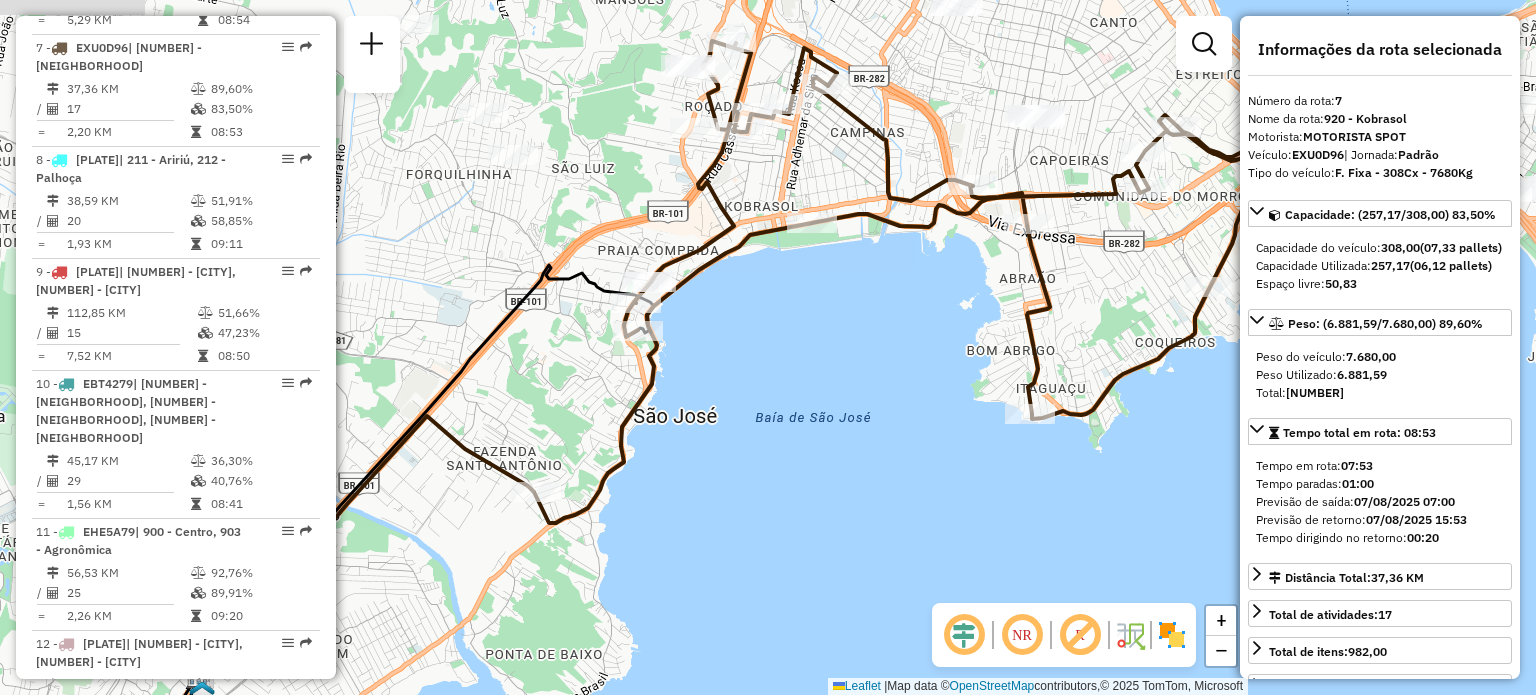 drag, startPoint x: 1014, startPoint y: 287, endPoint x: 913, endPoint y: 337, distance: 112.698715 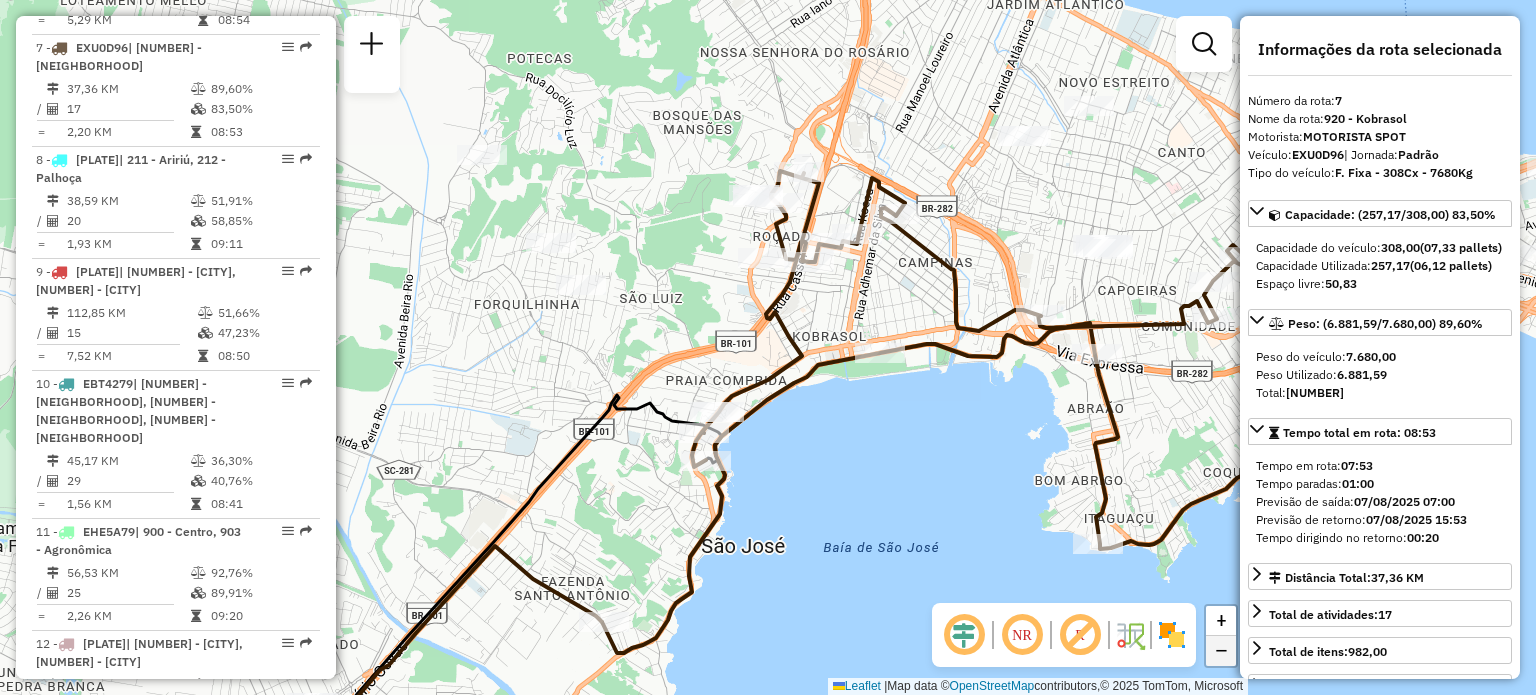 click on "−" 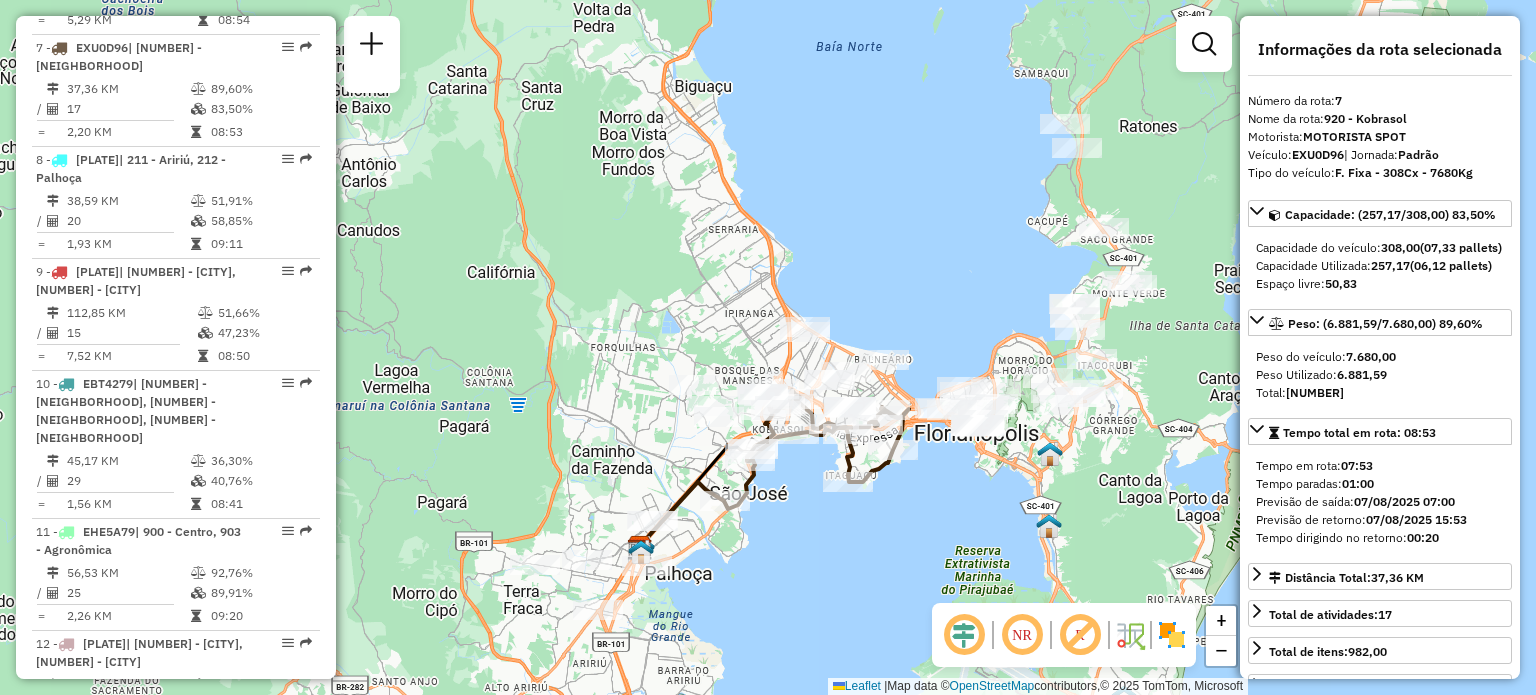 drag, startPoint x: 1025, startPoint y: 166, endPoint x: 844, endPoint y: 367, distance: 270.48474 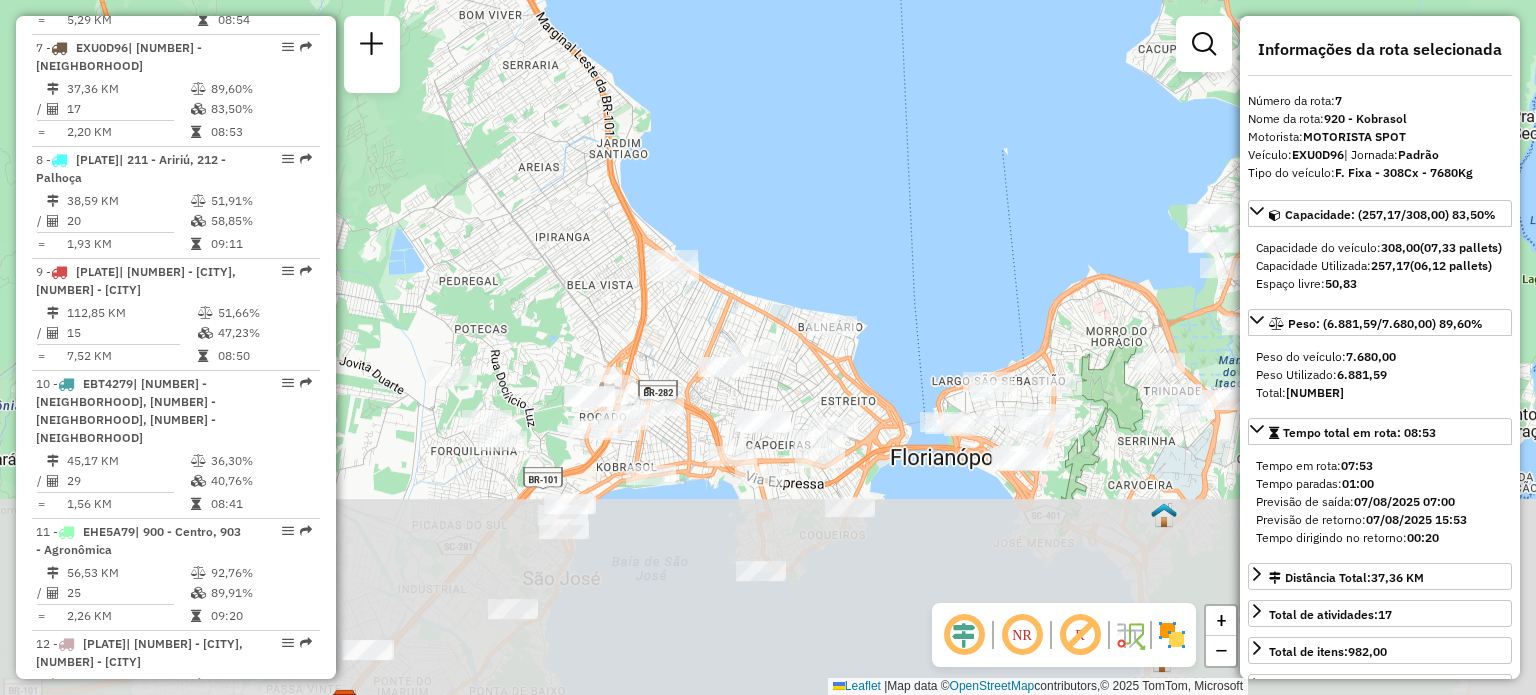 drag, startPoint x: 726, startPoint y: 429, endPoint x: 855, endPoint y: 52, distance: 398.45953 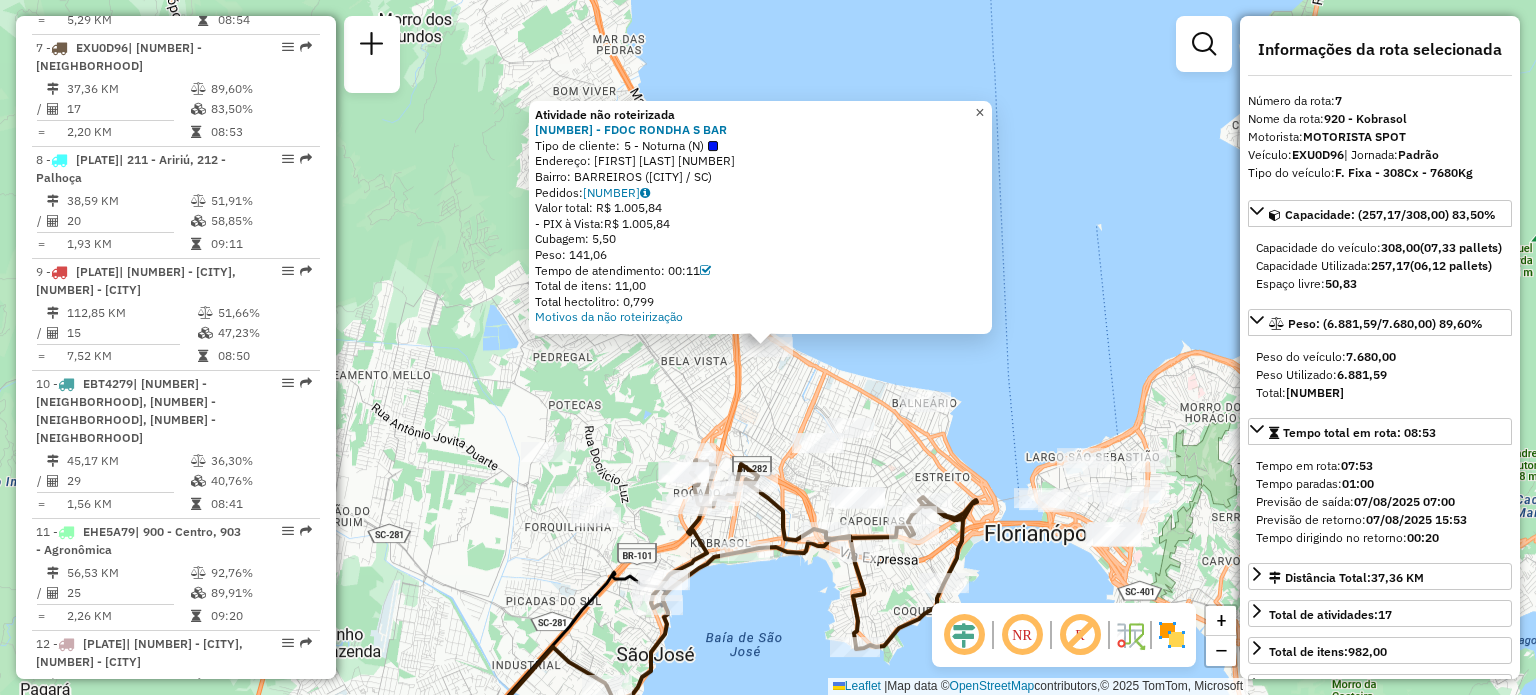 click on "×" 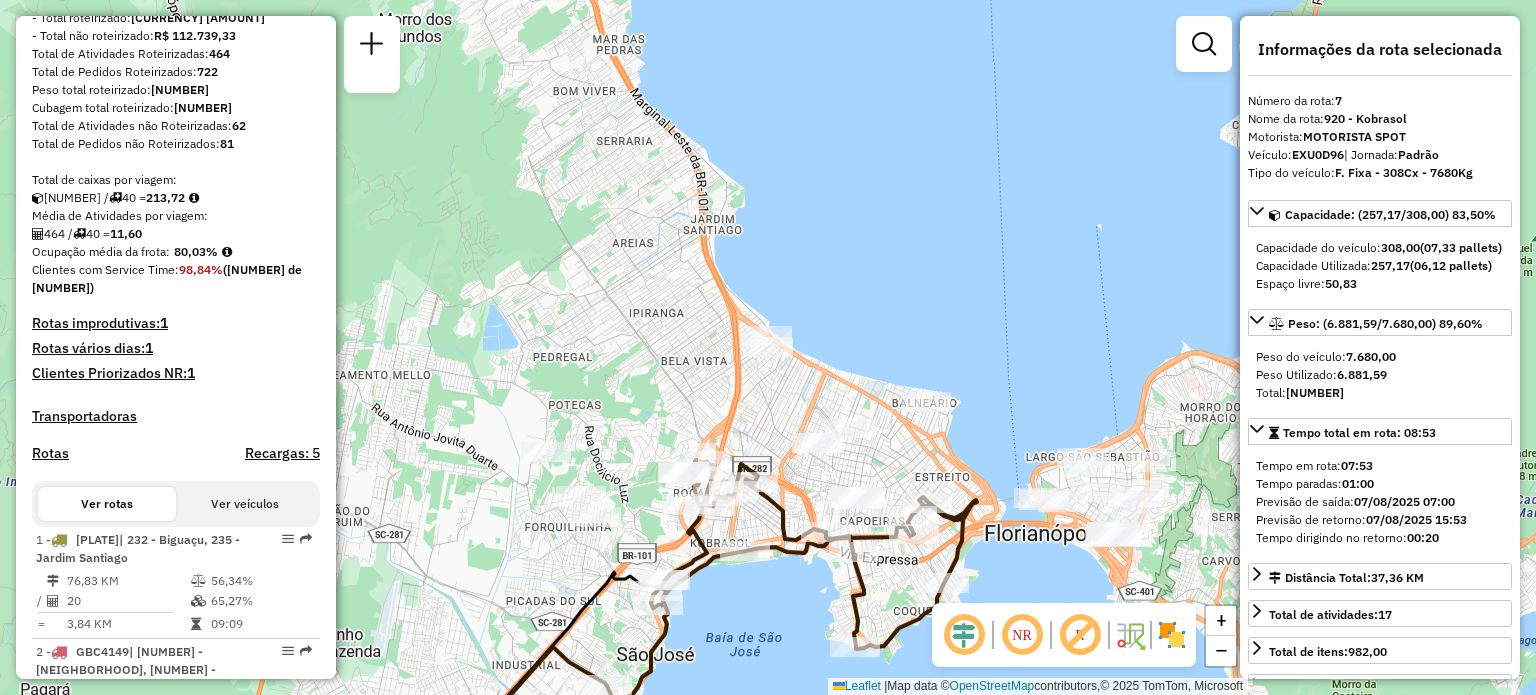scroll, scrollTop: 0, scrollLeft: 0, axis: both 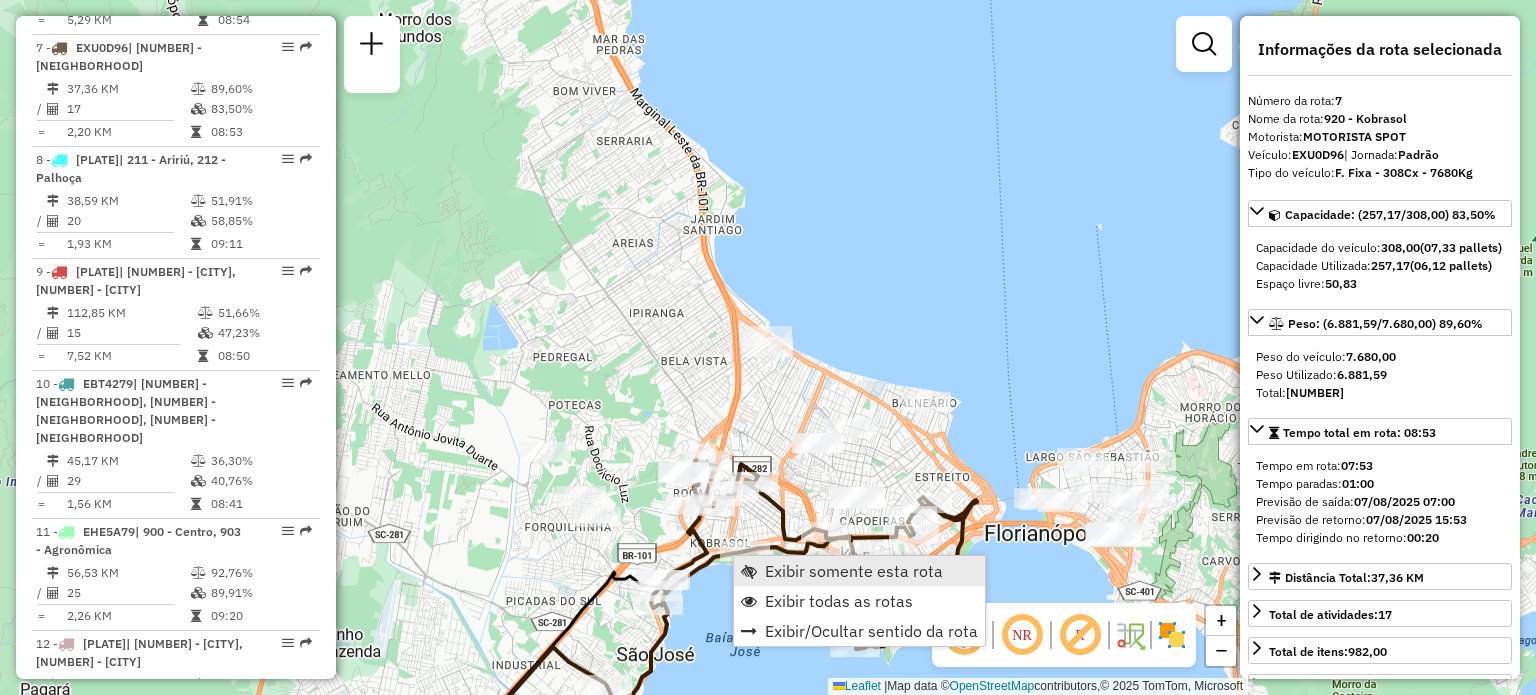 click on "Exibir somente esta rota" at bounding box center [854, 571] 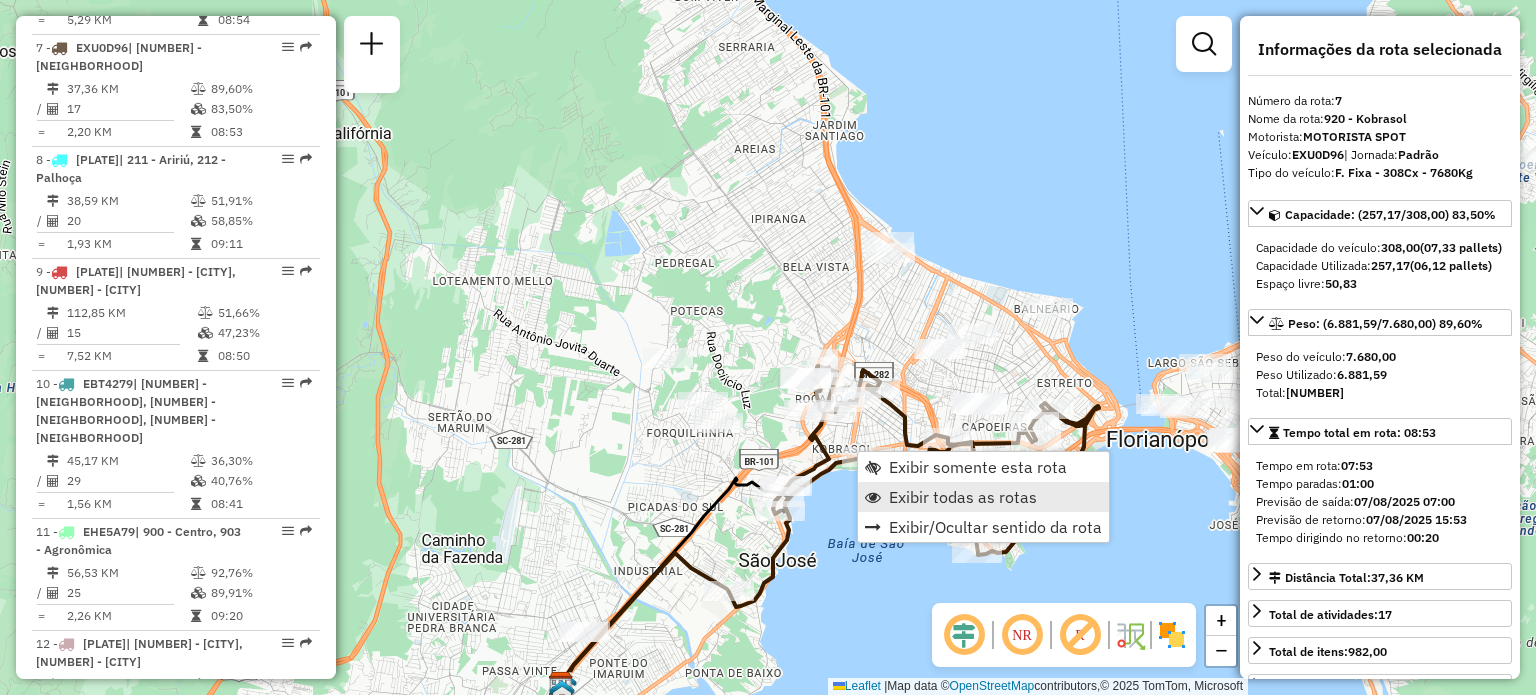 click on "Exibir todas as rotas" at bounding box center [963, 497] 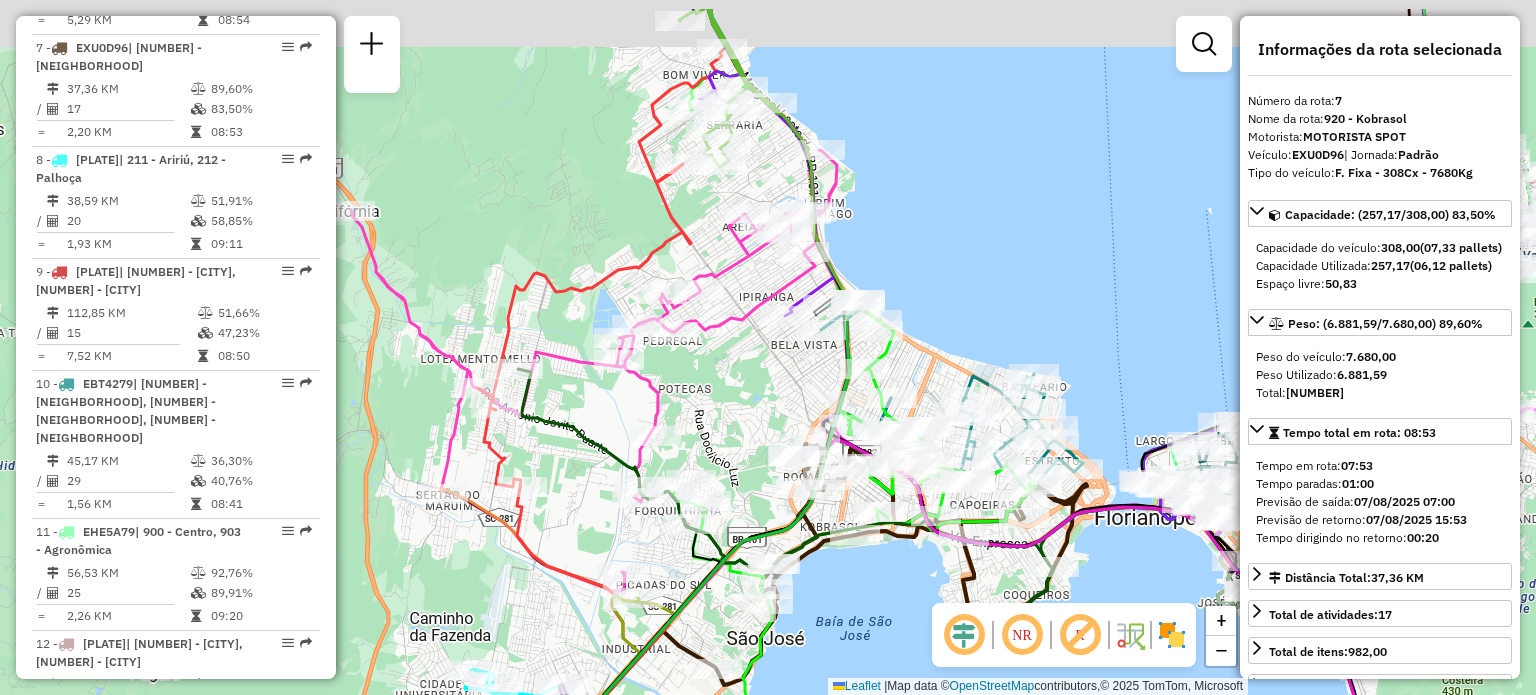 drag, startPoint x: 694, startPoint y: 154, endPoint x: 682, endPoint y: 223, distance: 70.035706 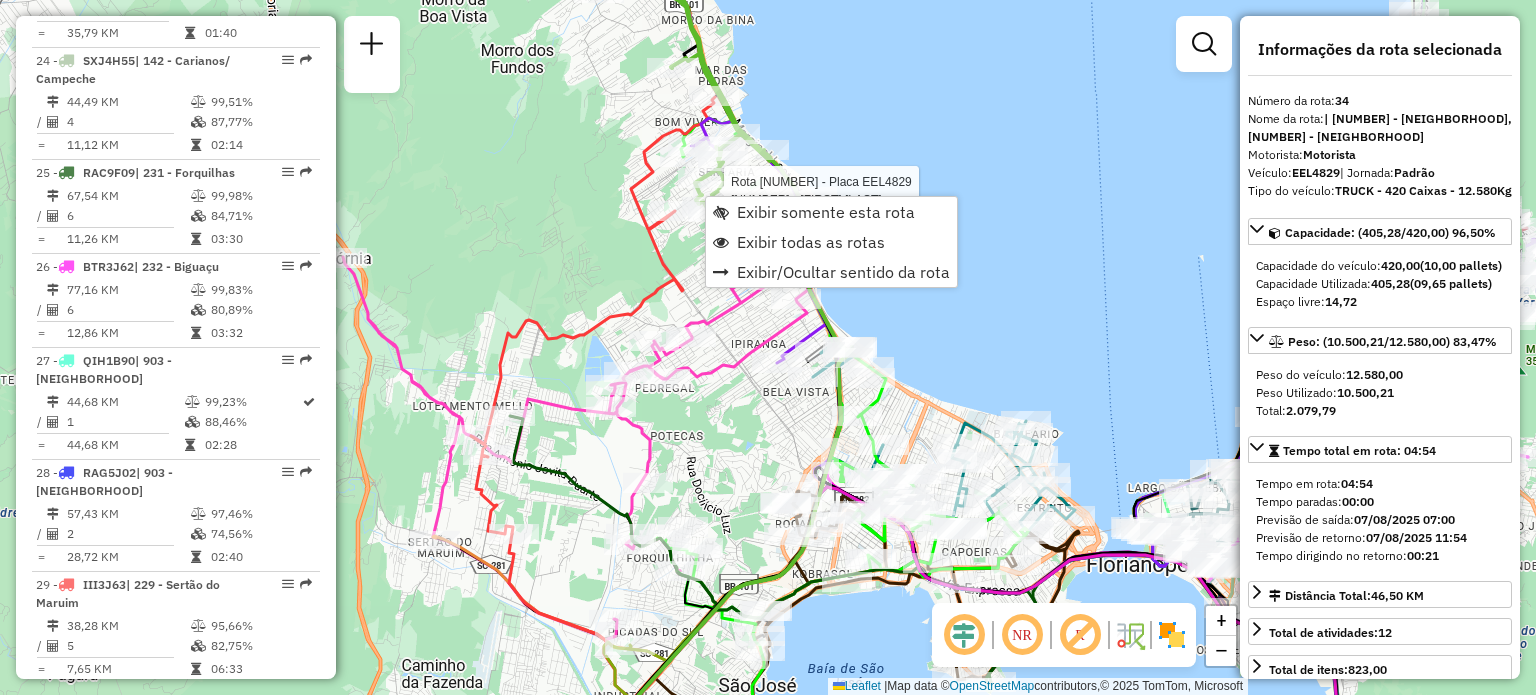 scroll, scrollTop: 4543, scrollLeft: 0, axis: vertical 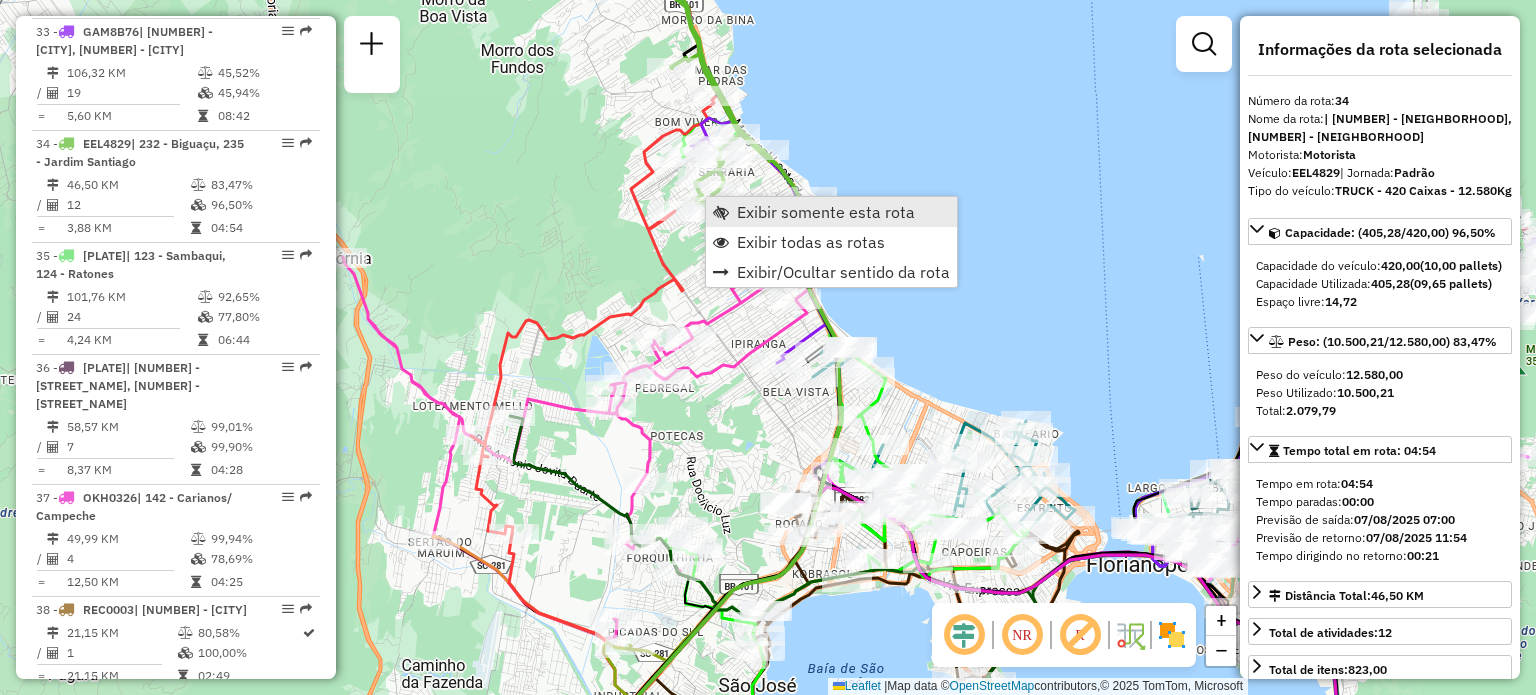click on "Exibir somente esta rota" at bounding box center [831, 212] 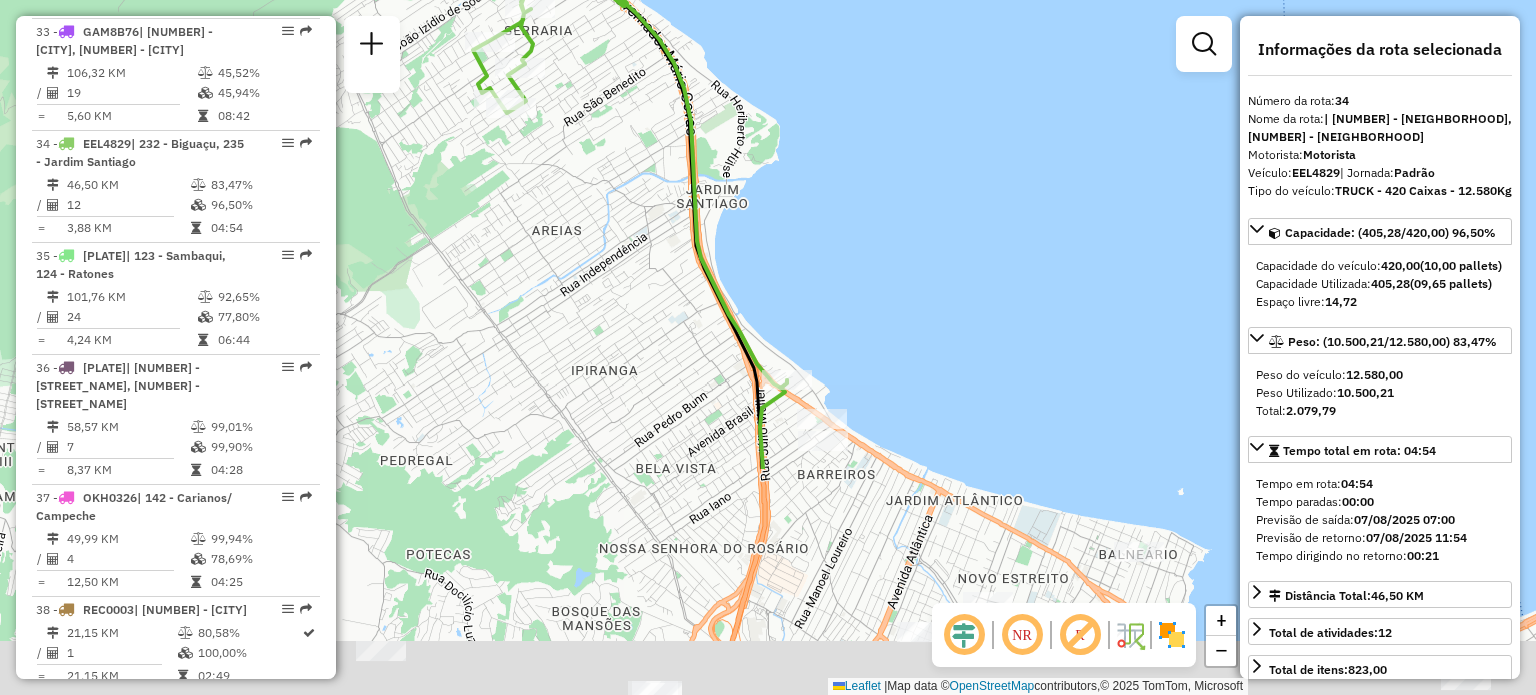 drag, startPoint x: 844, startPoint y: 470, endPoint x: 726, endPoint y: 174, distance: 318.6534 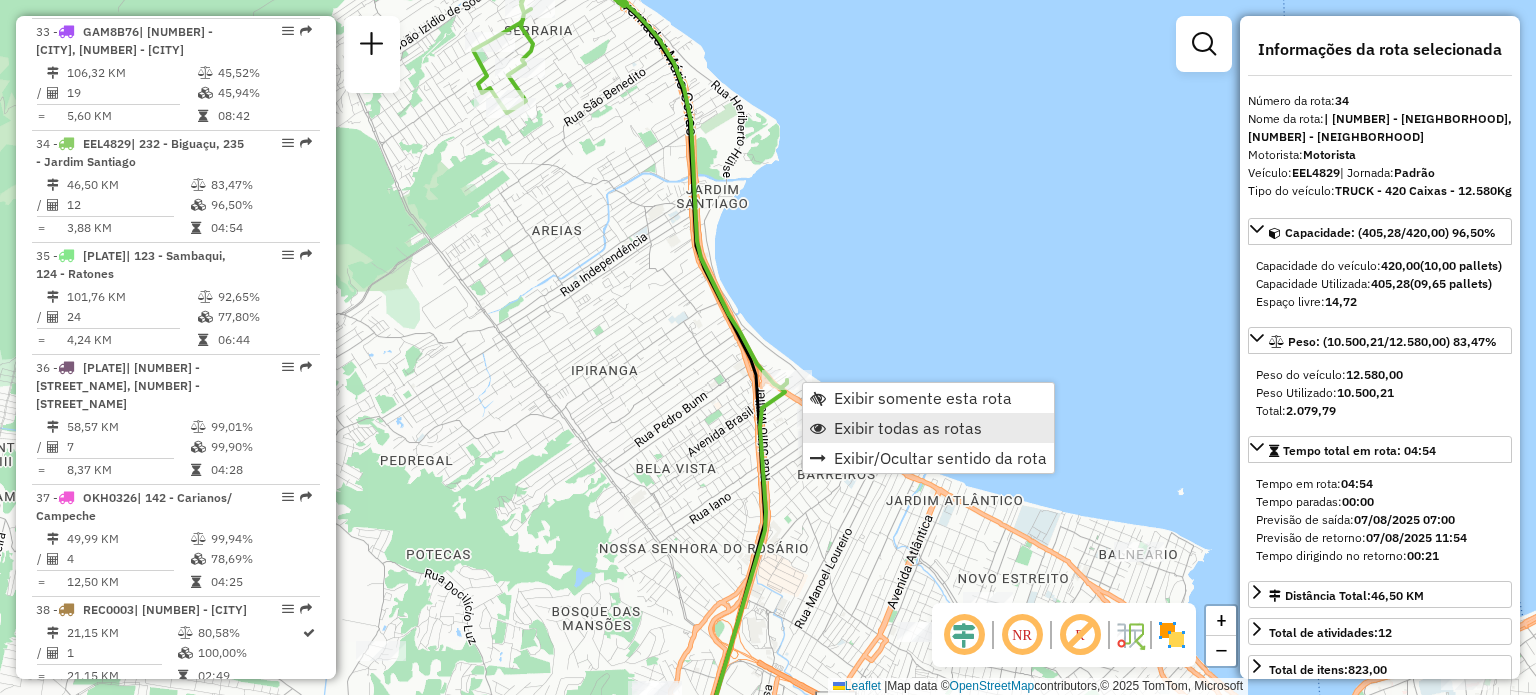 click on "Exibir todas as rotas" at bounding box center [908, 428] 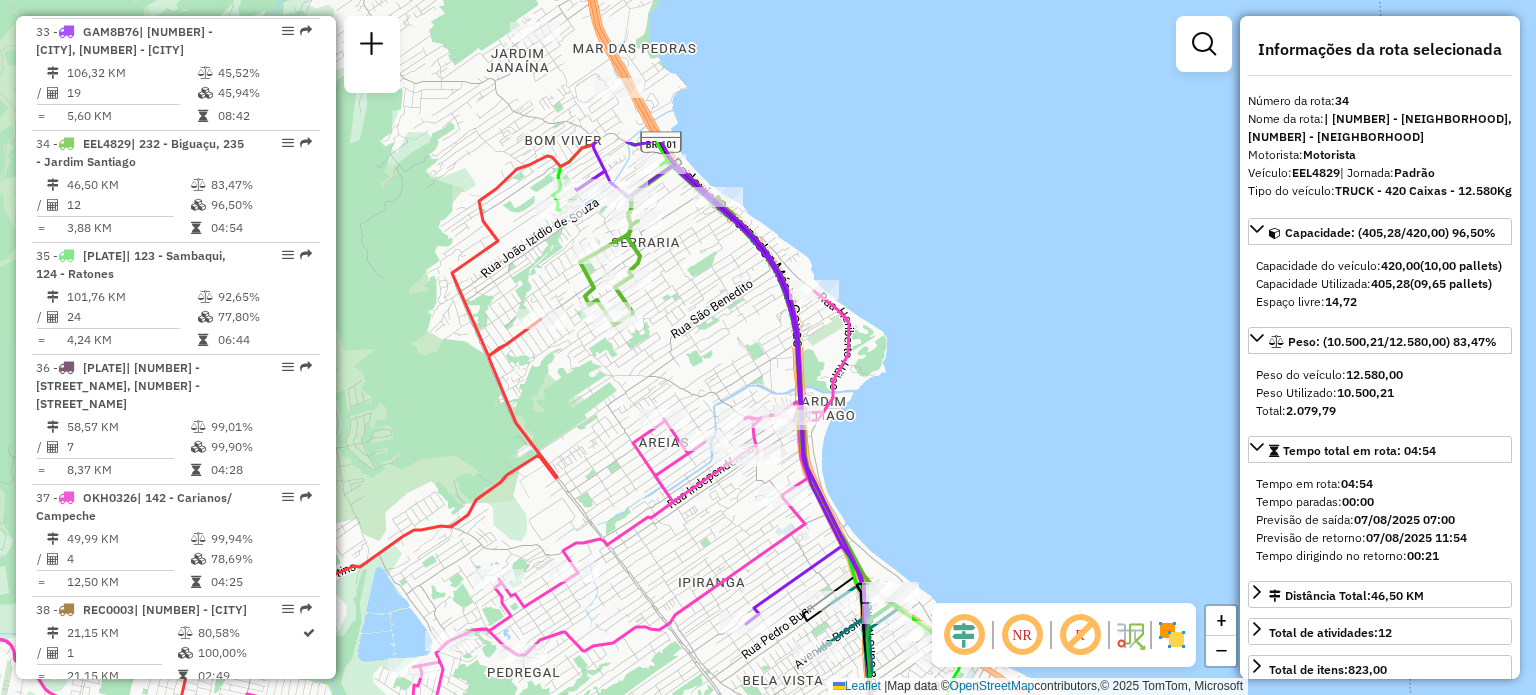 drag, startPoint x: 592, startPoint y: 287, endPoint x: 661, endPoint y: 473, distance: 198.38599 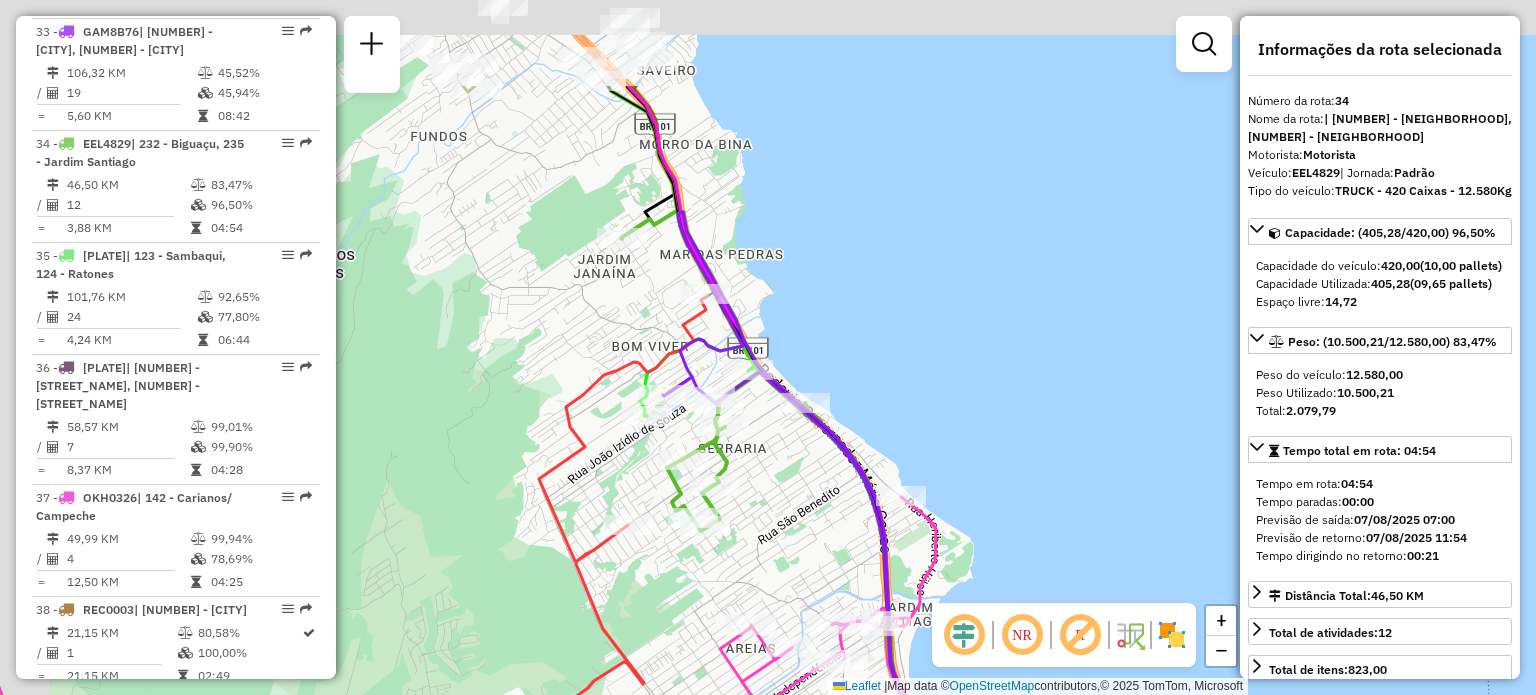 drag, startPoint x: 533, startPoint y: 195, endPoint x: 616, endPoint y: 397, distance: 218.38727 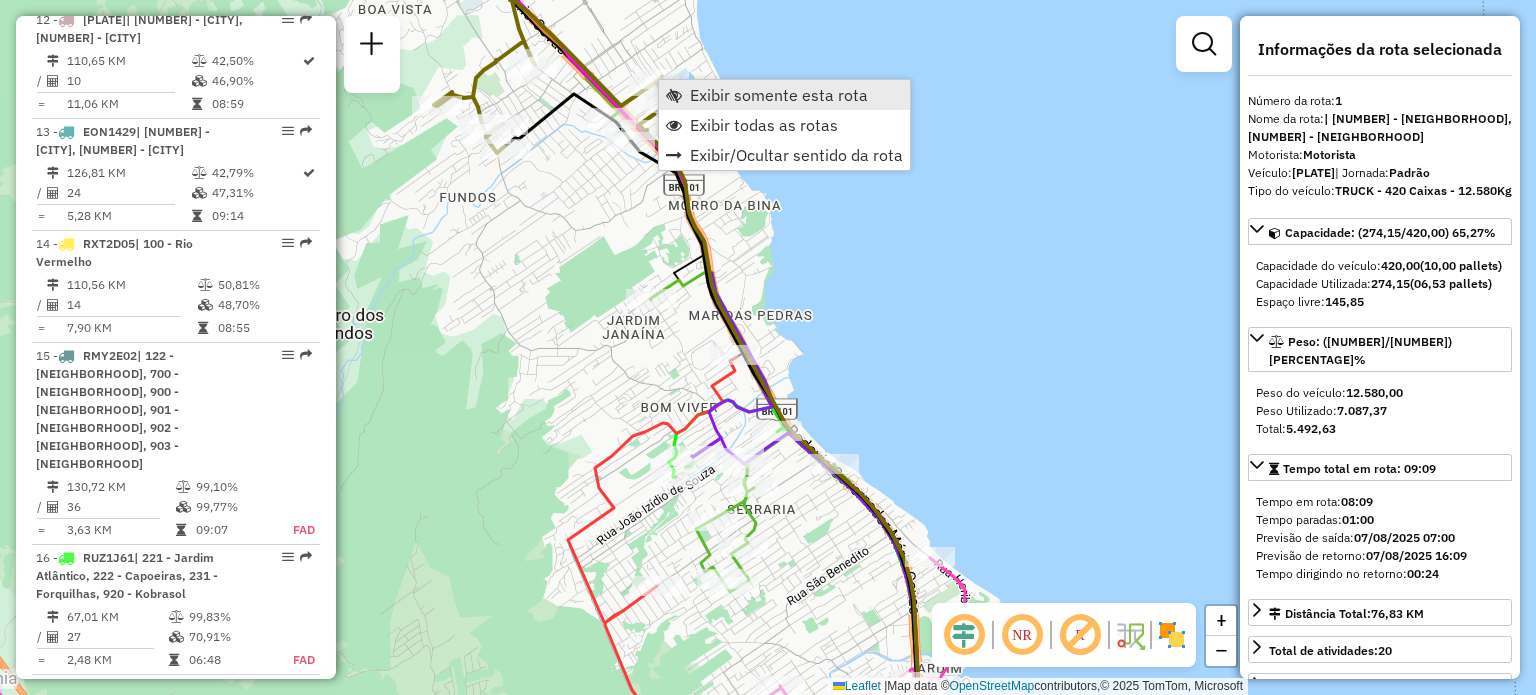 scroll, scrollTop: 795, scrollLeft: 0, axis: vertical 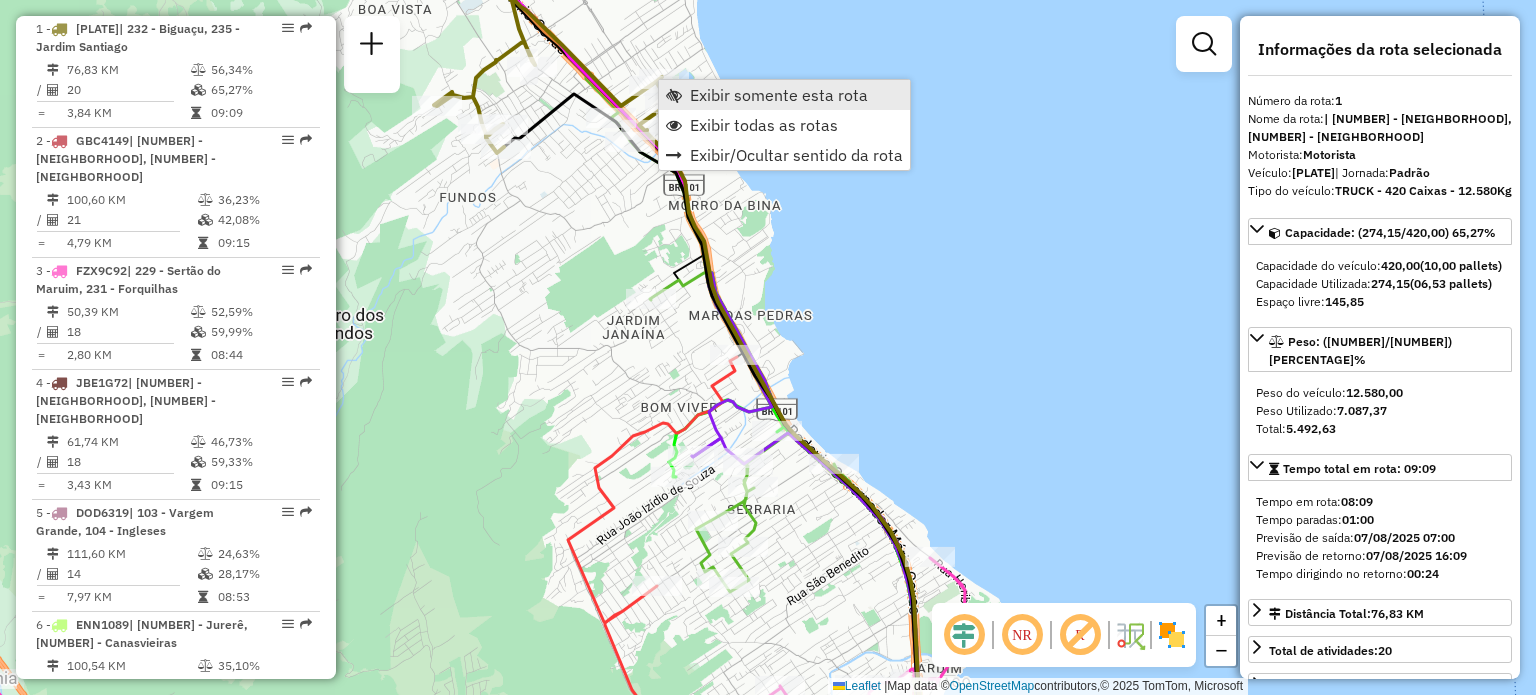 click on "Exibir somente esta rota" at bounding box center (779, 95) 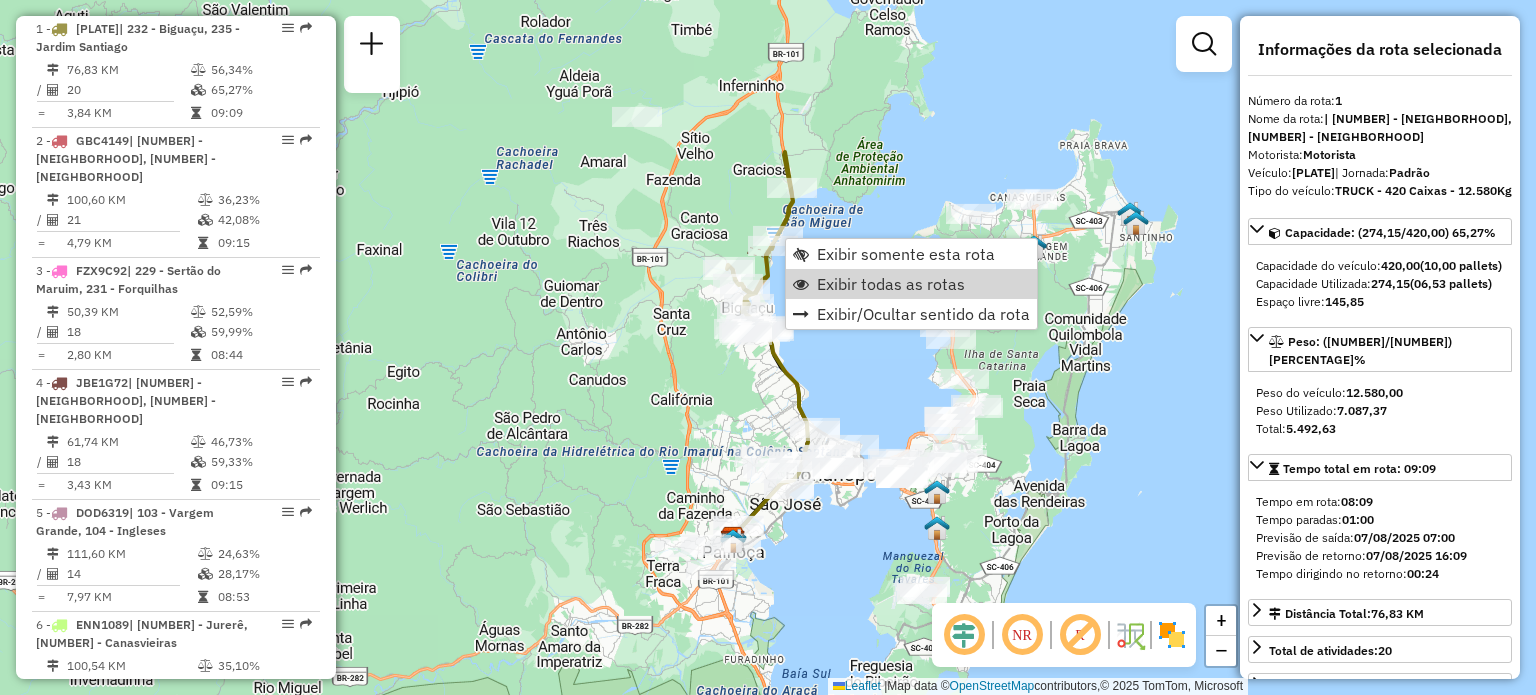 drag, startPoint x: 816, startPoint y: 289, endPoint x: 854, endPoint y: 161, distance: 133.52153 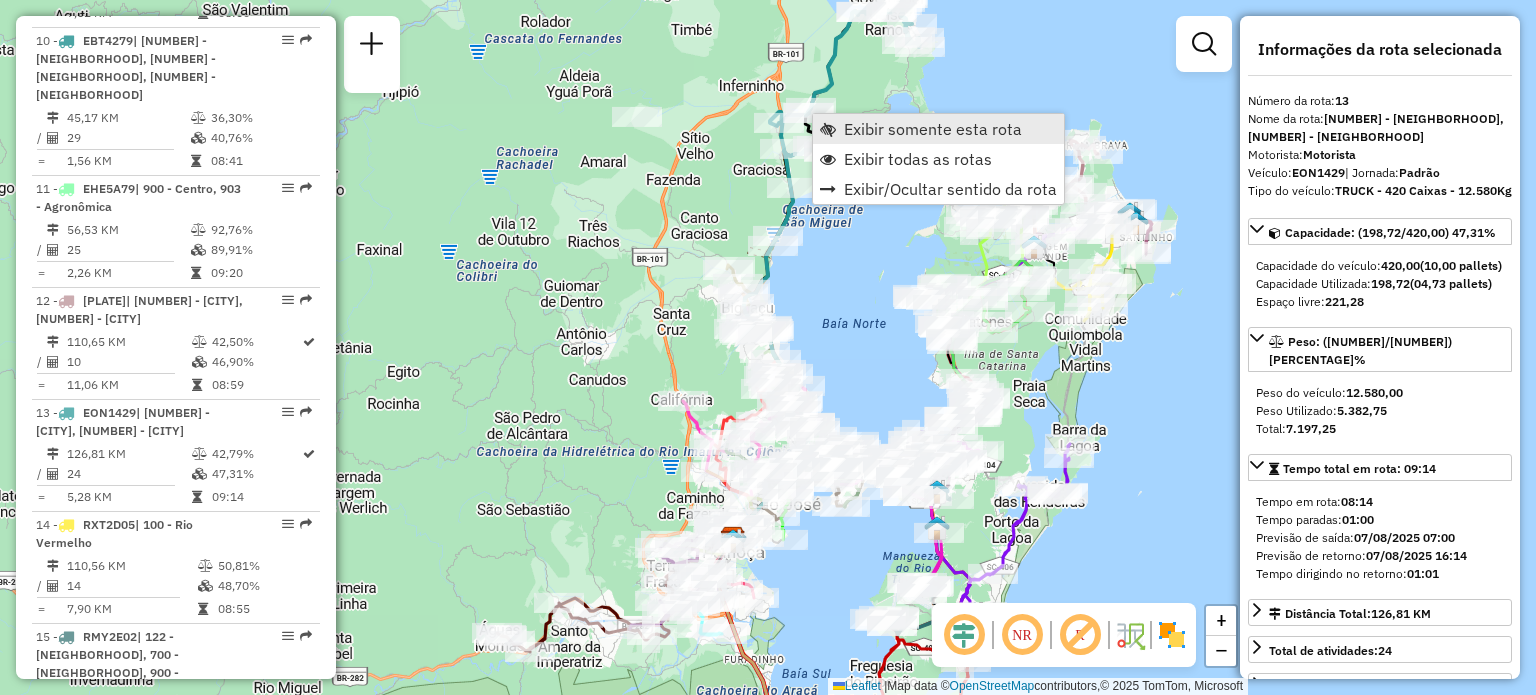 click on "Exibir somente esta rota" at bounding box center [938, 129] 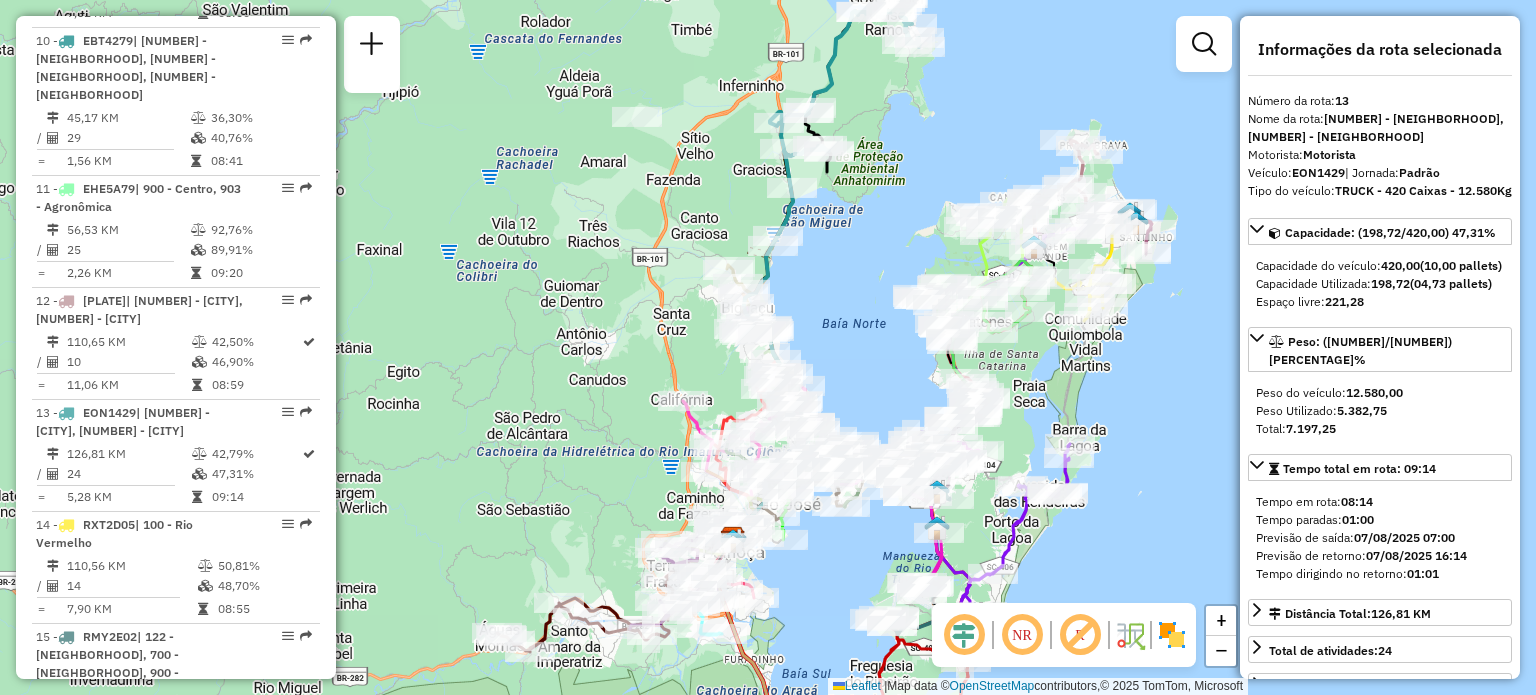 scroll, scrollTop: 2172, scrollLeft: 0, axis: vertical 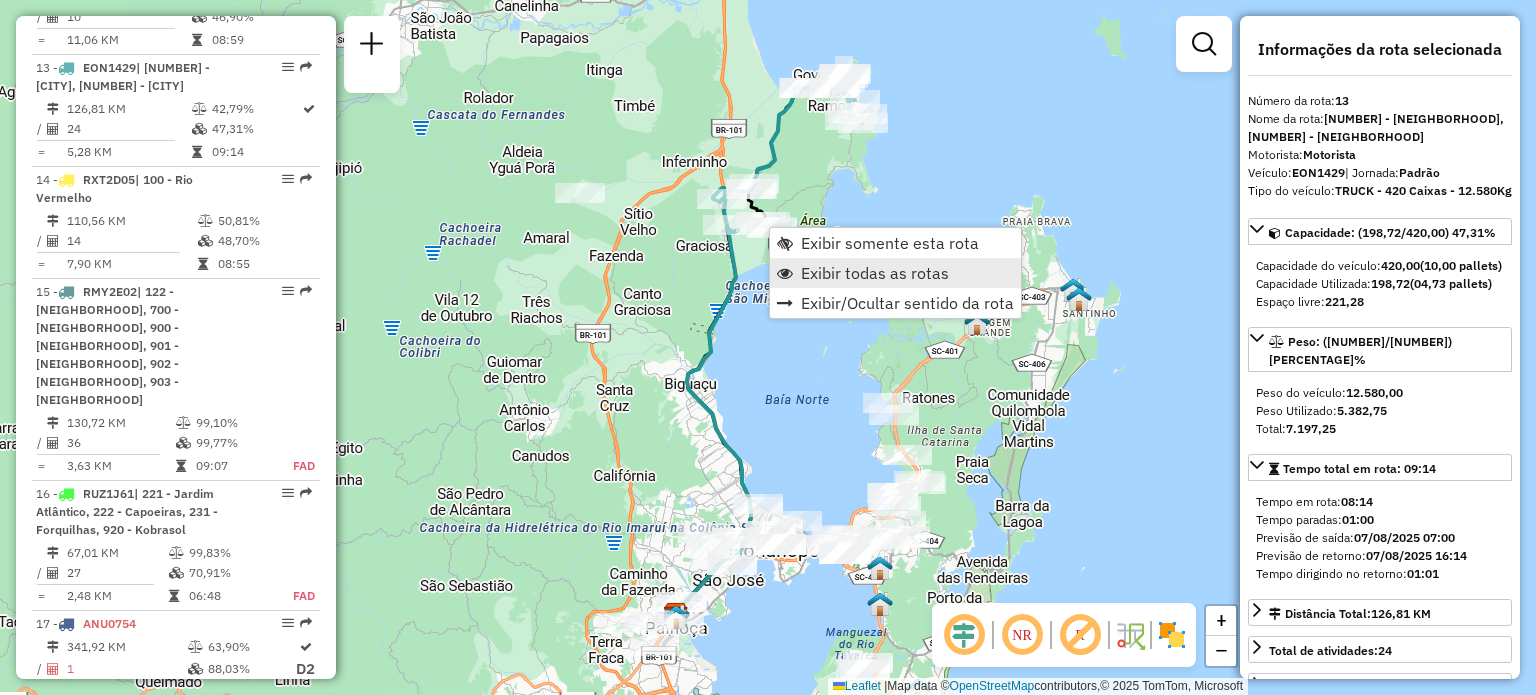 click on "Exibir todas as rotas" at bounding box center [875, 273] 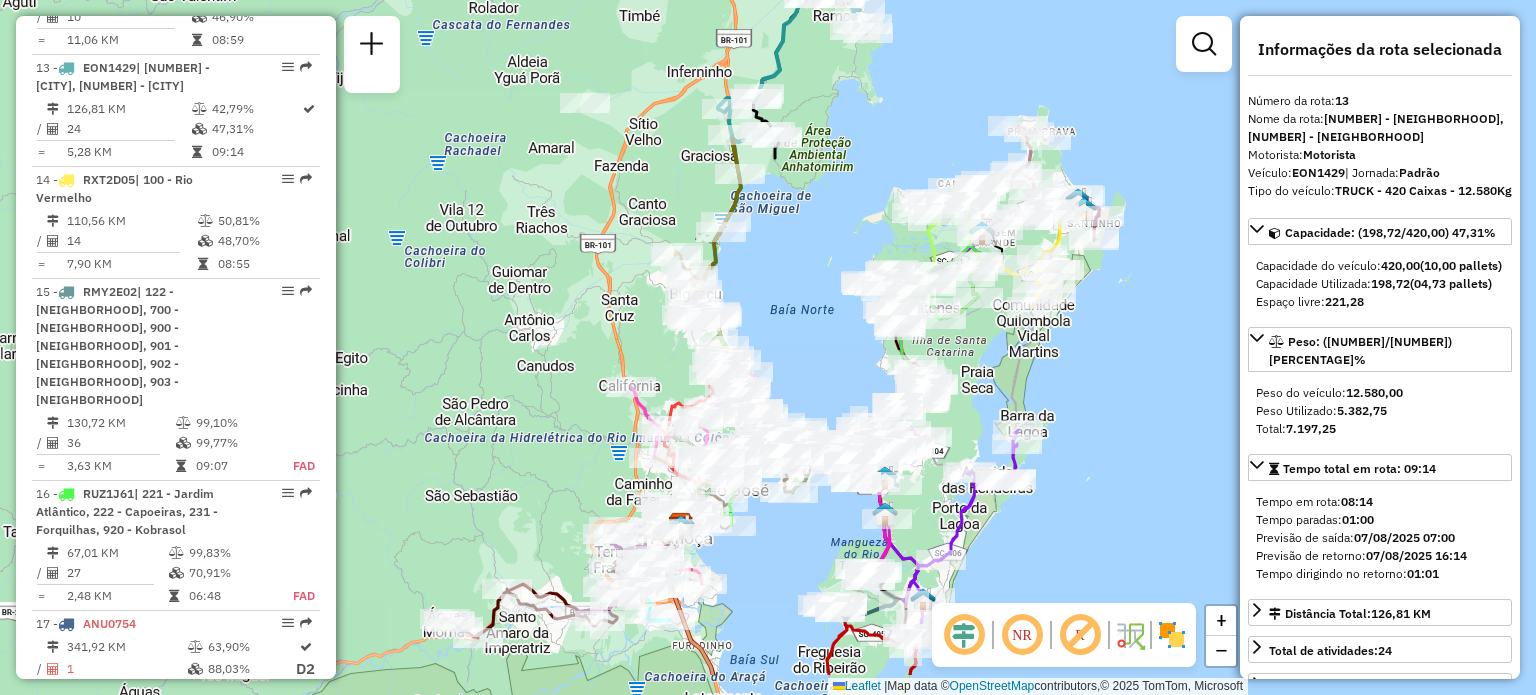 drag, startPoint x: 783, startPoint y: 358, endPoint x: 784, endPoint y: 279, distance: 79.00633 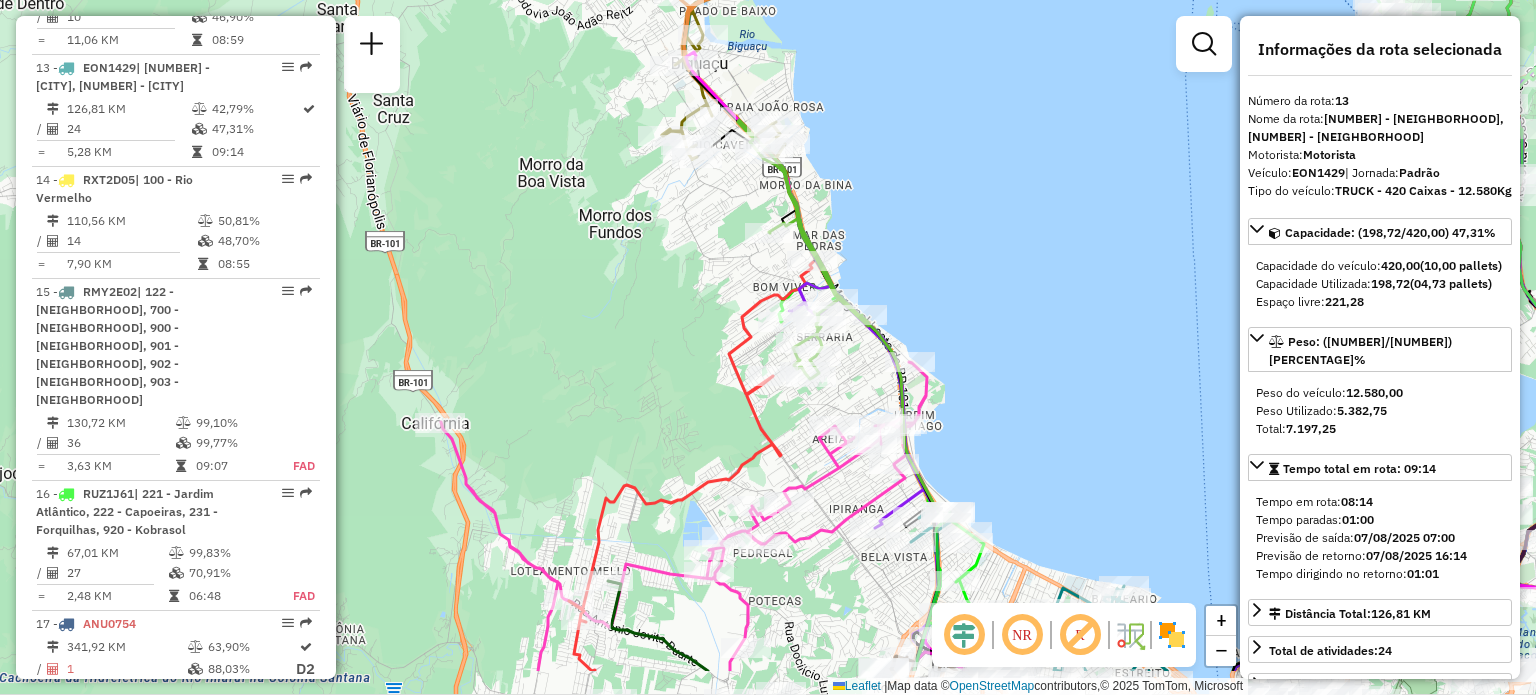 drag, startPoint x: 987, startPoint y: 394, endPoint x: 964, endPoint y: 302, distance: 94.83143 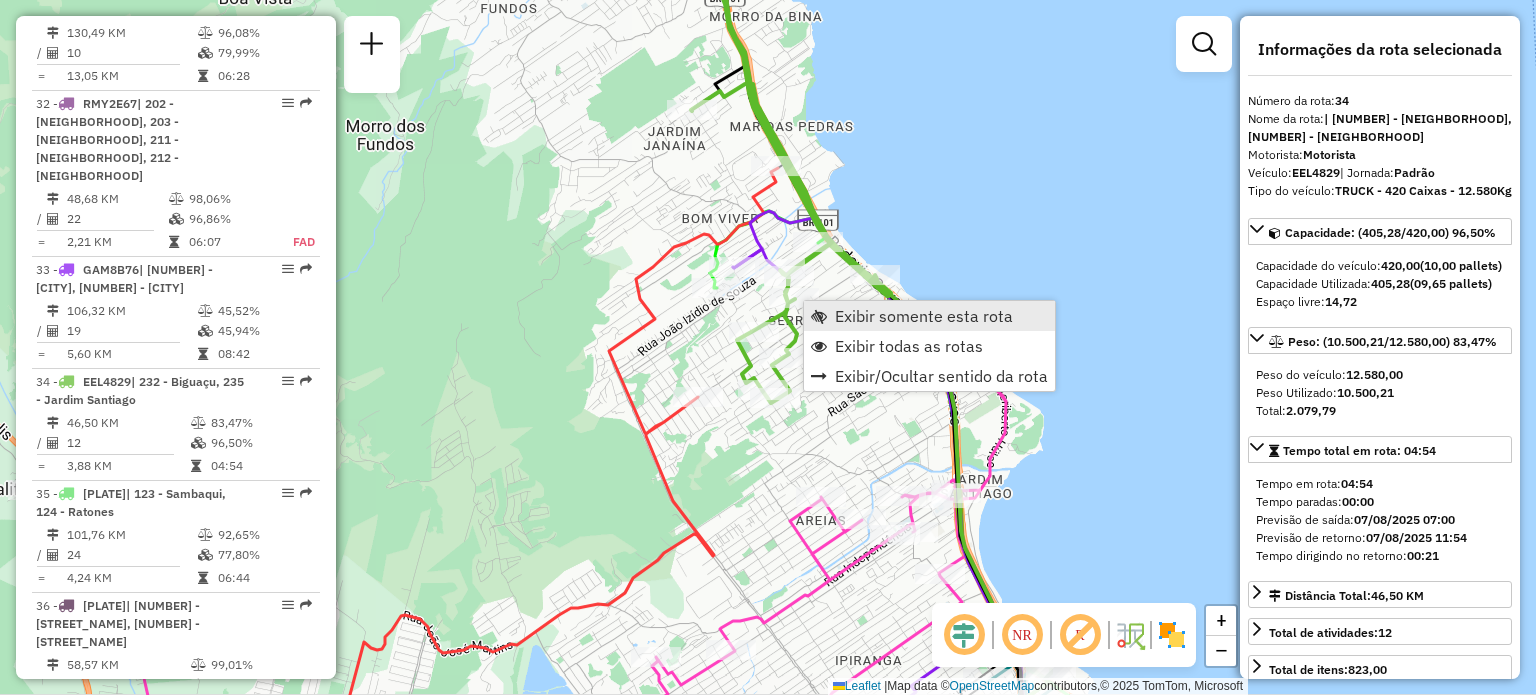 scroll, scrollTop: 4543, scrollLeft: 0, axis: vertical 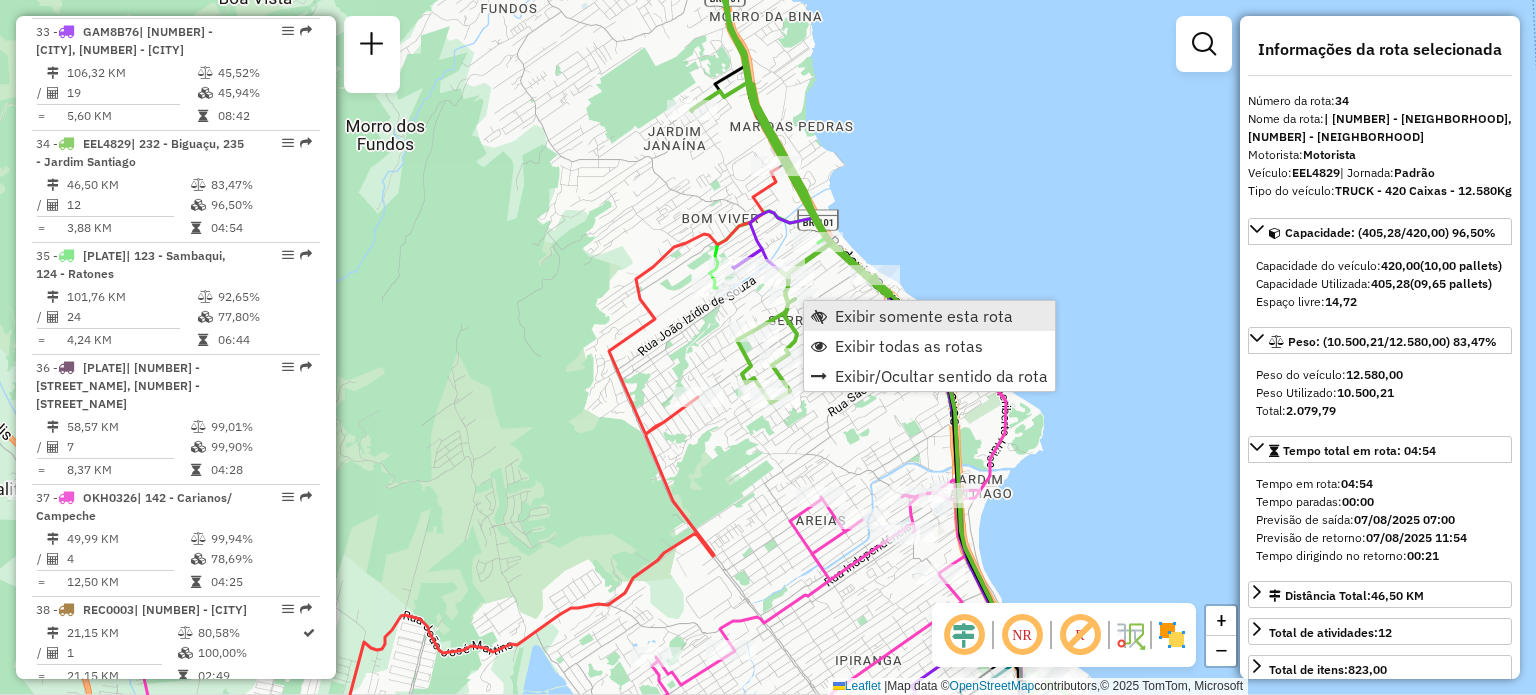 click on "Exibir somente esta rota" at bounding box center (924, 316) 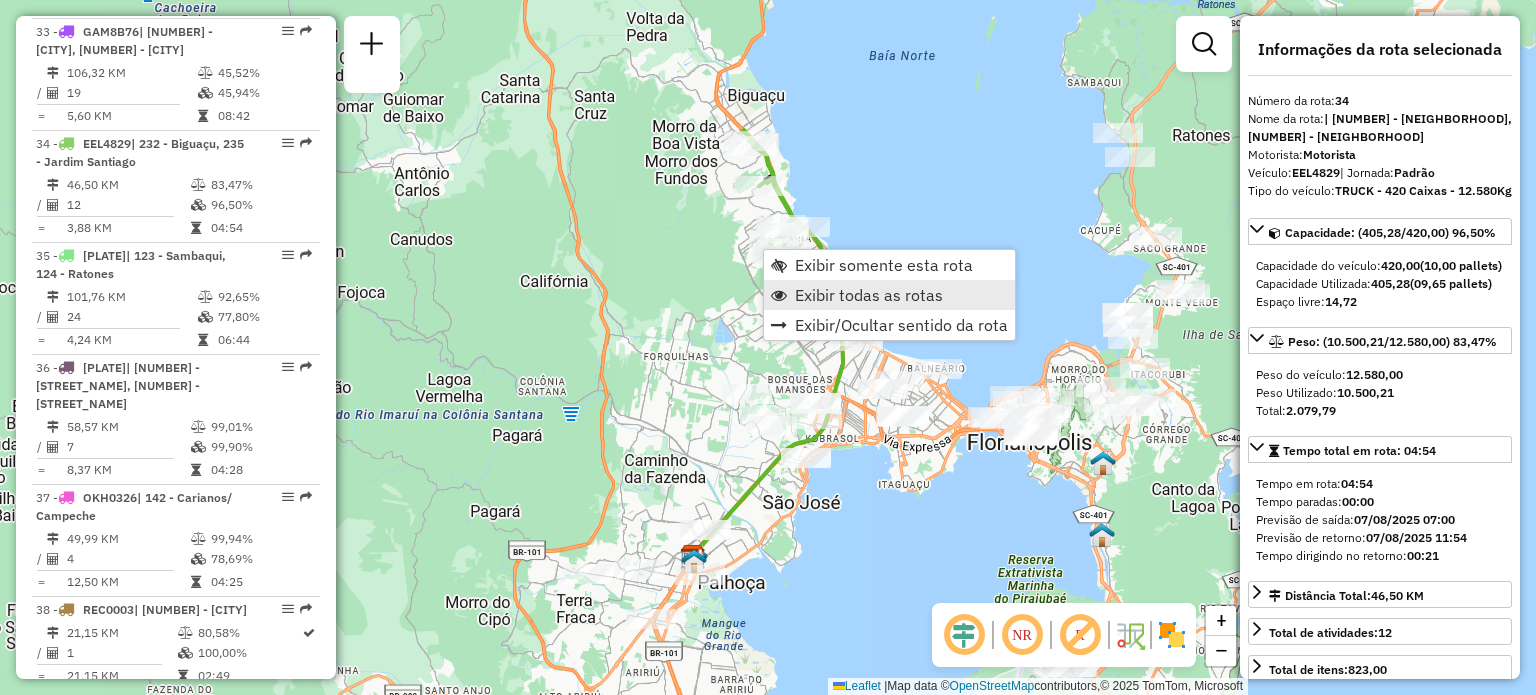 click on "Exibir todas as rotas" at bounding box center (869, 295) 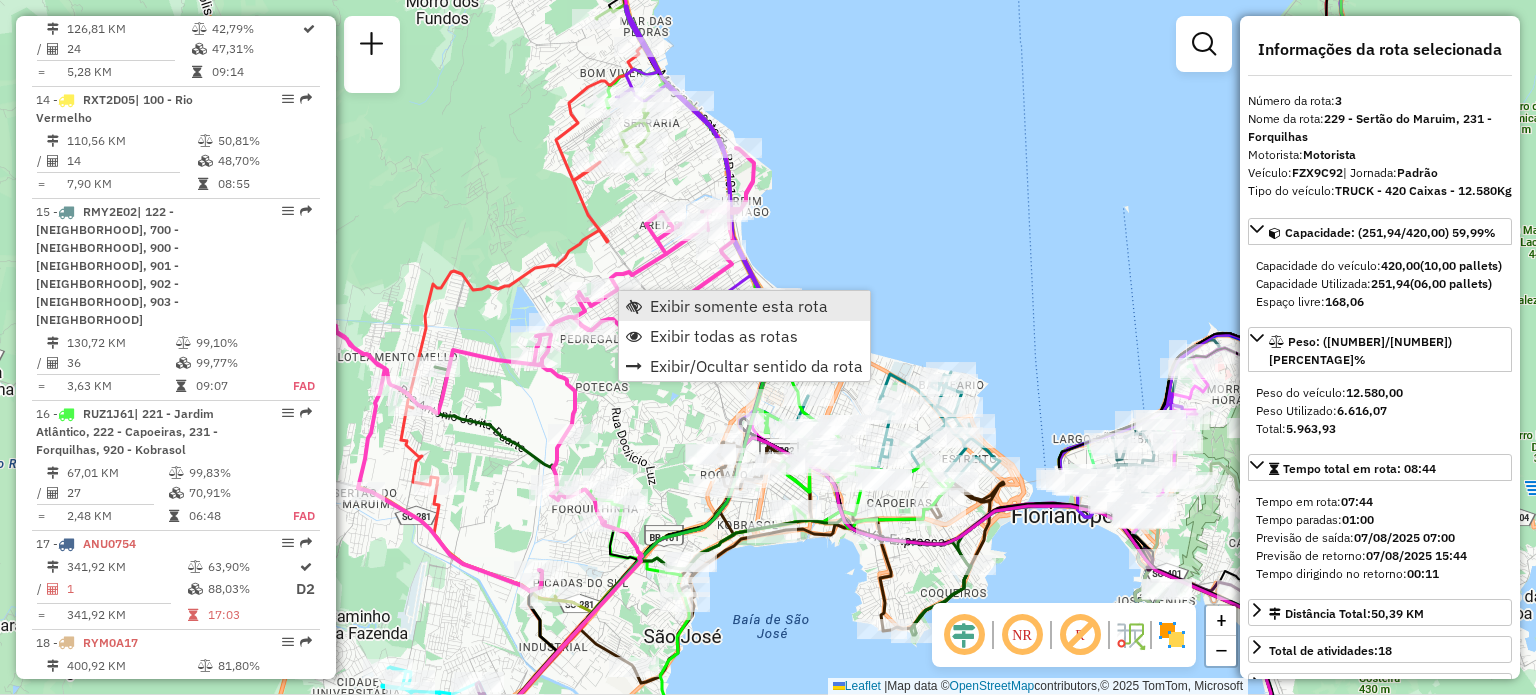 scroll, scrollTop: 1018, scrollLeft: 0, axis: vertical 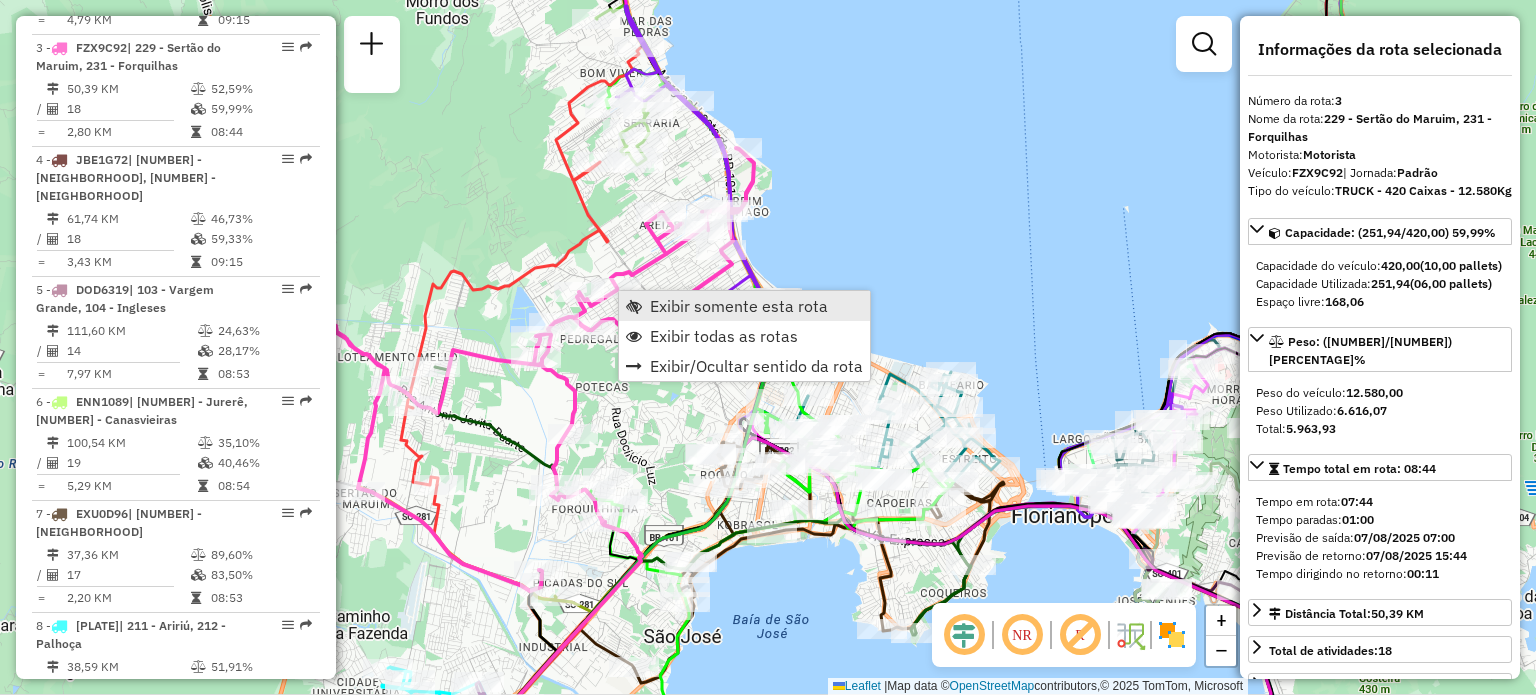 click on "Exibir somente esta rota" at bounding box center [739, 306] 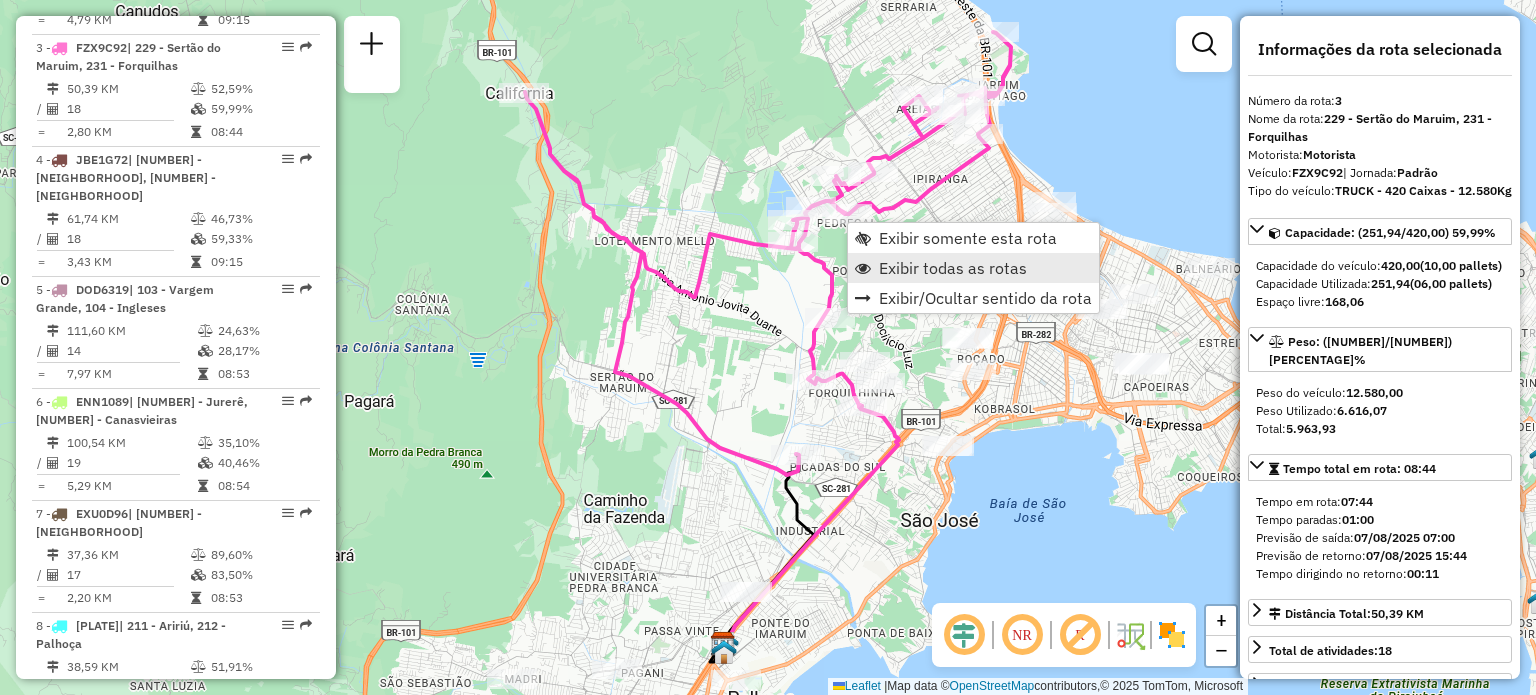 click on "Exibir todas as rotas" at bounding box center [953, 268] 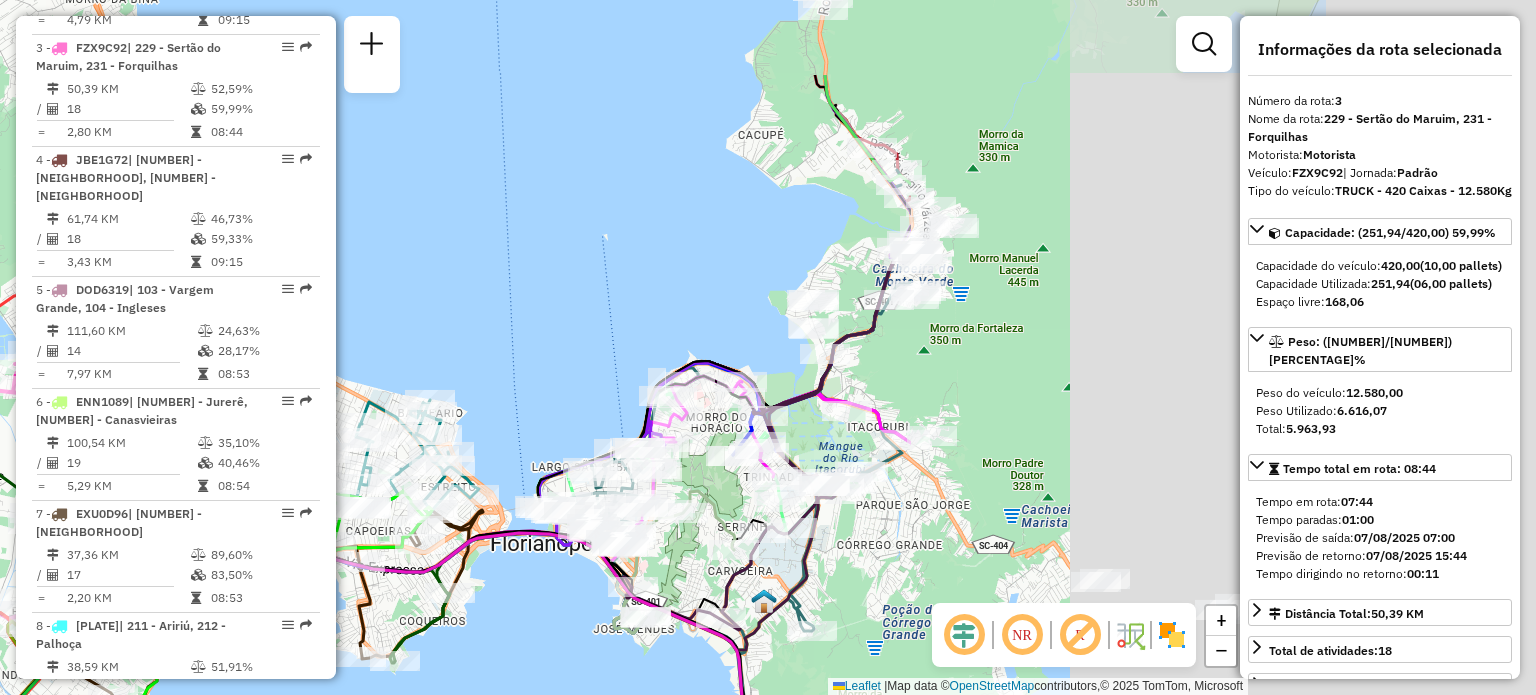 drag, startPoint x: 1116, startPoint y: 163, endPoint x: 344, endPoint y: 321, distance: 788.00256 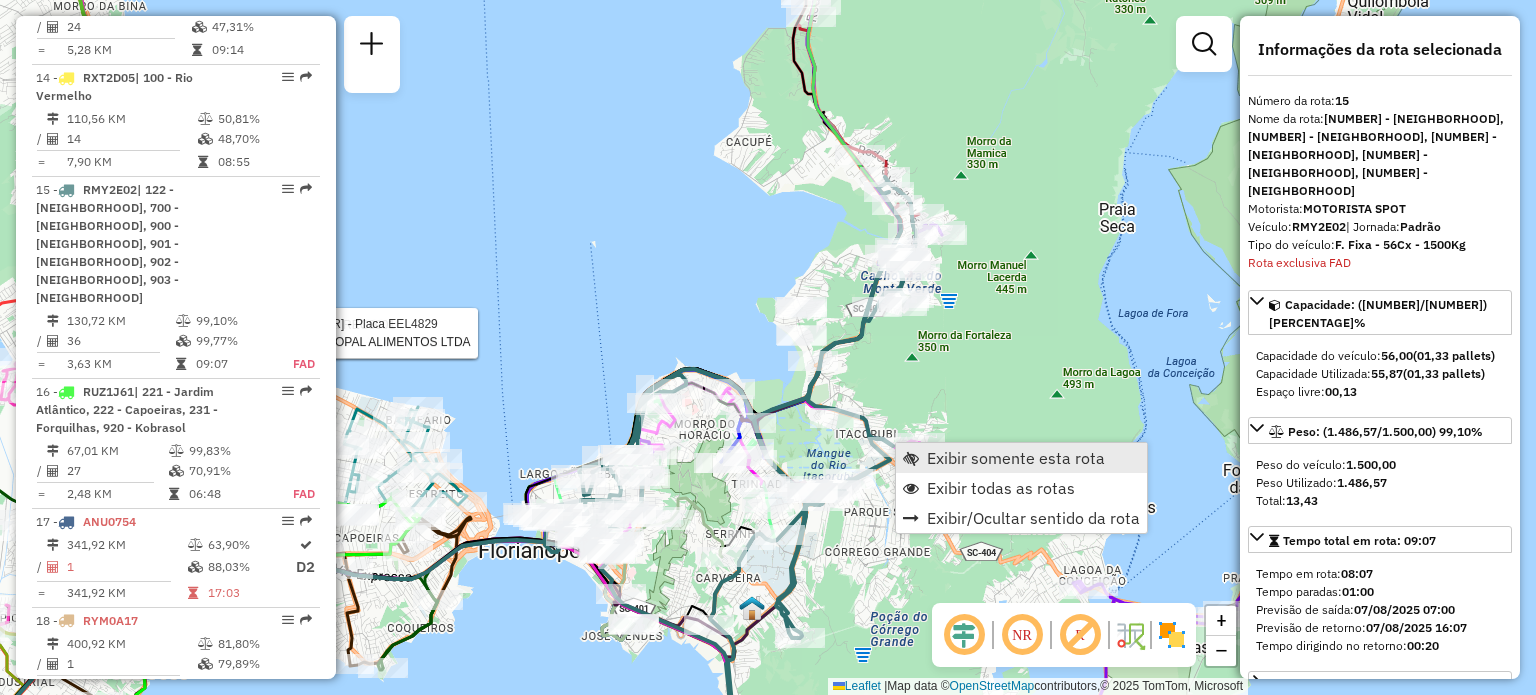 click at bounding box center [911, 458] 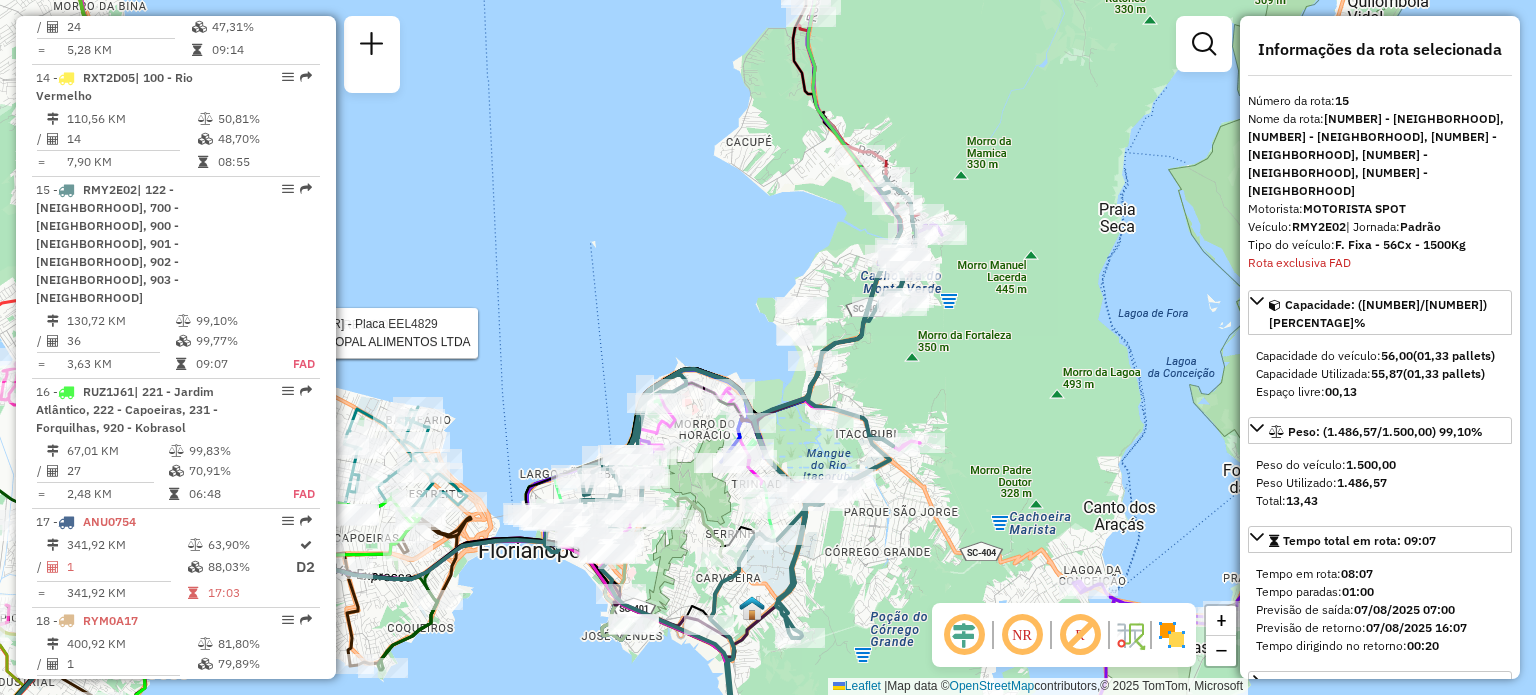 scroll, scrollTop: 2414, scrollLeft: 0, axis: vertical 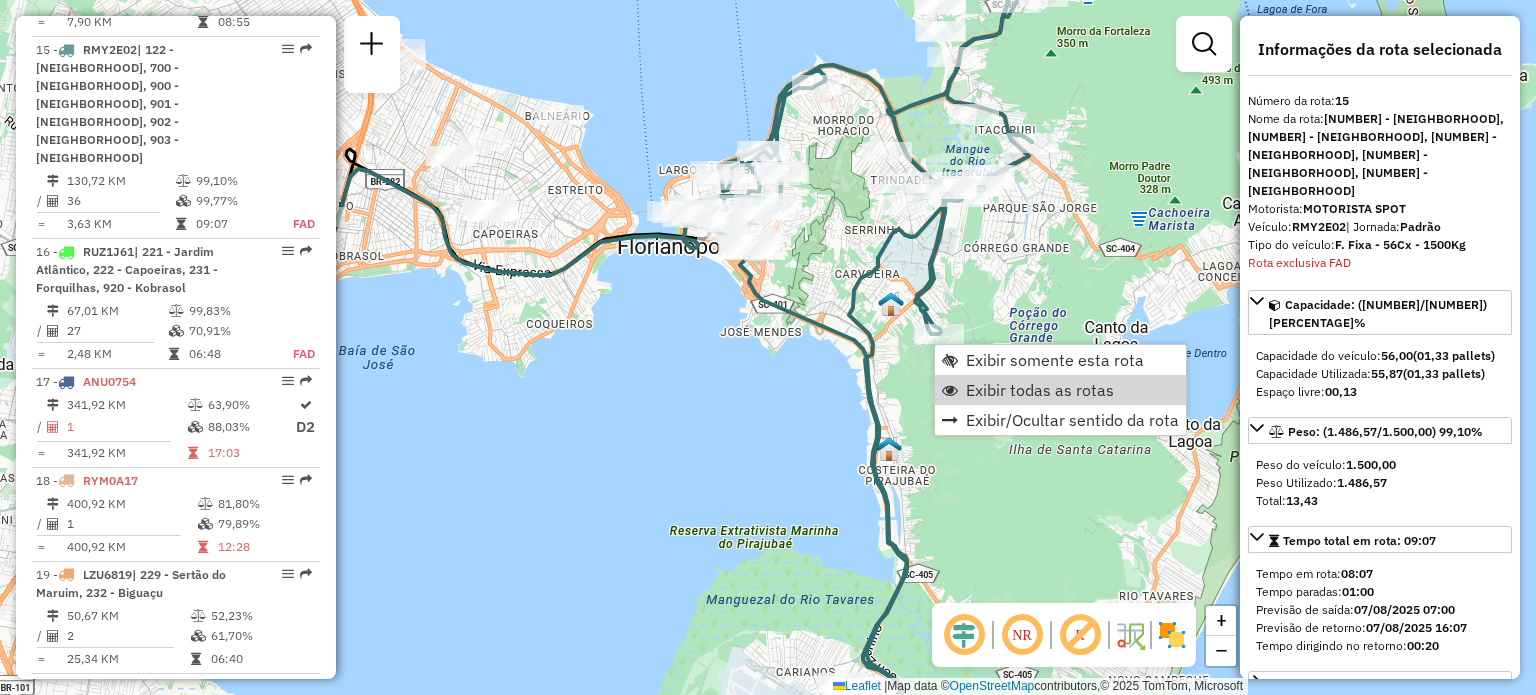click on "Exibir todas as rotas" at bounding box center (1040, 390) 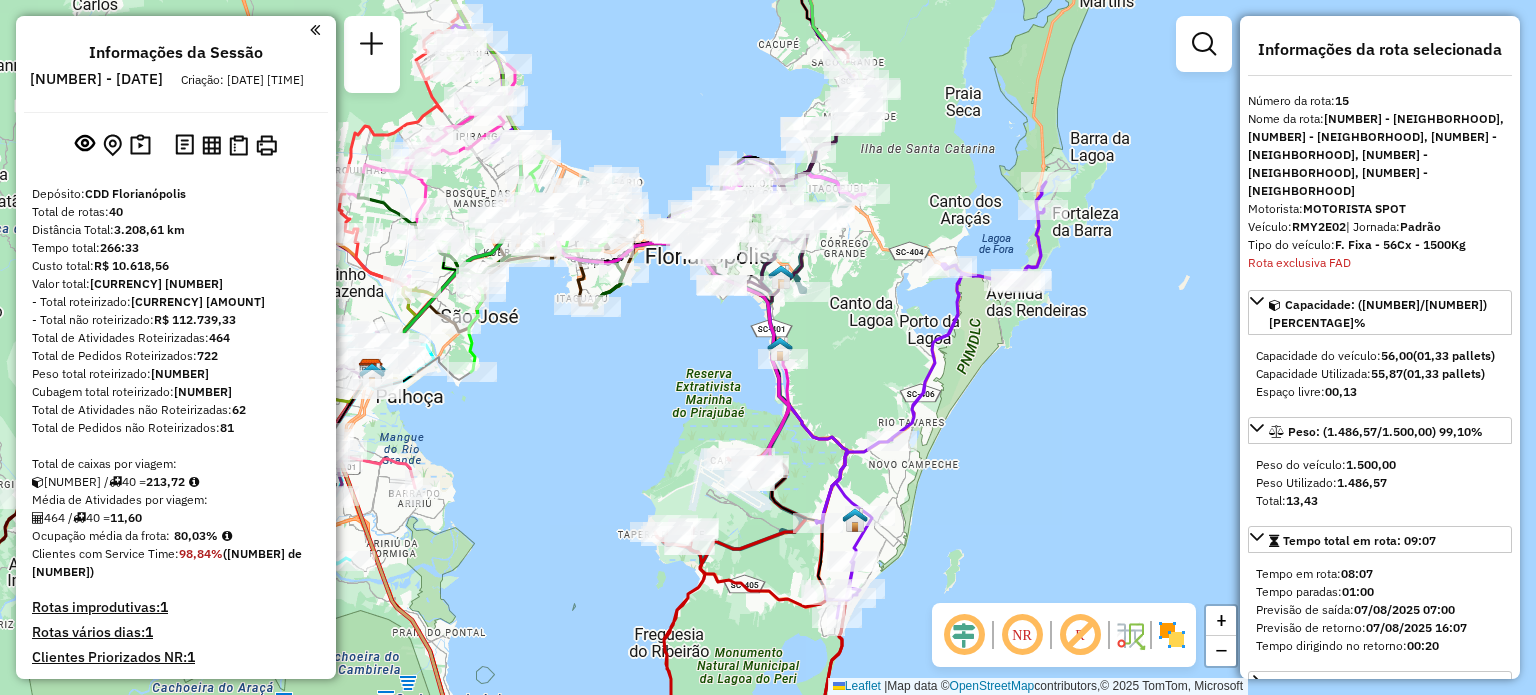 scroll, scrollTop: 0, scrollLeft: 0, axis: both 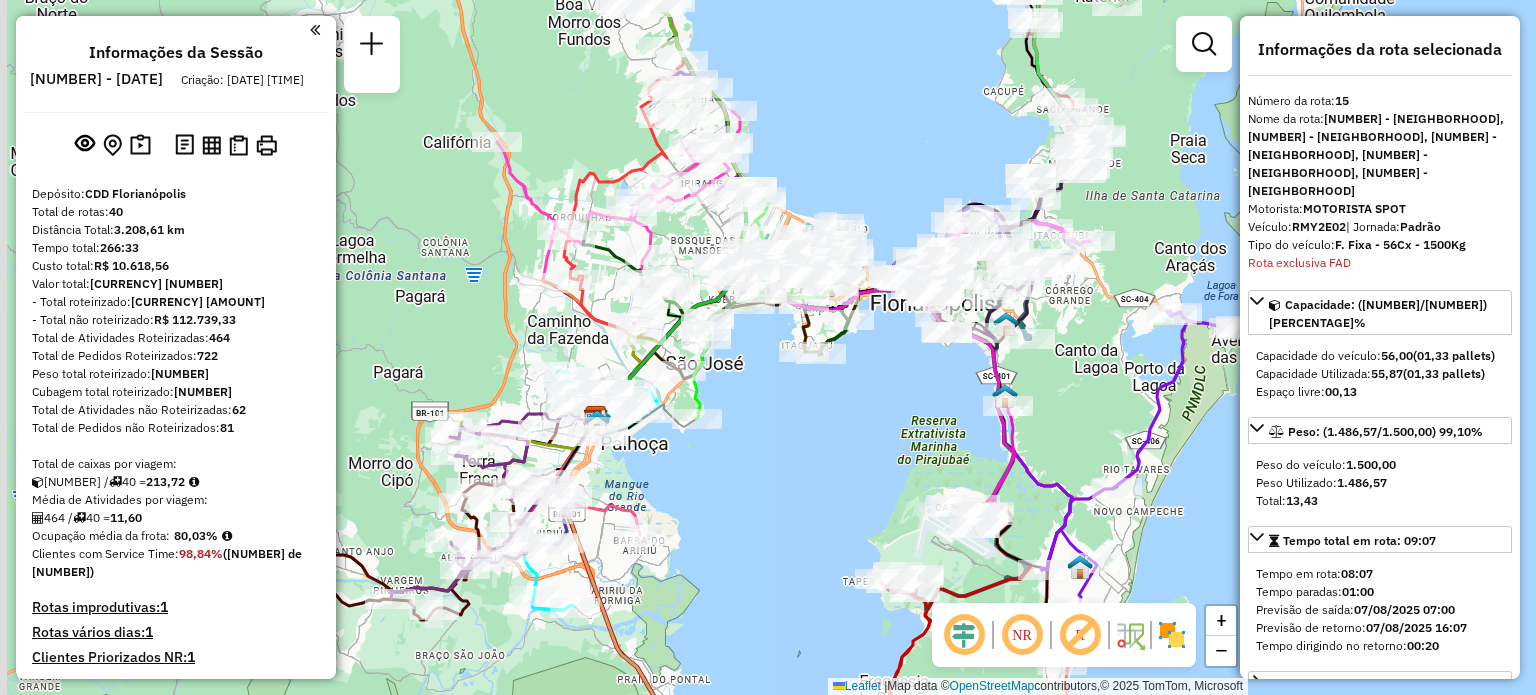 drag, startPoint x: 609, startPoint y: 407, endPoint x: 843, endPoint y: 438, distance: 236.0445 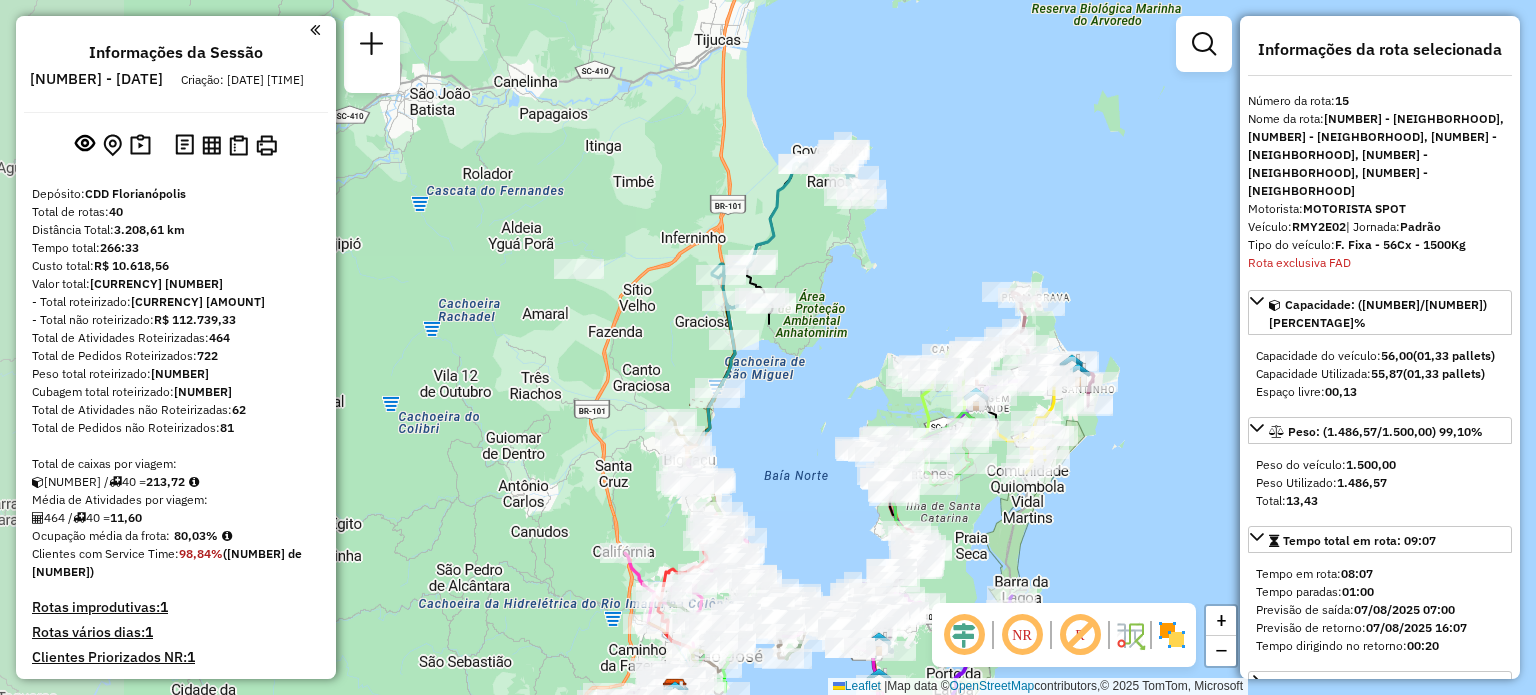 drag, startPoint x: 650, startPoint y: 283, endPoint x: 794, endPoint y: 418, distance: 197.3854 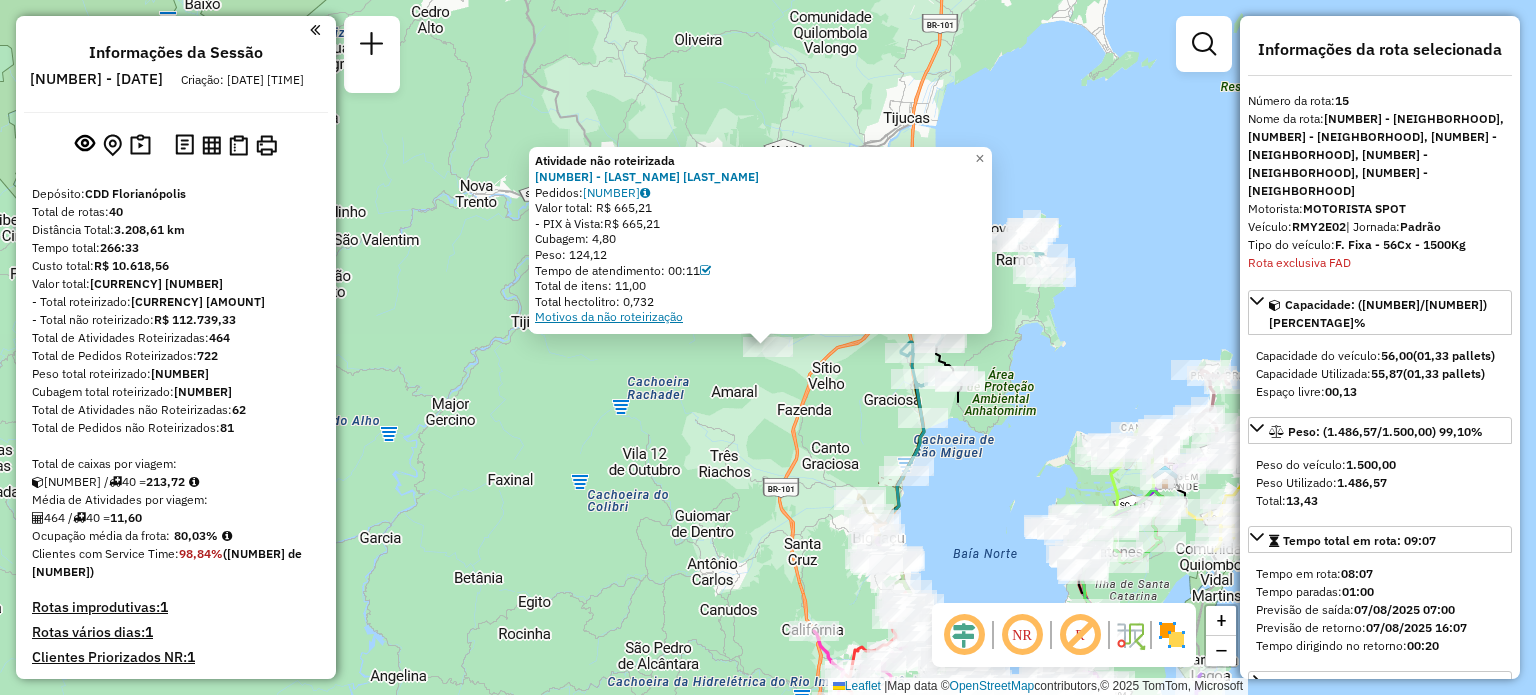 click on "Motivos da não roteirização" 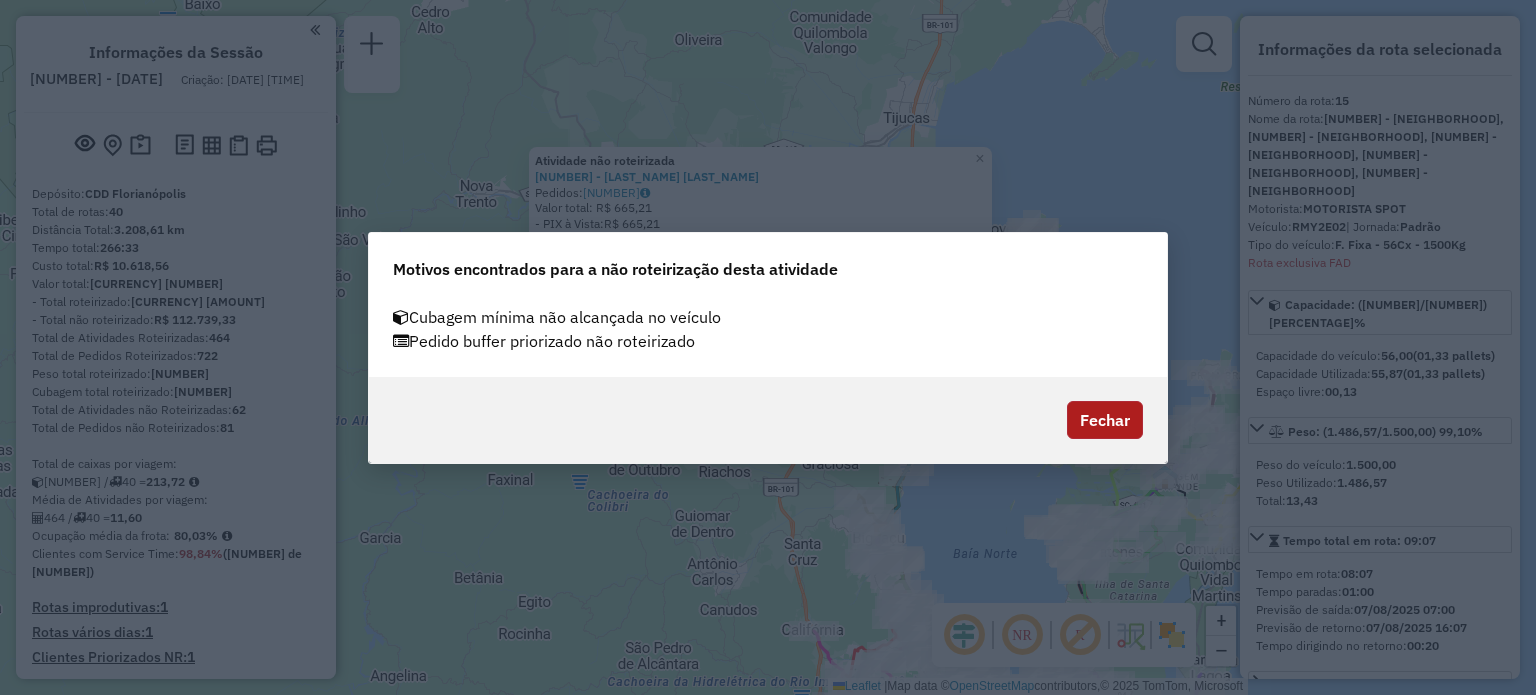 click on "Fechar" 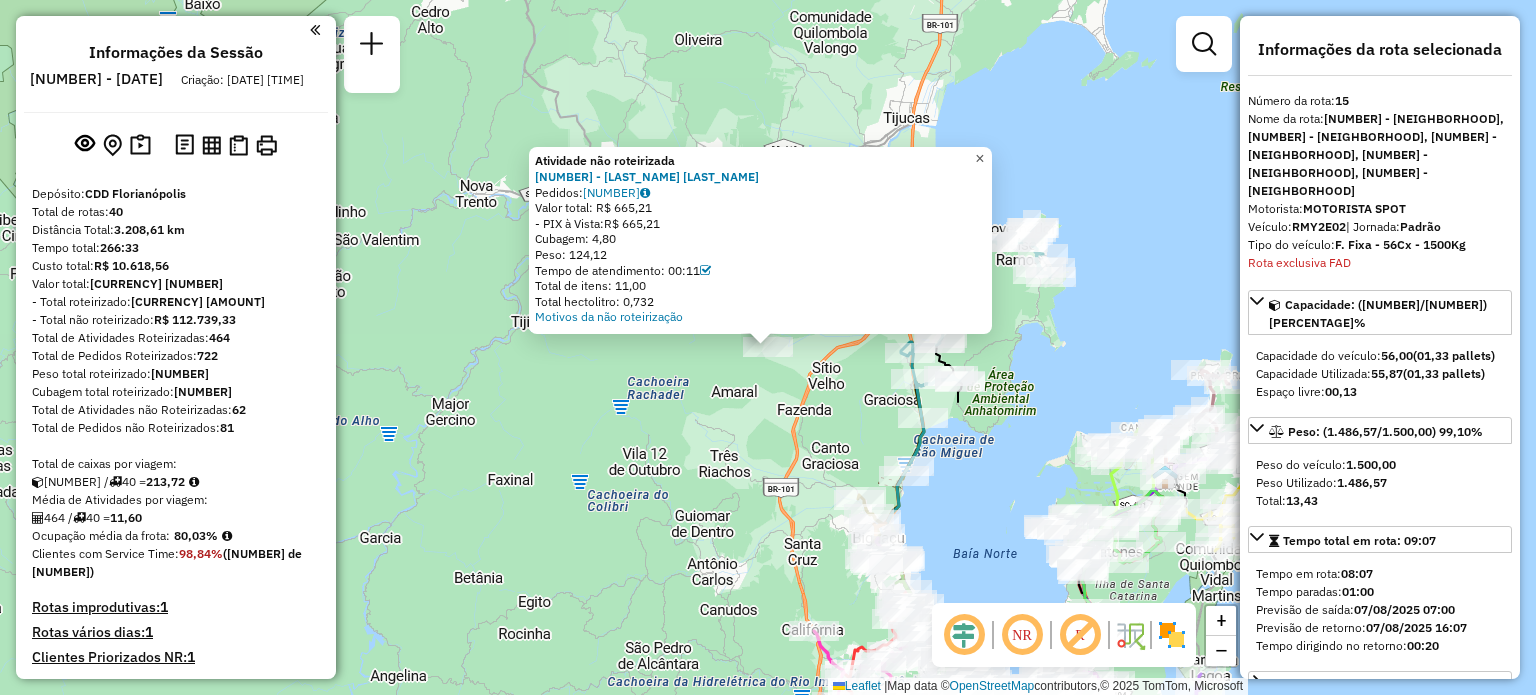 click on "×" 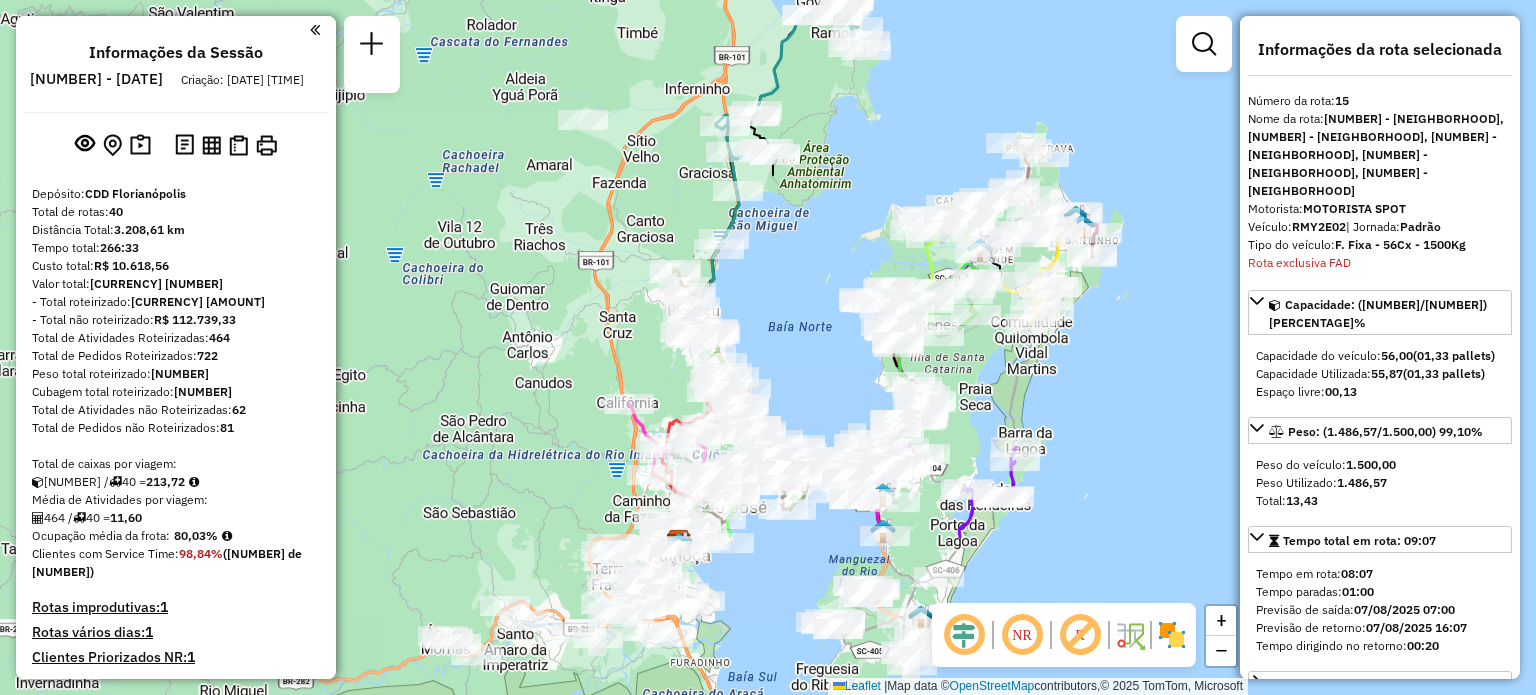 drag, startPoint x: 1028, startPoint y: 403, endPoint x: 971, endPoint y: 143, distance: 266.17474 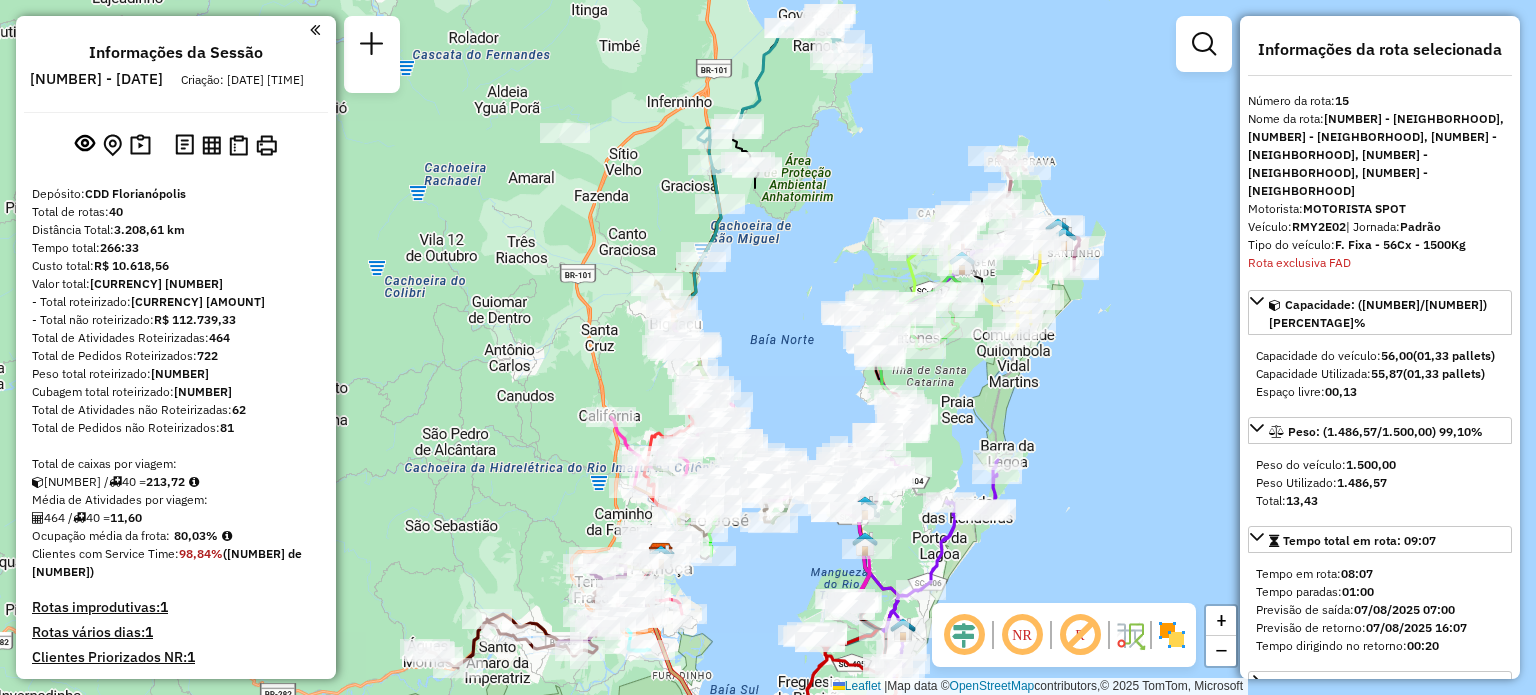 click on "Rota [NUMBER] - Placa EYX4A82 [NUMBER] - VP ALVES COMERCIO DE ALIMENTOS LTDA ME Rota [NUMBER] - Placa EYX4A82 [NUMBER] - SUPERMERCADO FORTE L Rota [NUMBER] - Placa EYX4A82 [NUMBER] - DISTRIBUIDORA ALO MADRUGA LTDA Janela de atendimento Grade de atendimento Capacidade Transportadoras Veículos Cliente Pedidos Rotas Selecione os dias de semana para filtrar as janelas de atendimento Seg Ter Qua Qui Sex Sáb Dom Informe o período da janela de atendimento: De: Até: Filtrar exatamente a janela do cliente Considerar janela de atendimento padrão Selecione os dias de semana para filtrar as grades de atendimento Seg Ter Qua Qui Sex Sáb Dom Considerar clientes sem dia de atendimento cadastrado Clientes fora do dia de atendimento selecionado Filtrar as atividades entre os valores definidos abaixo: Peso mínimo: Peso máximo: Cubagem mínima: Cubagem máxima: De: Até: Filtrar as atividades entre o tempo de atendimento definido abaixo: De: Até: Transportadora: Tipo de veículo: De:" 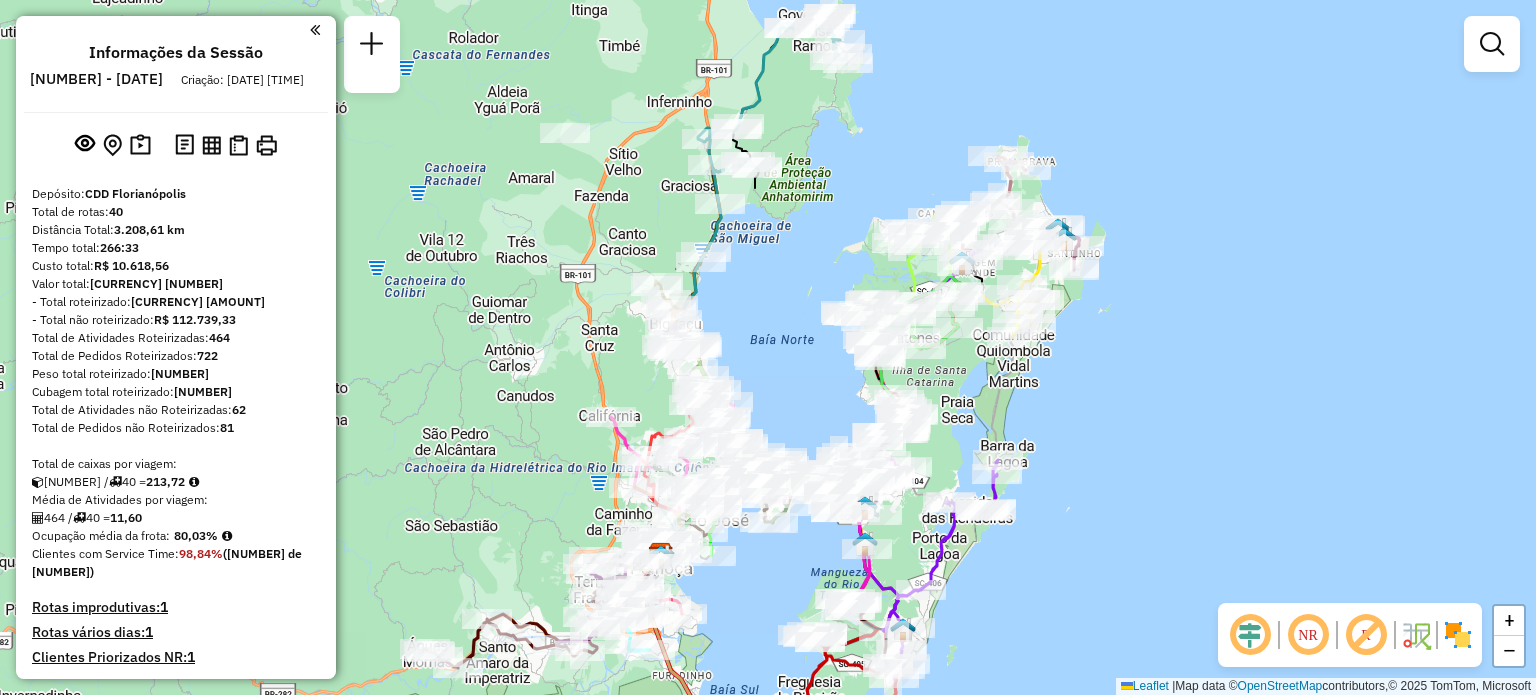 click on "Janela de atendimento Grade de atendimento Capacidade Transportadoras Veículos Cliente Pedidos  Rotas Selecione os dias de semana para filtrar as janelas de atendimento  Seg   Ter   Qua   Qui   Sex   Sáb   Dom  Informe o período da janela de atendimento: De: Até:  Filtrar exatamente a janela do cliente  Considerar janela de atendimento padrão  Selecione os dias de semana para filtrar as grades de atendimento  Seg   Ter   Qua   Qui   Sex   Sáb   Dom   Considerar clientes sem dia de atendimento cadastrado  Clientes fora do dia de atendimento selecionado Filtrar as atividades entre os valores definidos abaixo:  Peso mínimo:   Peso máximo:   Cubagem mínima:   Cubagem máxima:   De:   Até:  Filtrar as atividades entre o tempo de atendimento definido abaixo:  De:   Até:   Considerar capacidade total dos clientes não roteirizados Transportadora: Selecione um ou mais itens Tipo de veículo: Selecione um ou mais itens Veículo: Selecione um ou mais itens Motorista: Selecione um ou mais itens Nome: Rótulo:" 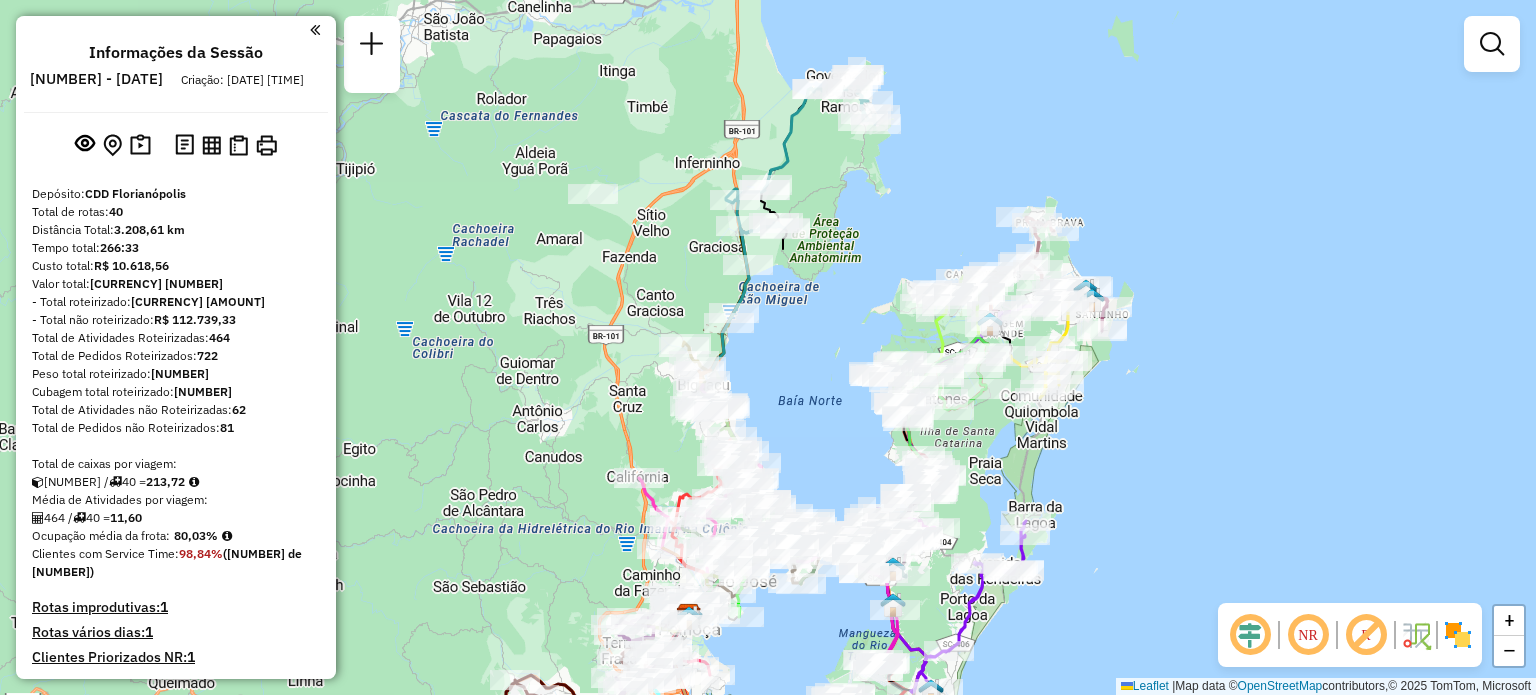 drag, startPoint x: 888, startPoint y: 151, endPoint x: 935, endPoint y: 255, distance: 114.12712 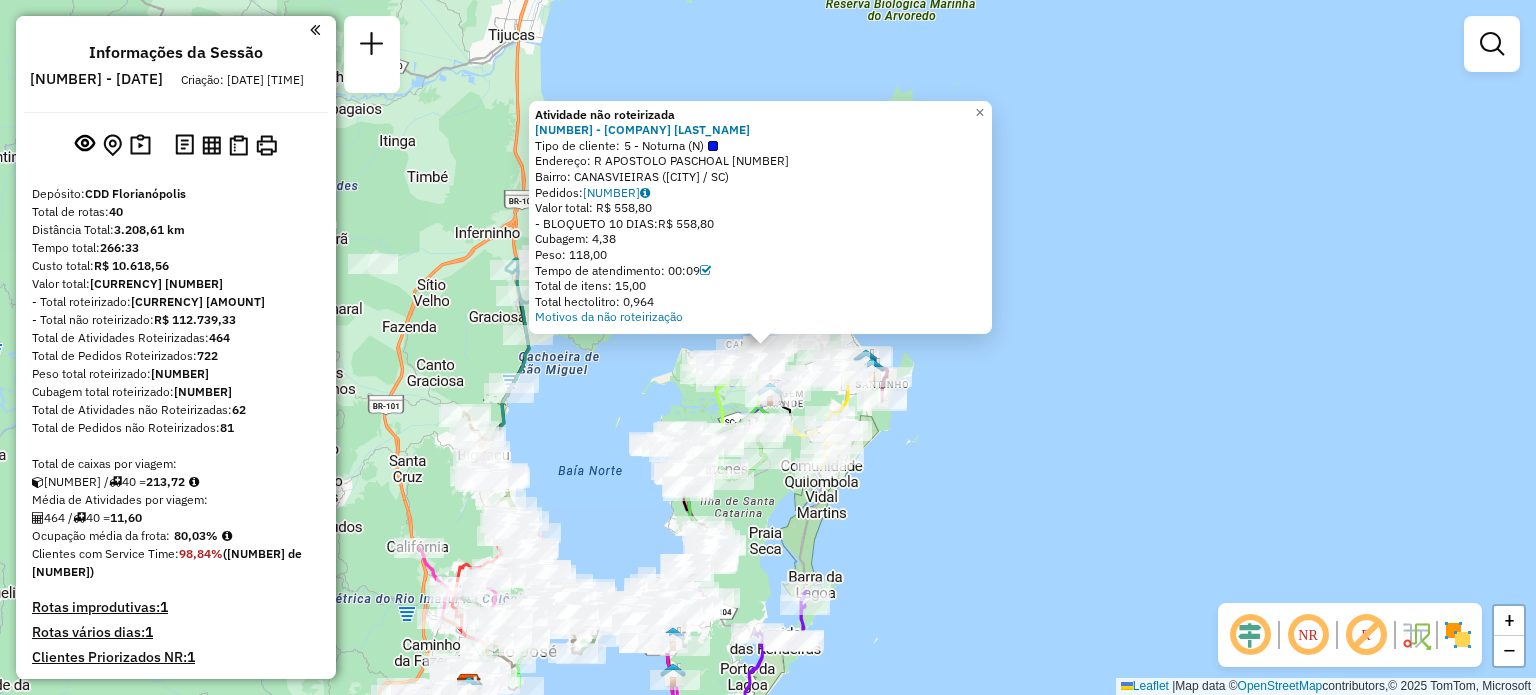 click on "Atividade não roteirizada [NUMBER] - VP EDISON MEDEIRO DA  Tipo de cliente:   5 - Noturna (N)   Endereço: R   APOSTOLO PASCHOAL             534   Bairro: CANASVIEIRAS ([CITY] / [STATE])   Pedidos:  [NUMBER]   Valor total: R$ 558,80   - BLOQUETO 10 DIAS:  R$ 558,80   Cubagem: 4,38   Peso: 118,00   Tempo de atendimento: 00:09   Total de itens: 15,00   Total hectolitro: 0,964  Motivos da não roteirização × Janela de atendimento Grade de atendimento Capacidade Transportadoras Veículos Cliente Pedidos  Rotas Selecione os dias de semana para filtrar as janelas de atendimento  Seg   Ter   Qua   Qui   Sex   Sáb   Dom  Informe o período da janela de atendimento: De: Até:  Filtrar exatamente a janela do cliente  Considerar janela de atendimento padrão  Selecione os dias de semana para filtrar as grades de atendimento  Seg   Ter   Qua   Qui   Sex   Sáb   Dom   Considerar clientes sem dia de atendimento cadastrado  Clientes fora do dia de atendimento selecionado  Peso mínimo:   Peso máximo:   De:   Até:" 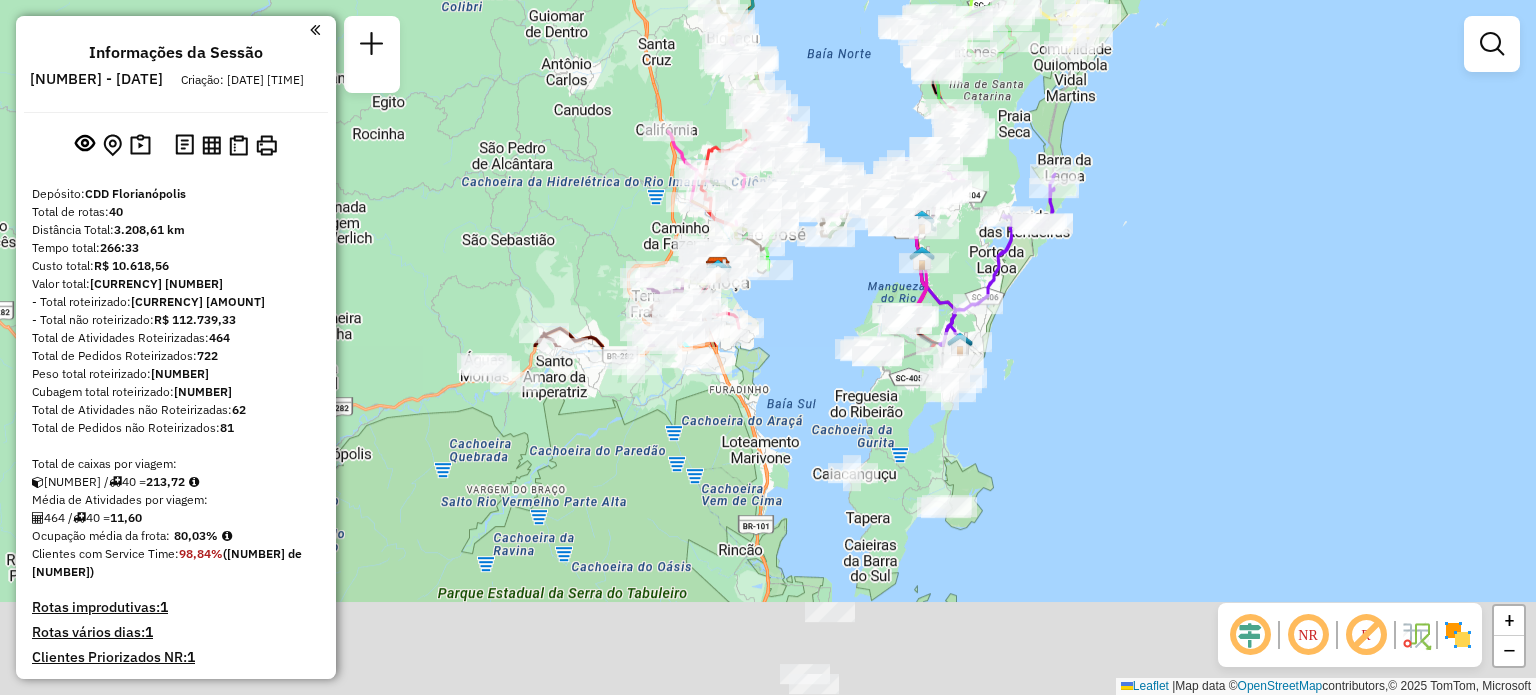 drag, startPoint x: 1022, startPoint y: 440, endPoint x: 1271, endPoint y: 23, distance: 485.6851 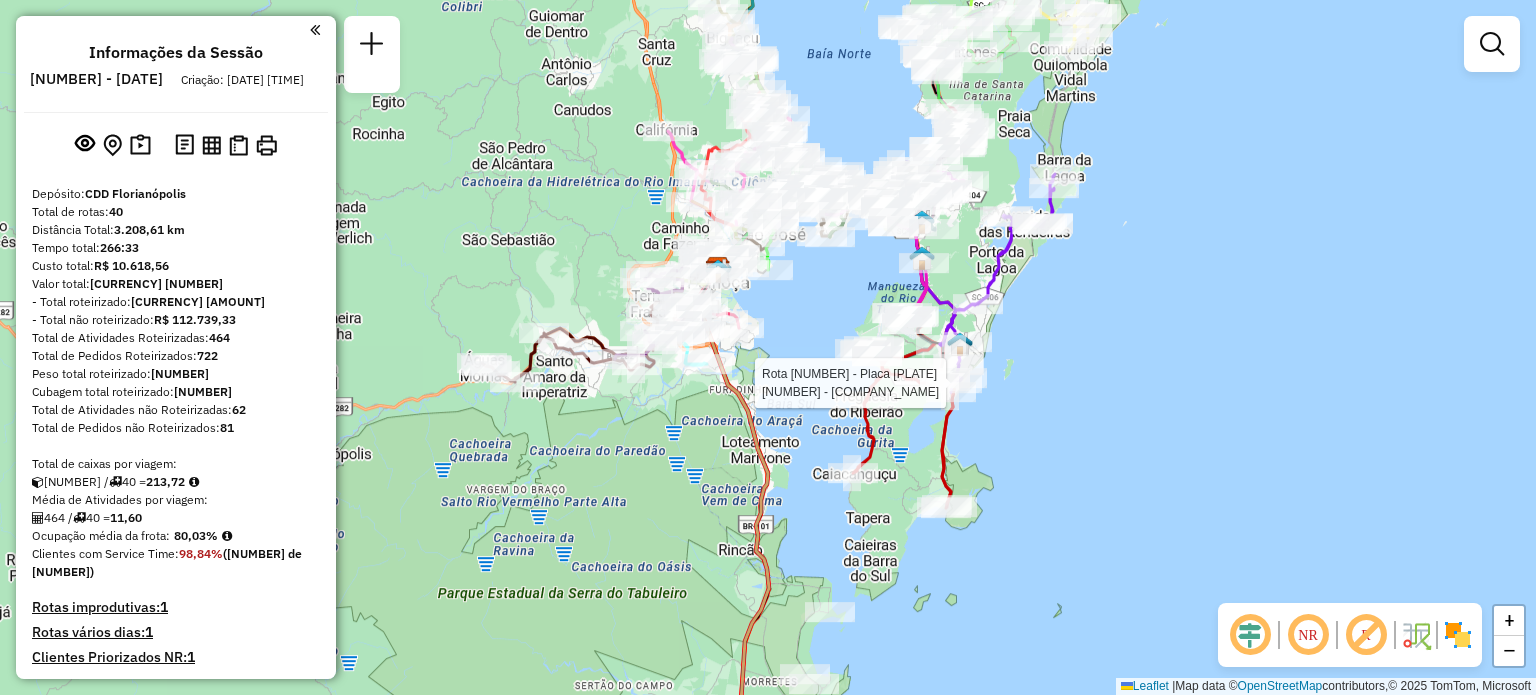select on "**********" 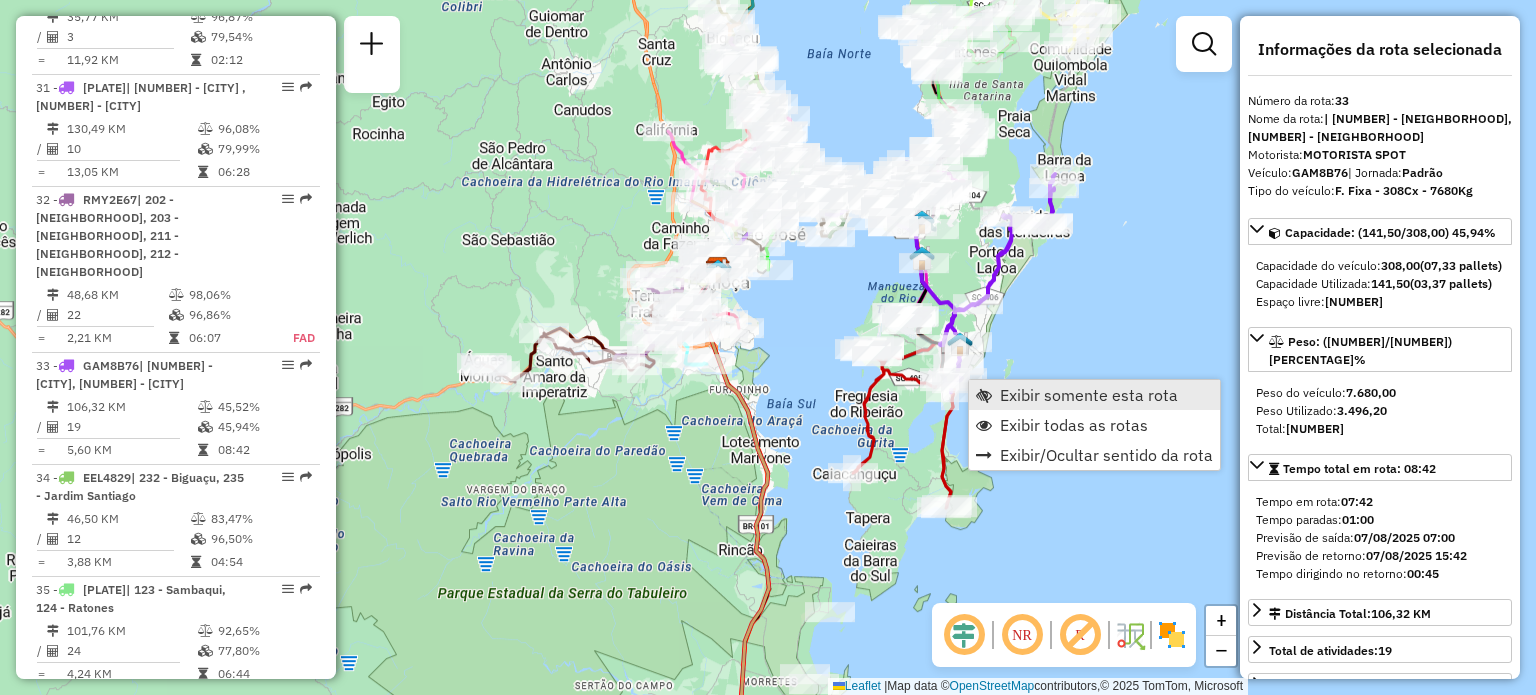 click on "Exibir somente esta rota" at bounding box center [1089, 395] 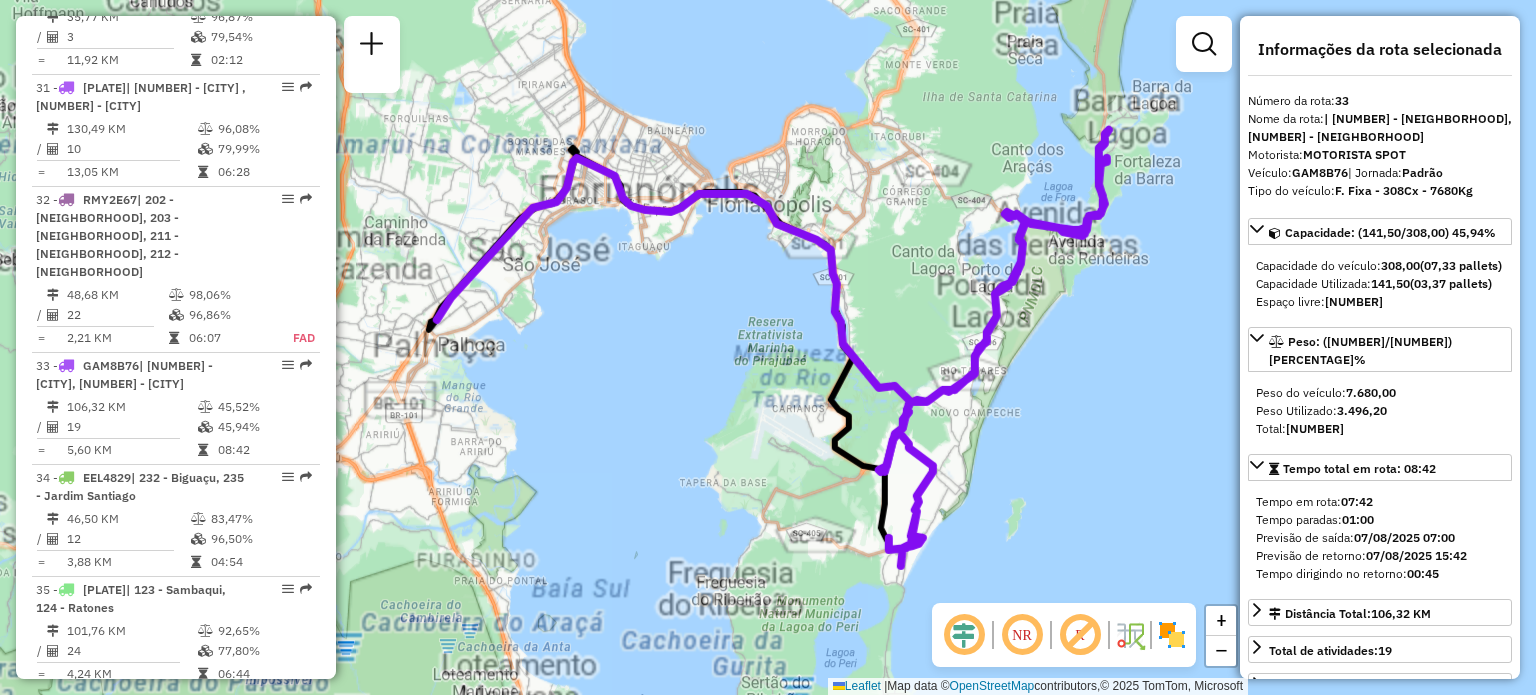 scroll, scrollTop: 4431, scrollLeft: 0, axis: vertical 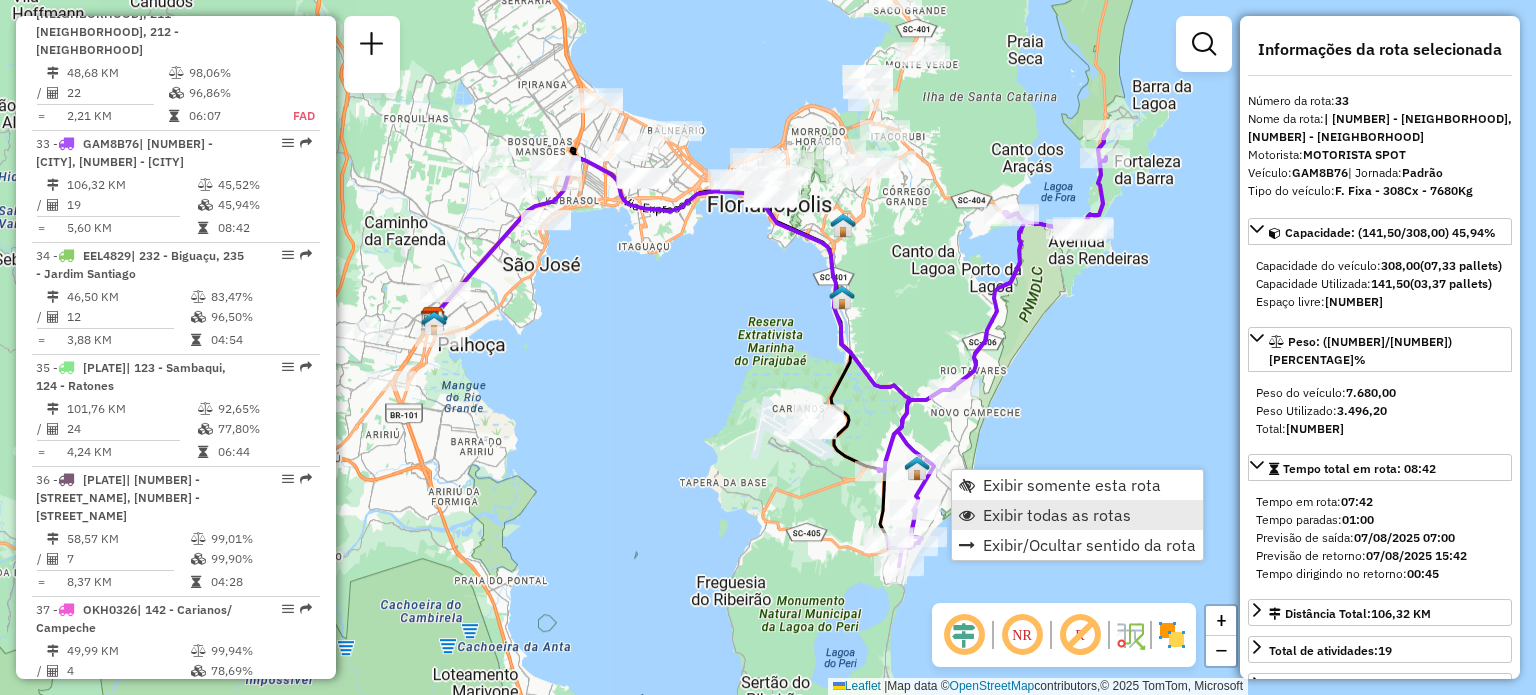 click on "Exibir todas as rotas" at bounding box center [1057, 515] 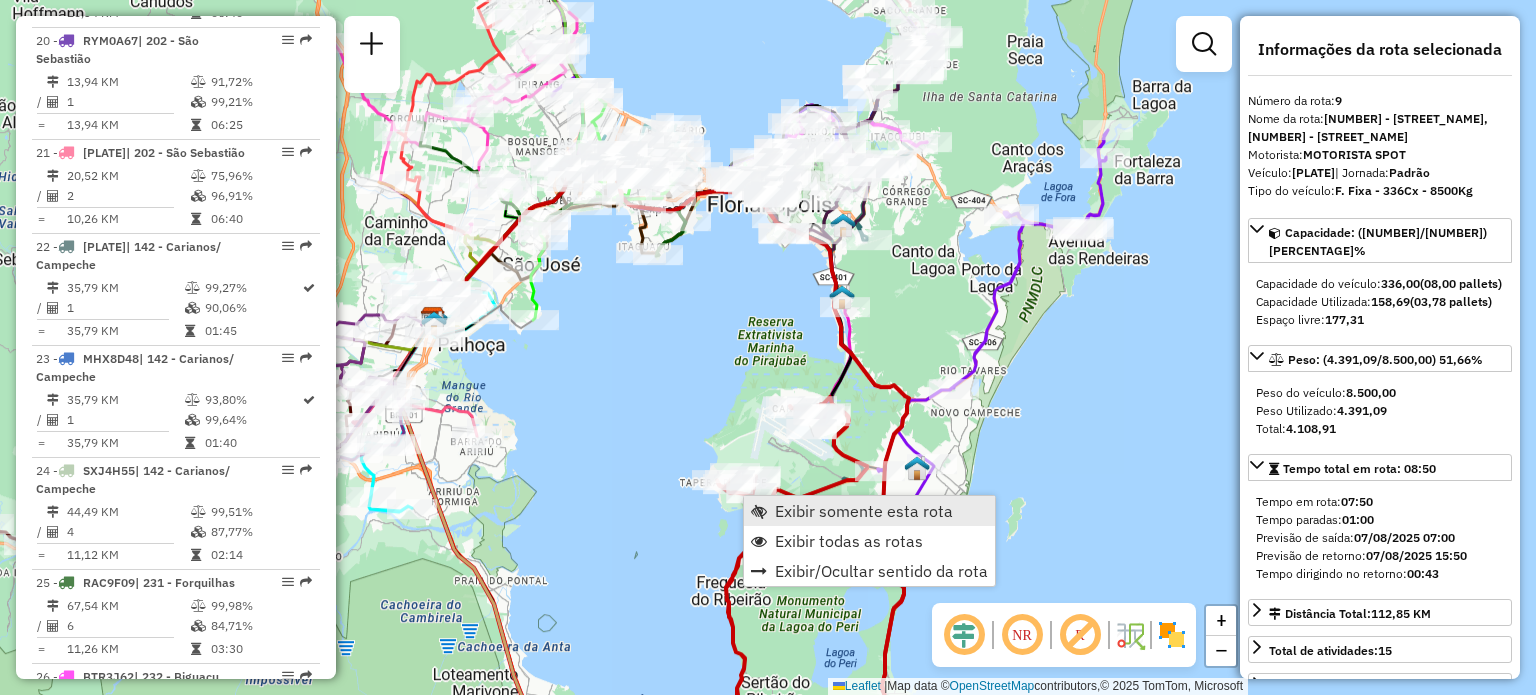 scroll, scrollTop: 1688, scrollLeft: 0, axis: vertical 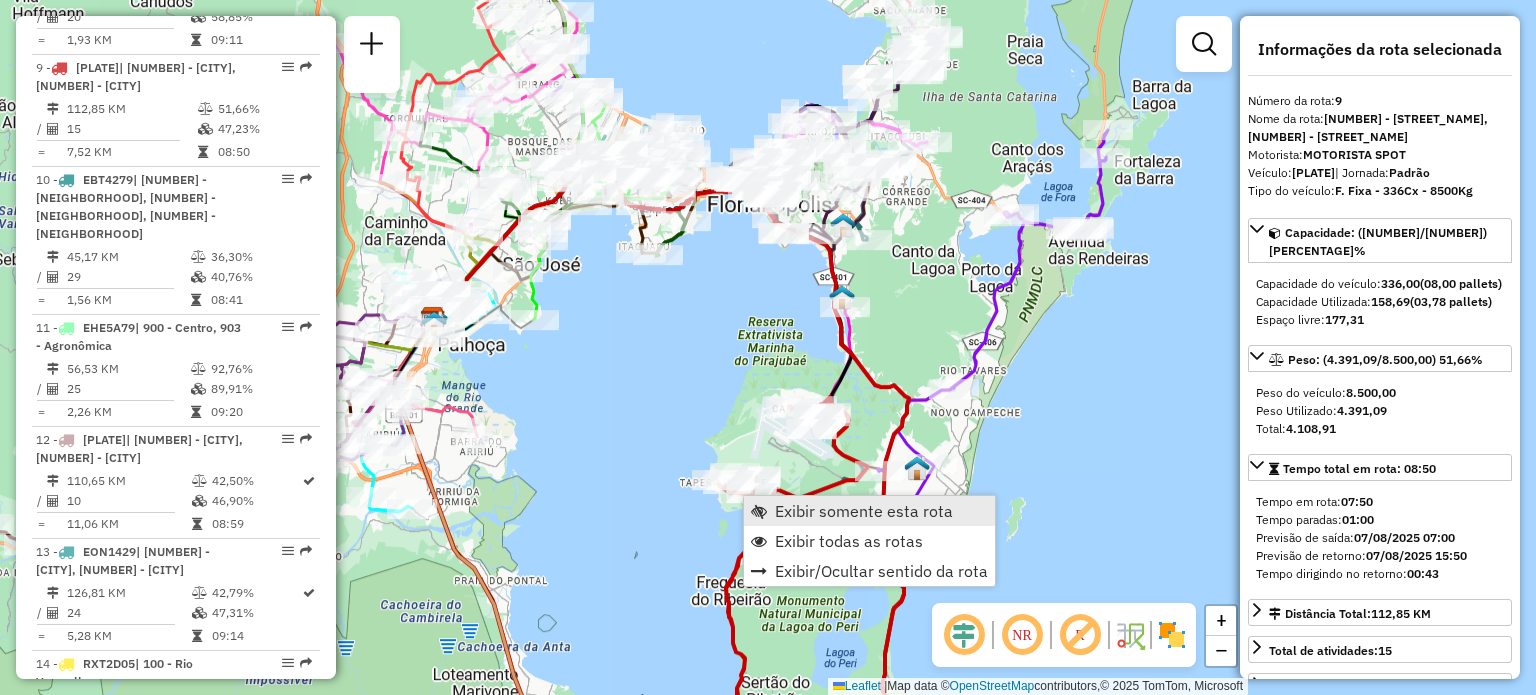 click on "Exibir somente esta rota" at bounding box center [864, 511] 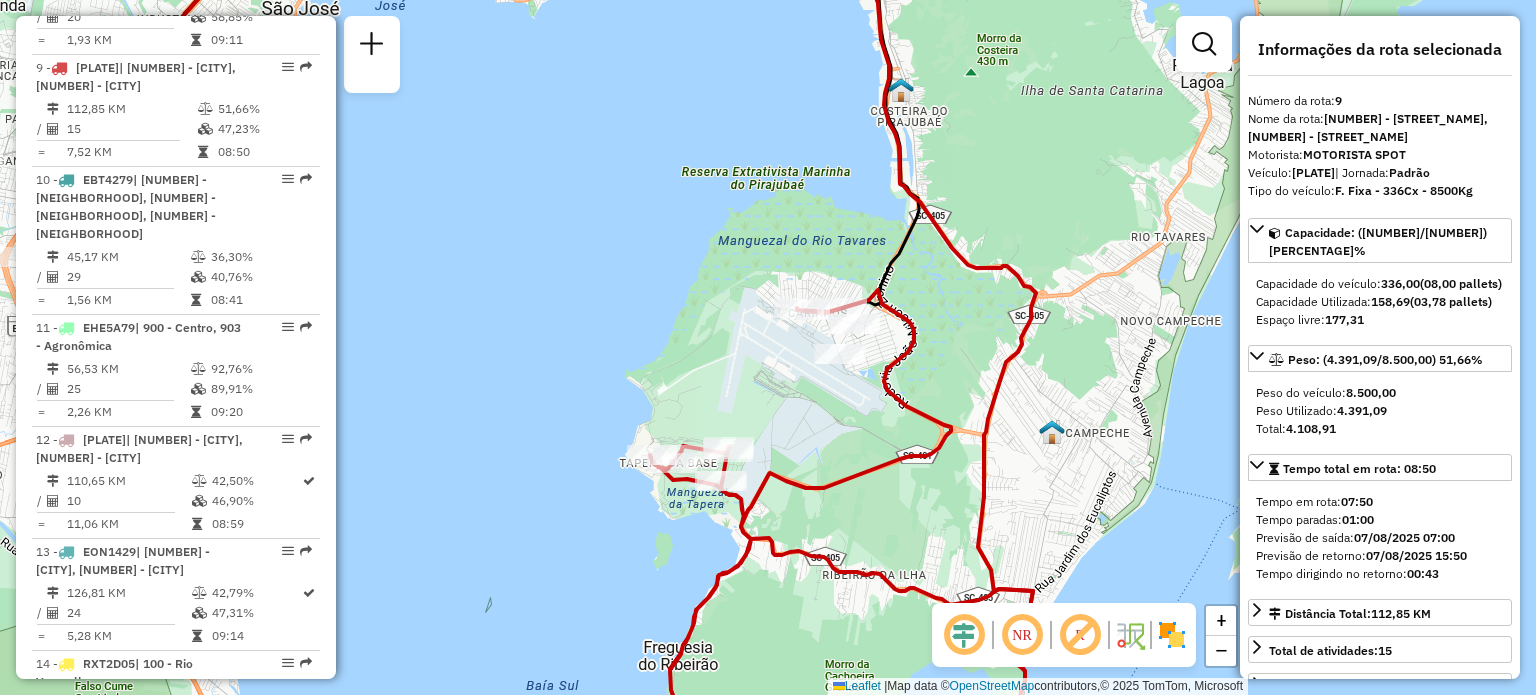 drag, startPoint x: 740, startPoint y: 395, endPoint x: 764, endPoint y: 331, distance: 68.35203 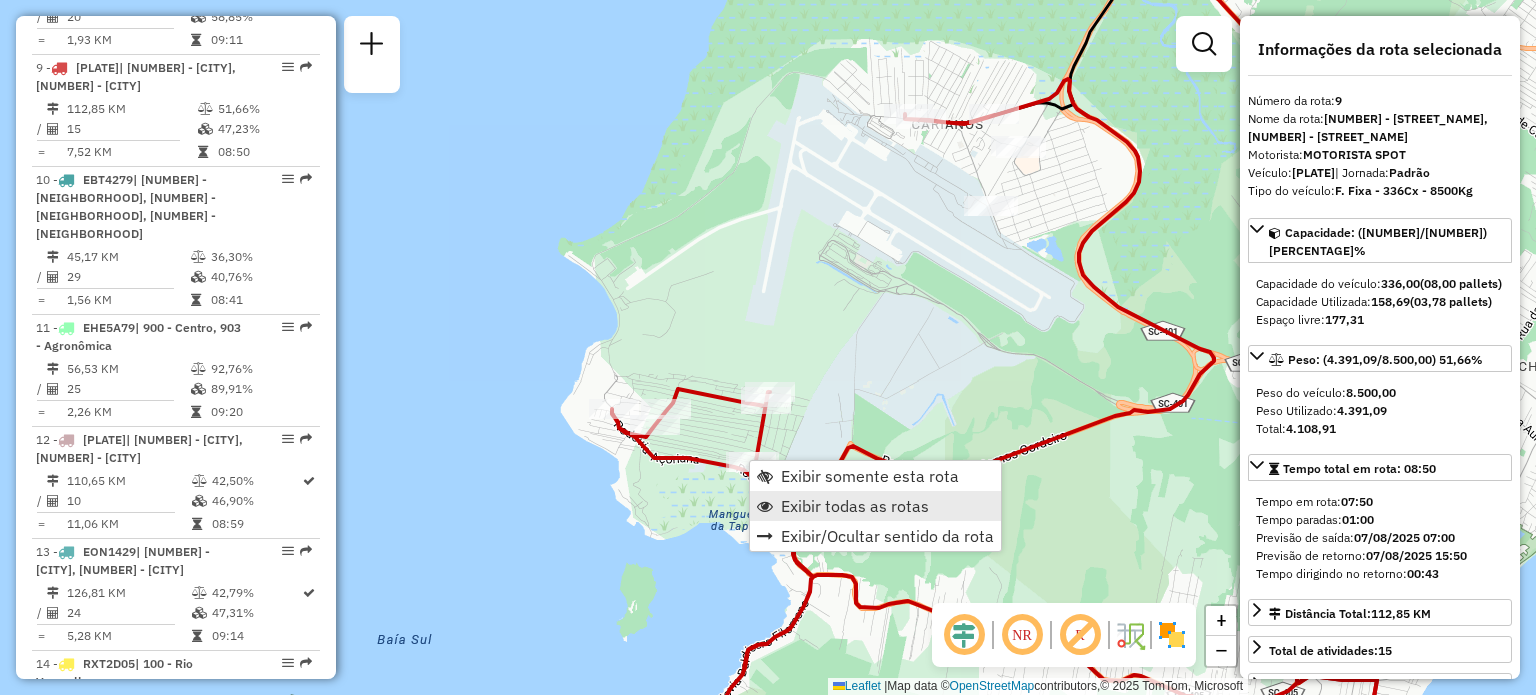 click on "Exibir todas as rotas" at bounding box center [855, 506] 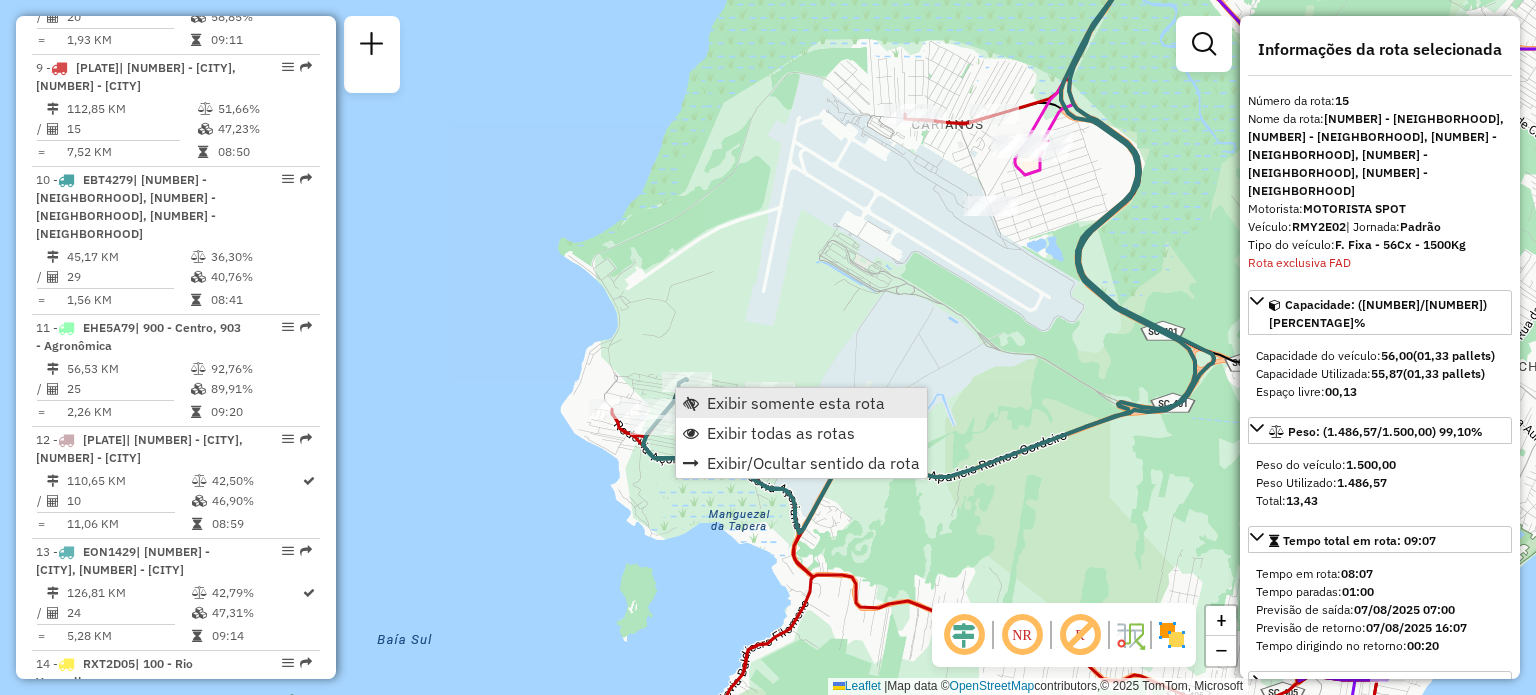 click on "Exibir somente esta rota" at bounding box center [801, 403] 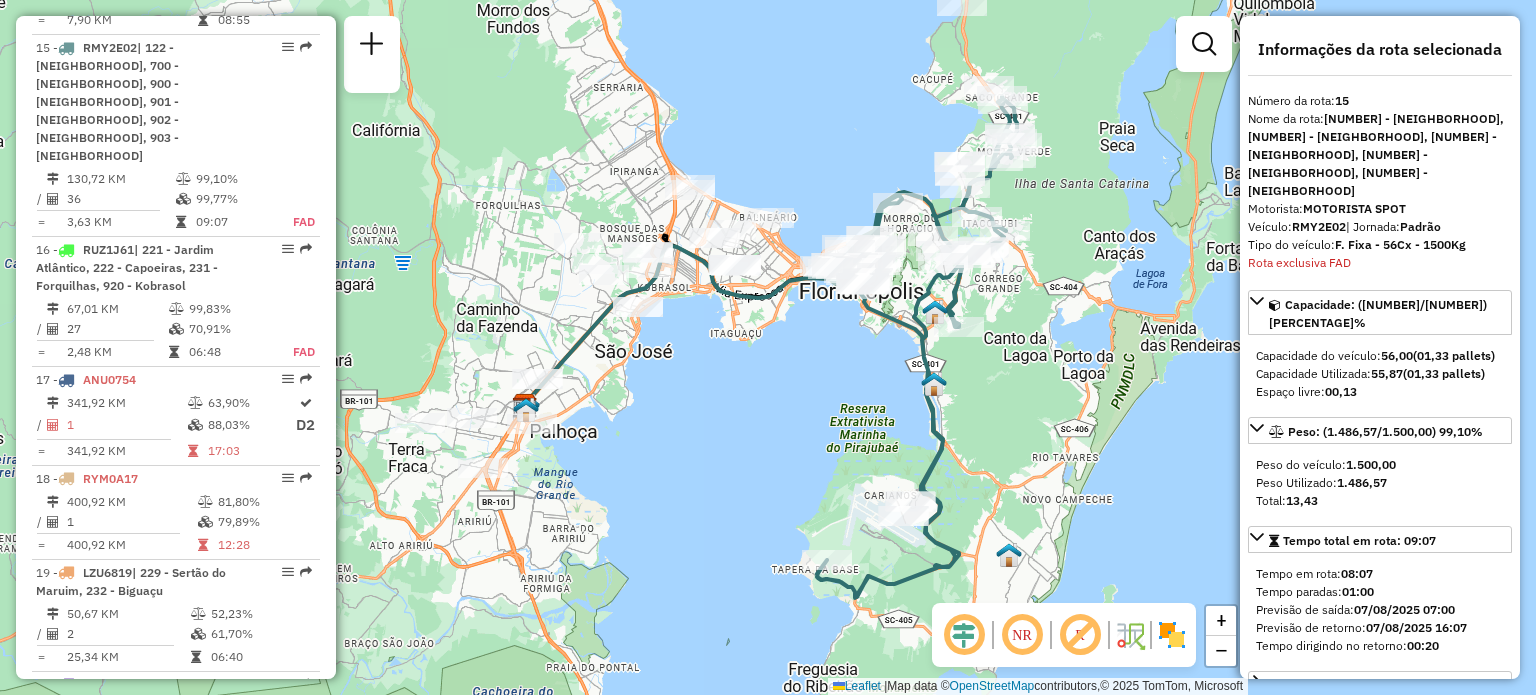 scroll, scrollTop: 2414, scrollLeft: 0, axis: vertical 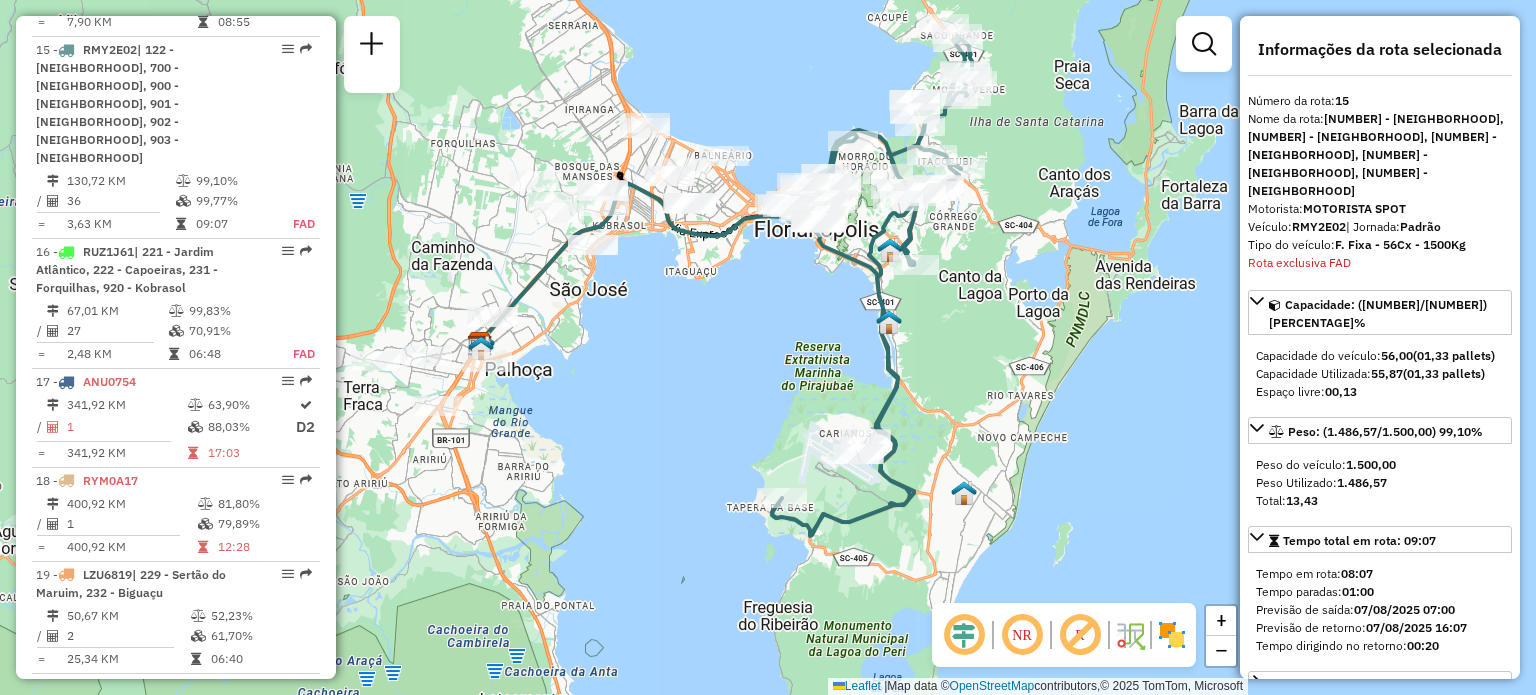 drag, startPoint x: 882, startPoint y: 425, endPoint x: 828, endPoint y: 351, distance: 91.60786 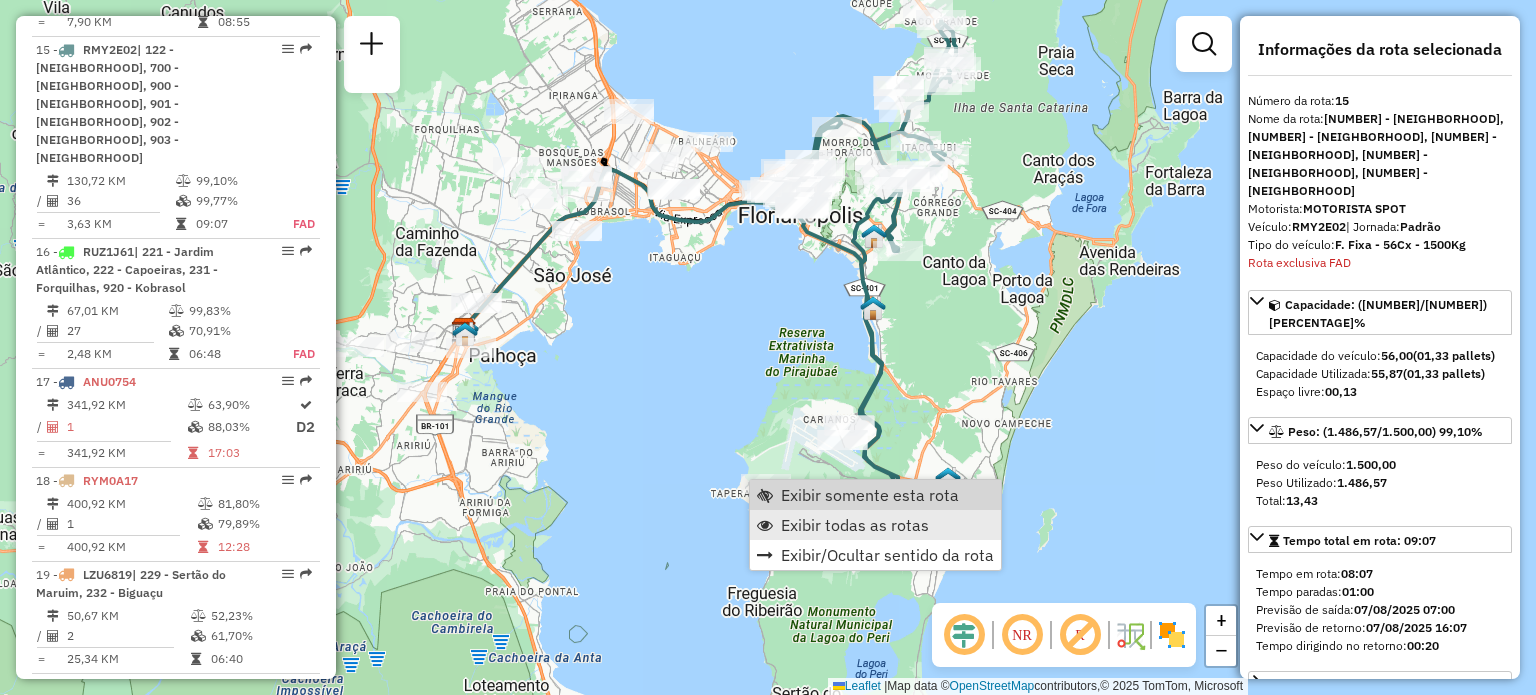 click on "Exibir todas as rotas" at bounding box center [875, 525] 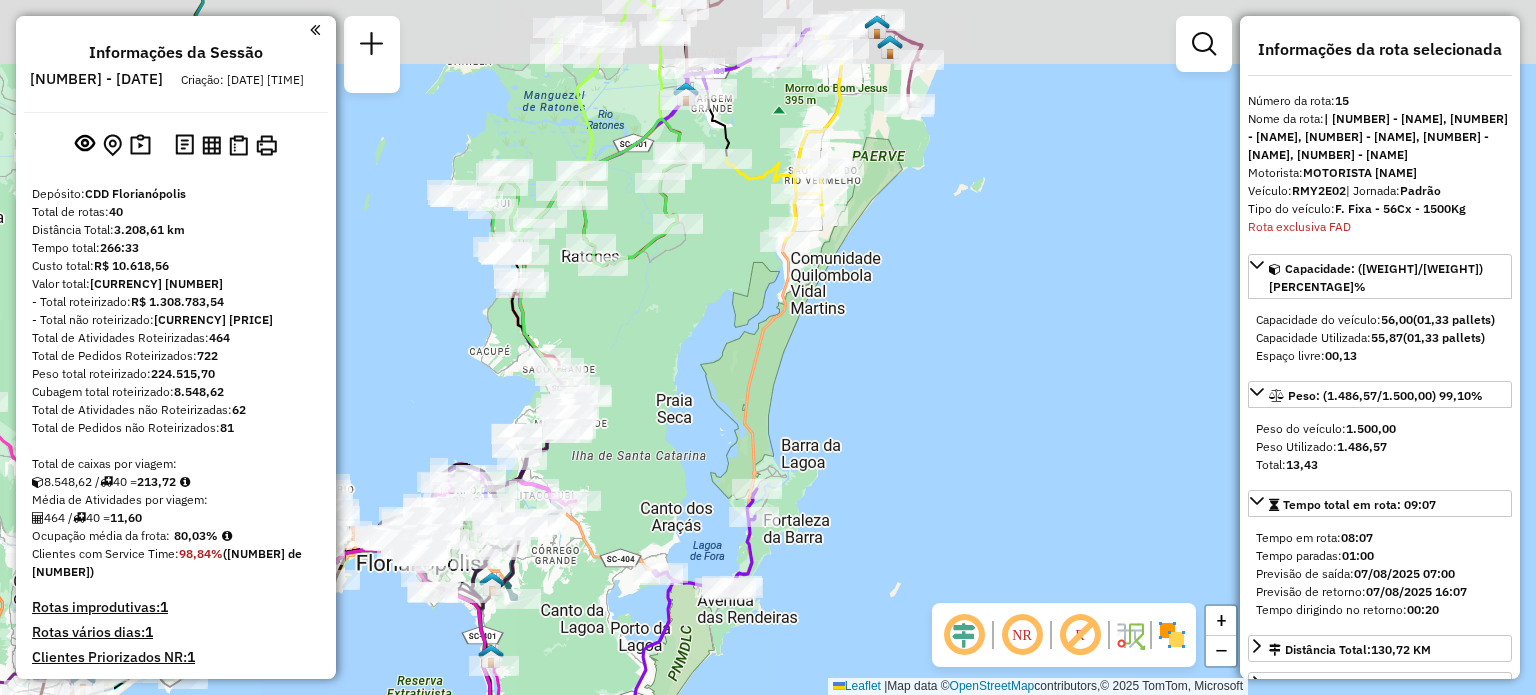 select on "**********" 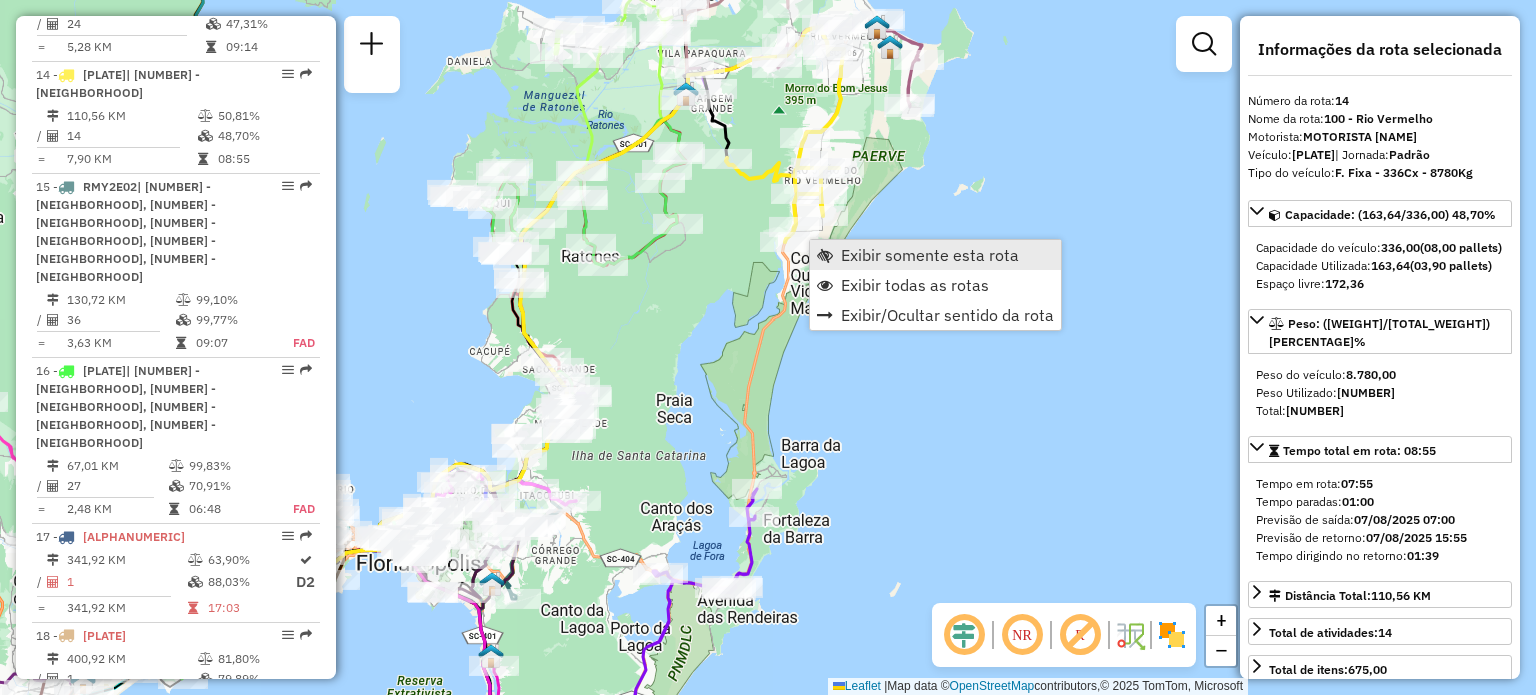 scroll, scrollTop: 2302, scrollLeft: 0, axis: vertical 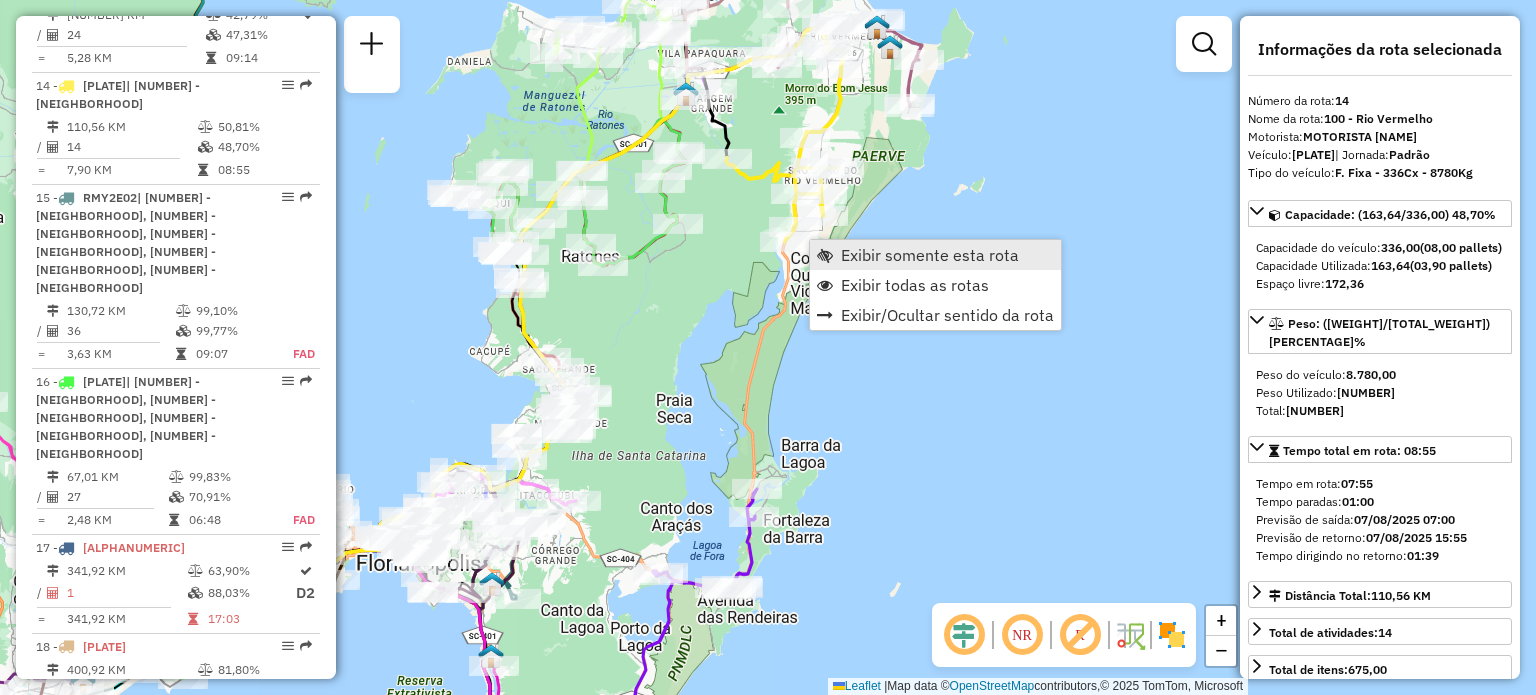 click on "Exibir somente esta rota" at bounding box center (935, 255) 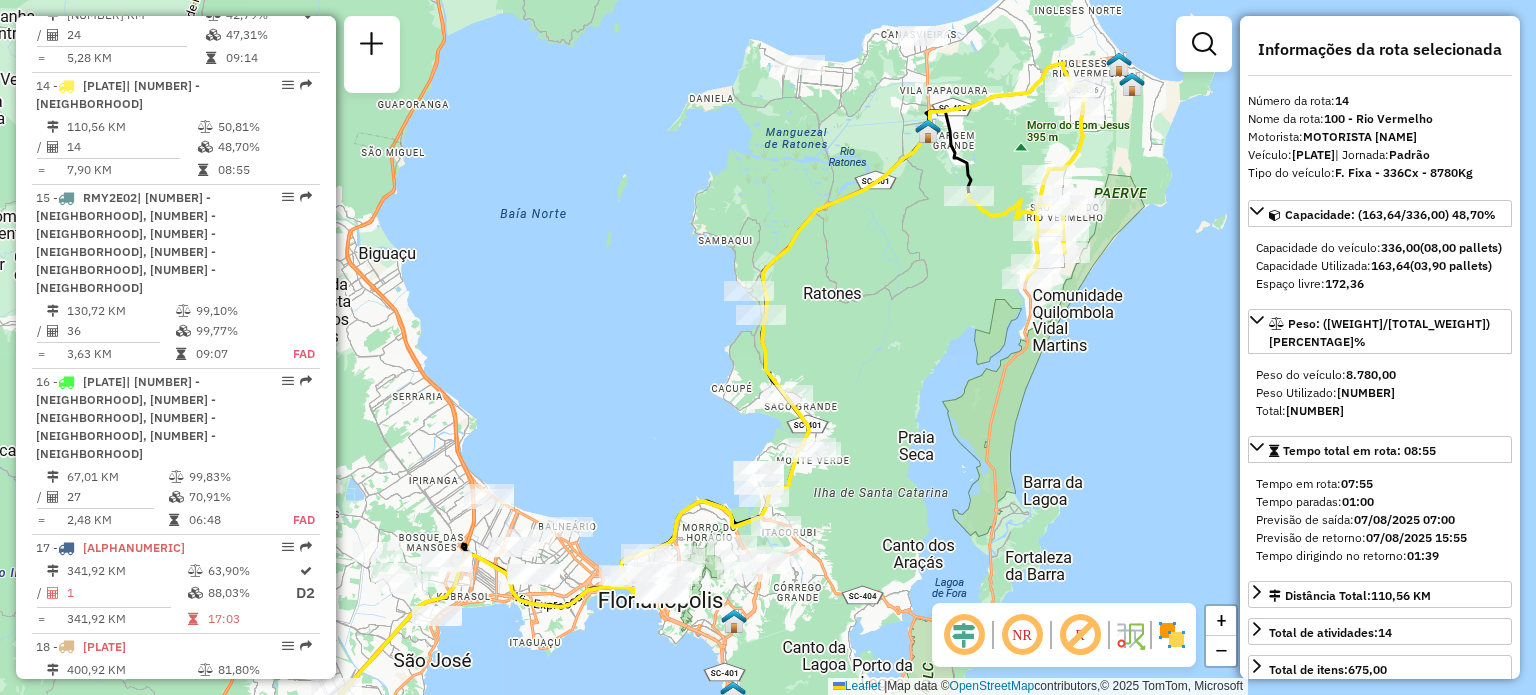 drag, startPoint x: 946, startPoint y: 230, endPoint x: 839, endPoint y: 298, distance: 126.779335 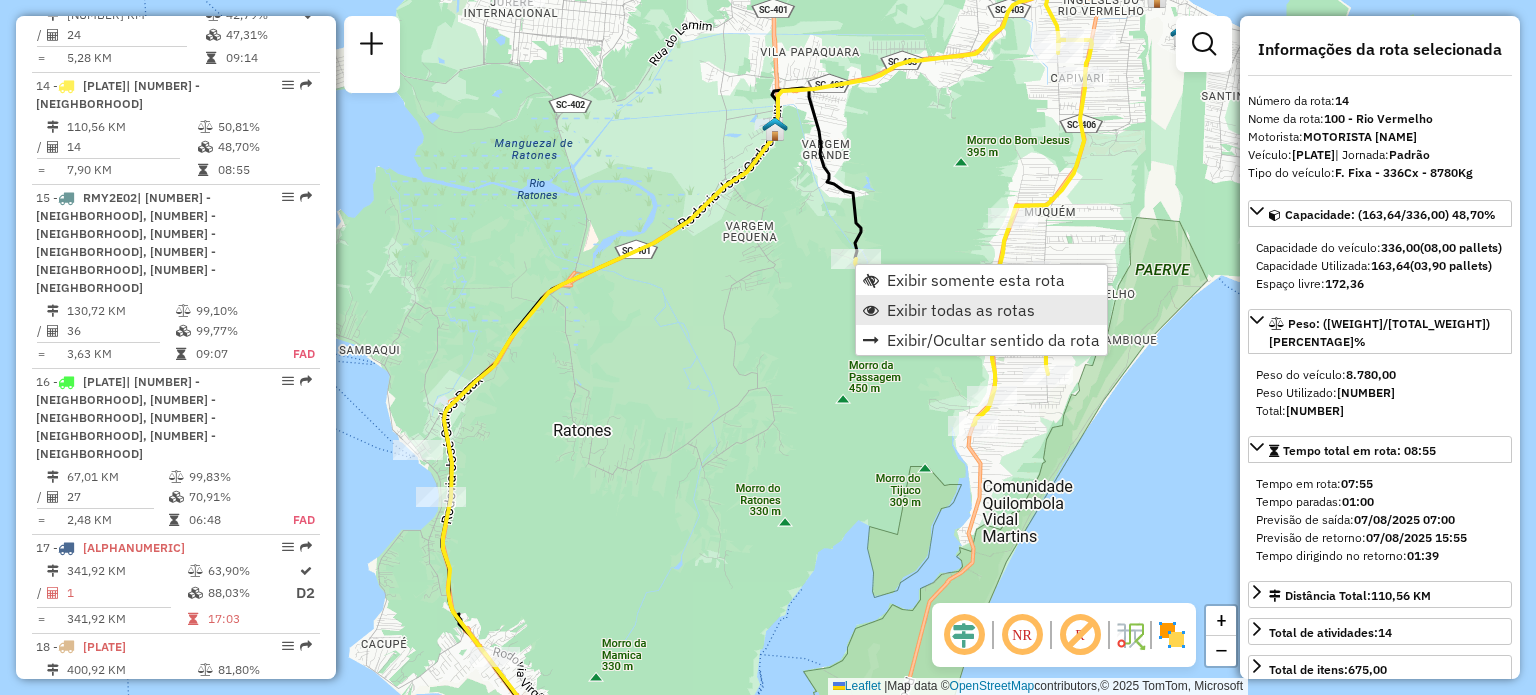 click on "Exibir todas as rotas" at bounding box center [961, 310] 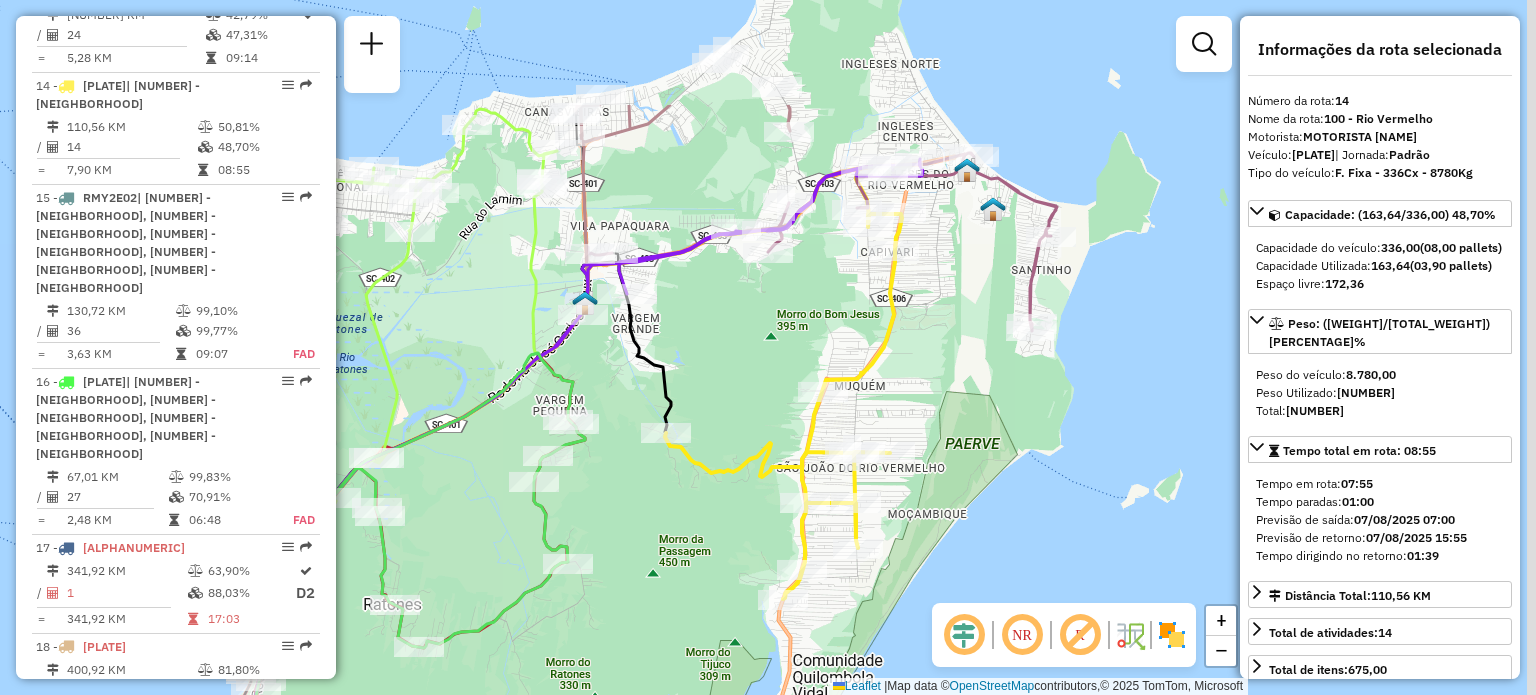 drag, startPoint x: 915, startPoint y: 193, endPoint x: 682, endPoint y: 418, distance: 323.9043 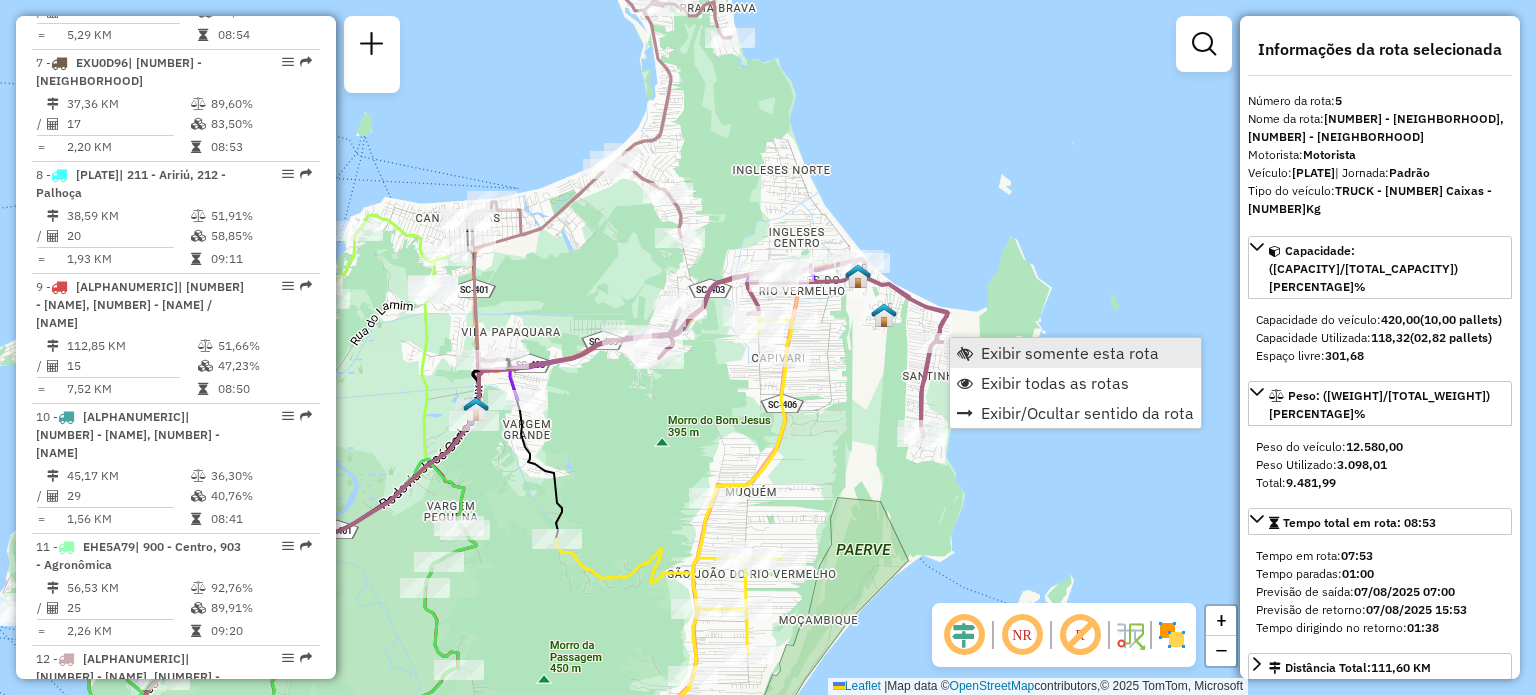 scroll, scrollTop: 1260, scrollLeft: 0, axis: vertical 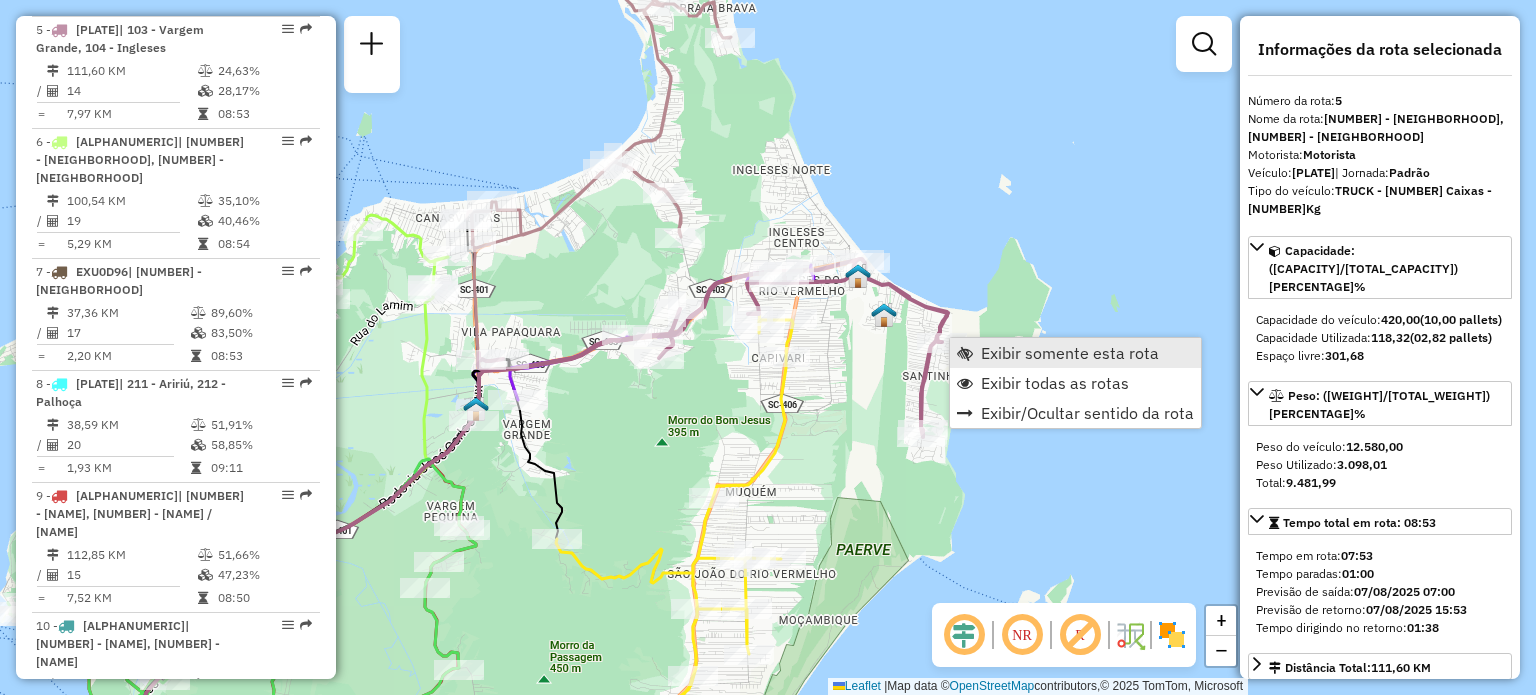 click at bounding box center [965, 353] 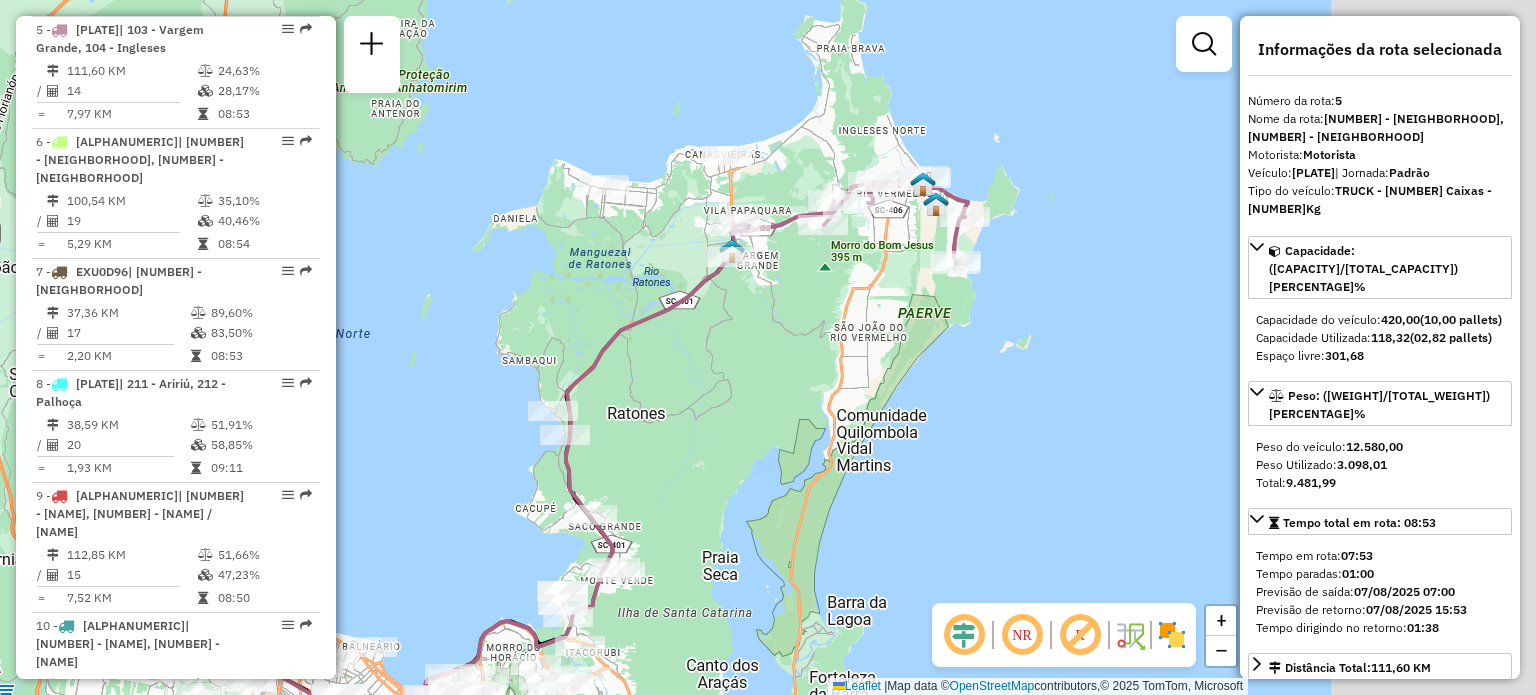drag, startPoint x: 935, startPoint y: 269, endPoint x: 646, endPoint y: 468, distance: 350.88745 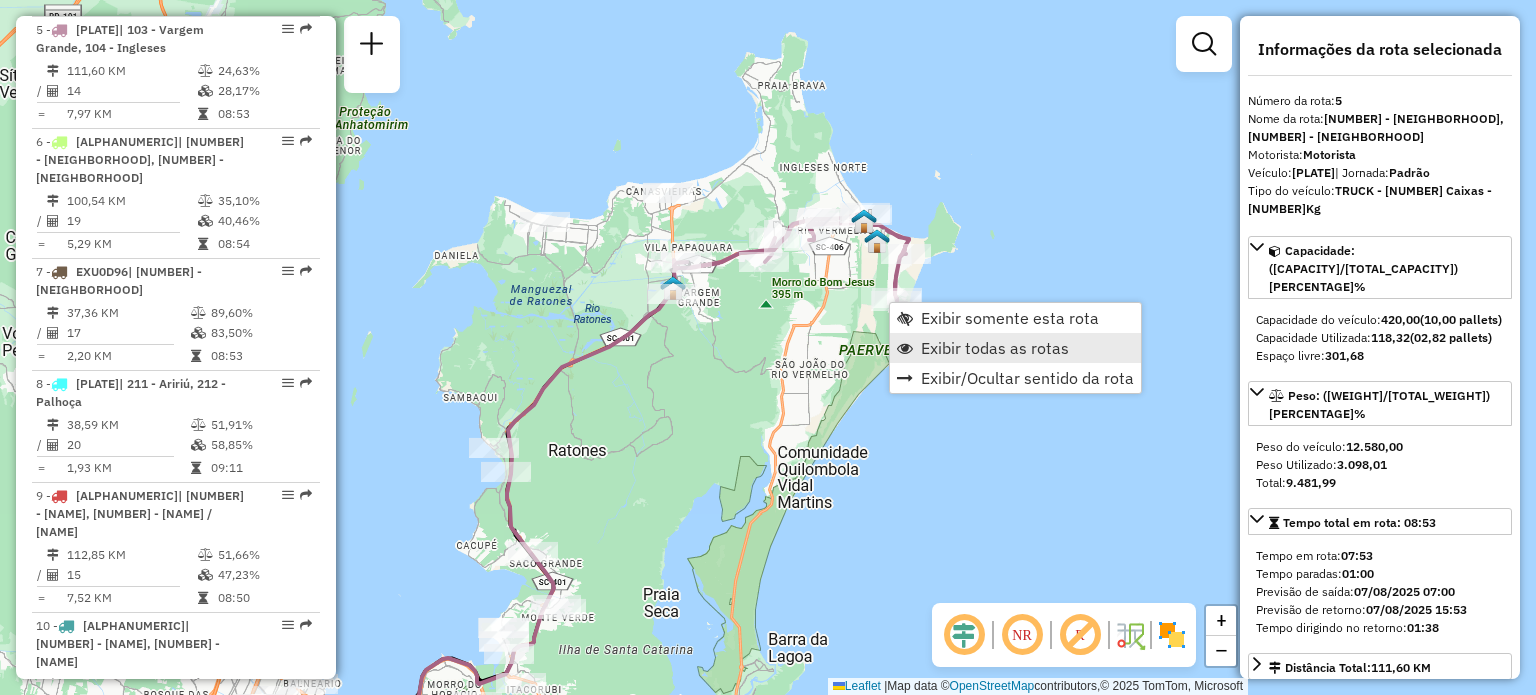 click on "Exibir todas as rotas" at bounding box center [995, 348] 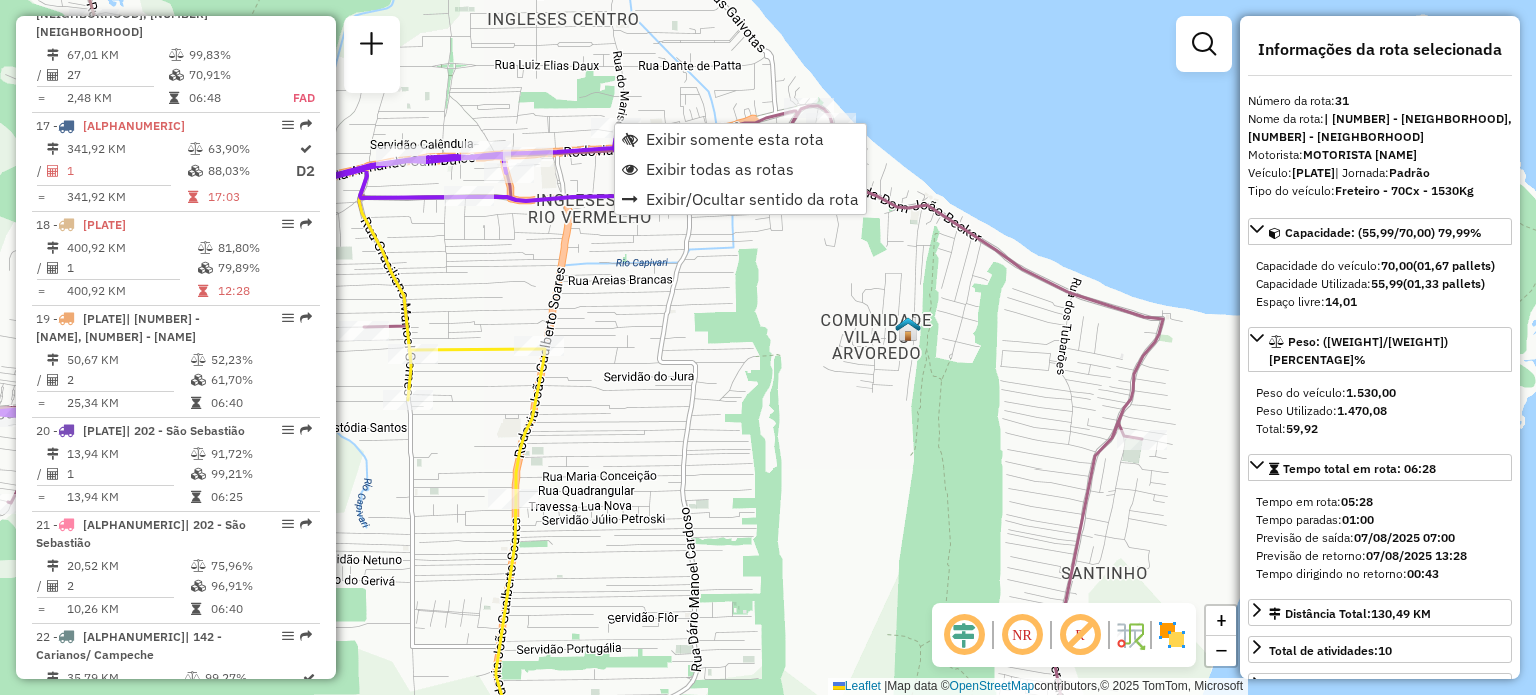 scroll, scrollTop: 4188, scrollLeft: 0, axis: vertical 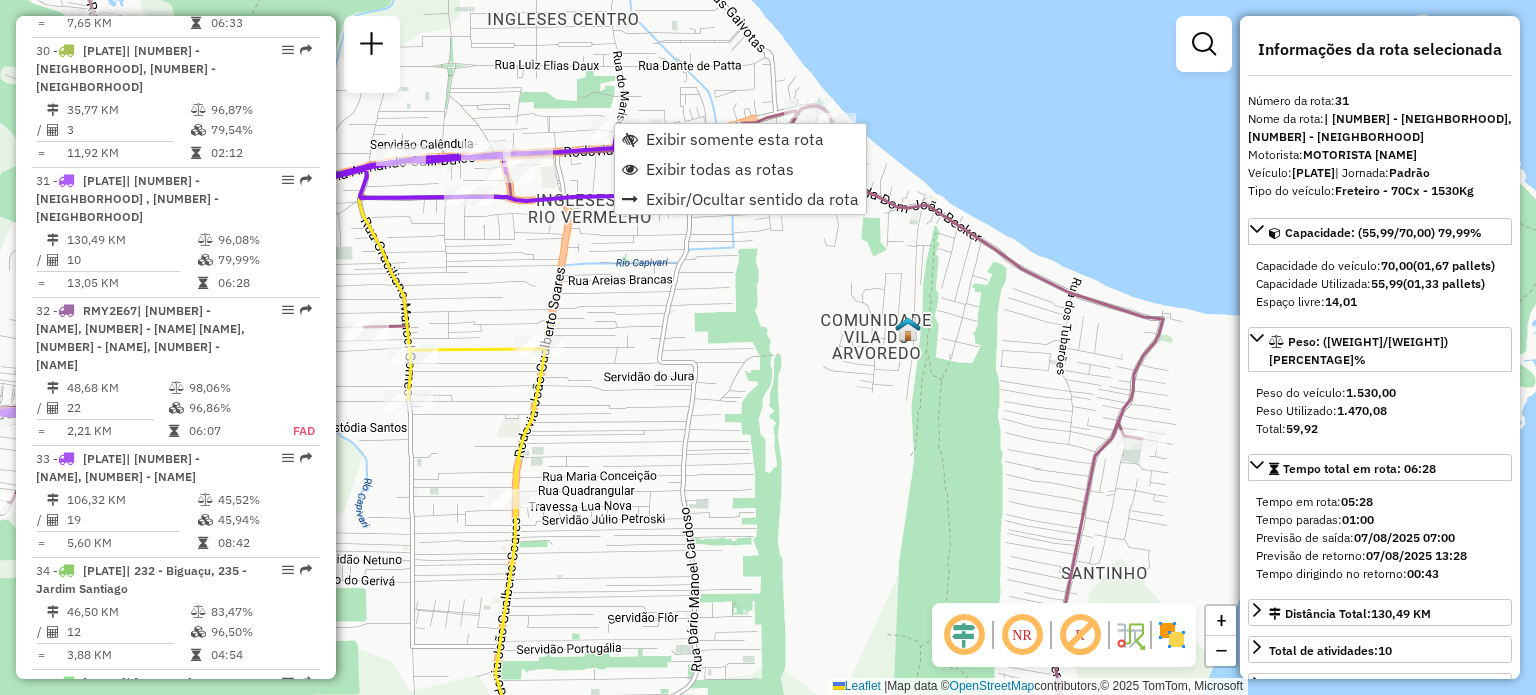 click on "Janela de atendimento Grade de atendimento Capacidade Transportadoras Veículos Cliente Pedidos  Rotas Selecione os dias de semana para filtrar as janelas de atendimento  Seg   Ter   Qua   Qui   Sex   Sáb   Dom  Informe o período da janela de atendimento: De: Até:  Filtrar exatamente a janela do cliente  Considerar janela de atendimento padrão  Selecione os dias de semana para filtrar as grades de atendimento  Seg   Ter   Qua   Qui   Sex   Sáb   Dom   Considerar clientes sem dia de atendimento cadastrado  Clientes fora do dia de atendimento selecionado Filtrar as atividades entre os valores definidos abaixo:  Peso mínimo:   Peso máximo:   Cubagem mínima:   Cubagem máxima:   De:   Até:  Filtrar as atividades entre o tempo de atendimento definido abaixo:  De:   Até:   Considerar capacidade total dos clientes não roteirizados Transportadora: Selecione um ou mais itens Tipo de veículo: Selecione um ou mais itens Veículo: Selecione um ou mais itens Motorista: Selecione um ou mais itens Nome: Rótulo:" 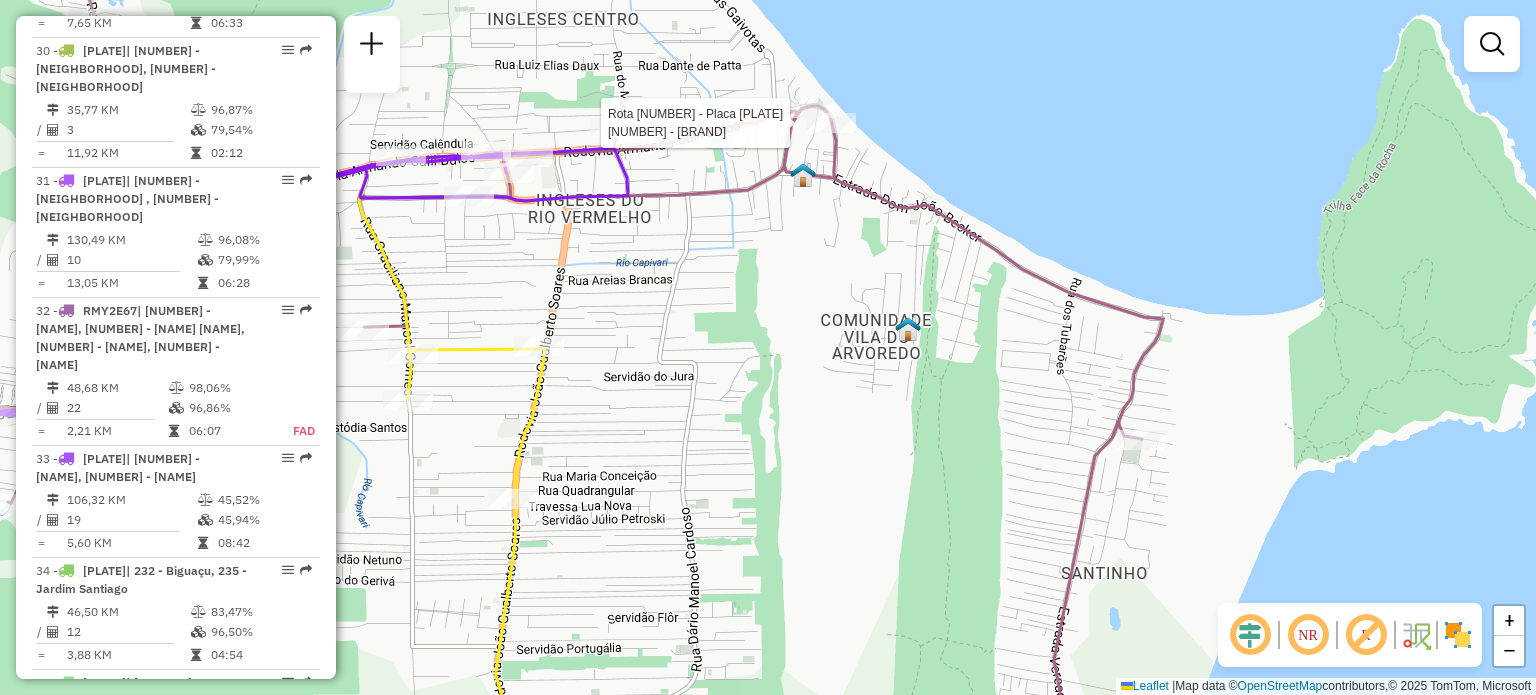 select on "**********" 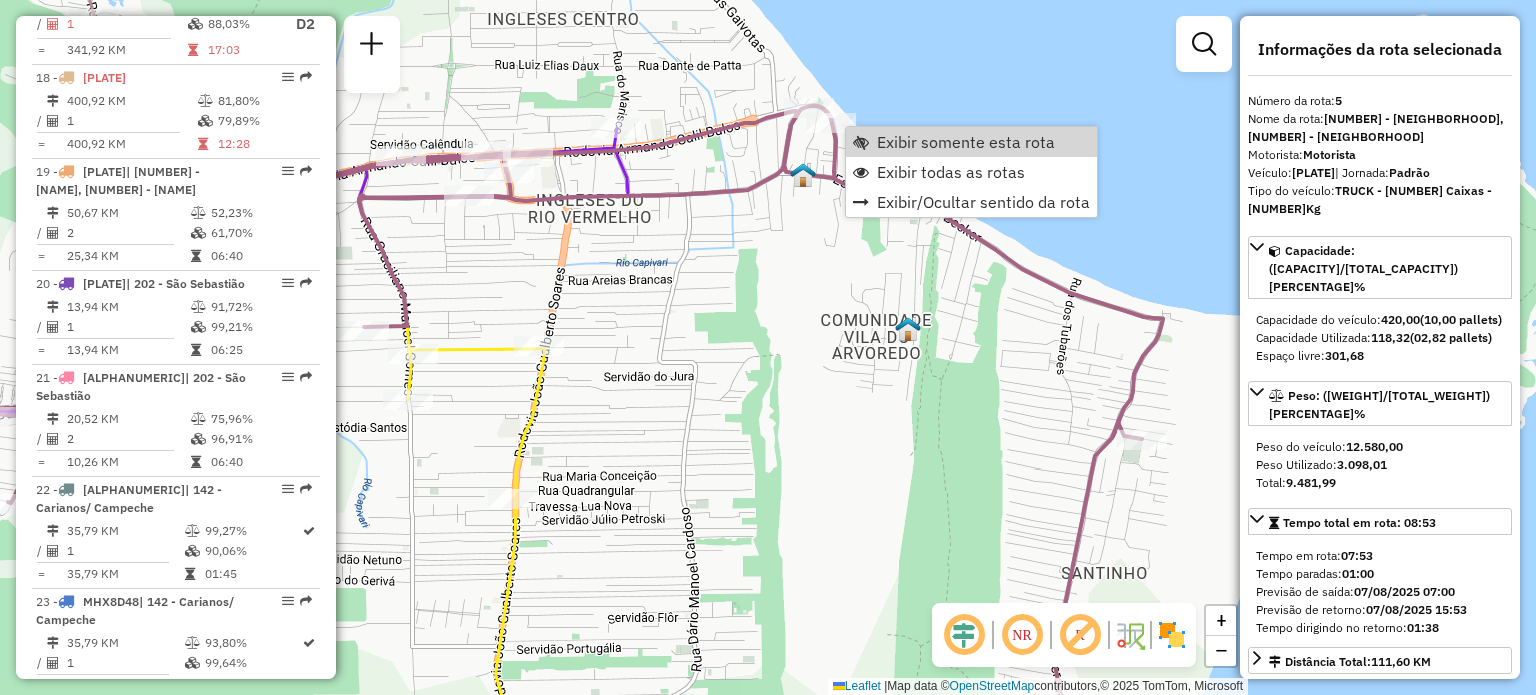 click on "Janela de atendimento Grade de atendimento Capacidade Transportadoras Veículos Cliente Pedidos  Rotas Selecione os dias de semana para filtrar as janelas de atendimento  Seg   Ter   Qua   Qui   Sex   Sáb   Dom  Informe o período da janela de atendimento: De: Até:  Filtrar exatamente a janela do cliente  Considerar janela de atendimento padrão  Selecione os dias de semana para filtrar as grades de atendimento  Seg   Ter   Qua   Qui   Sex   Sáb   Dom   Considerar clientes sem dia de atendimento cadastrado  Clientes fora do dia de atendimento selecionado Filtrar as atividades entre os valores definidos abaixo:  Peso mínimo:   Peso máximo:   Cubagem mínima:   Cubagem máxima:   De:   Até:  Filtrar as atividades entre o tempo de atendimento definido abaixo:  De:   Até:   Considerar capacidade total dos clientes não roteirizados Transportadora: Selecione um ou mais itens Tipo de veículo: Selecione um ou mais itens Veículo: Selecione um ou mais itens Motorista: Selecione um ou mais itens Nome: Rótulo:" 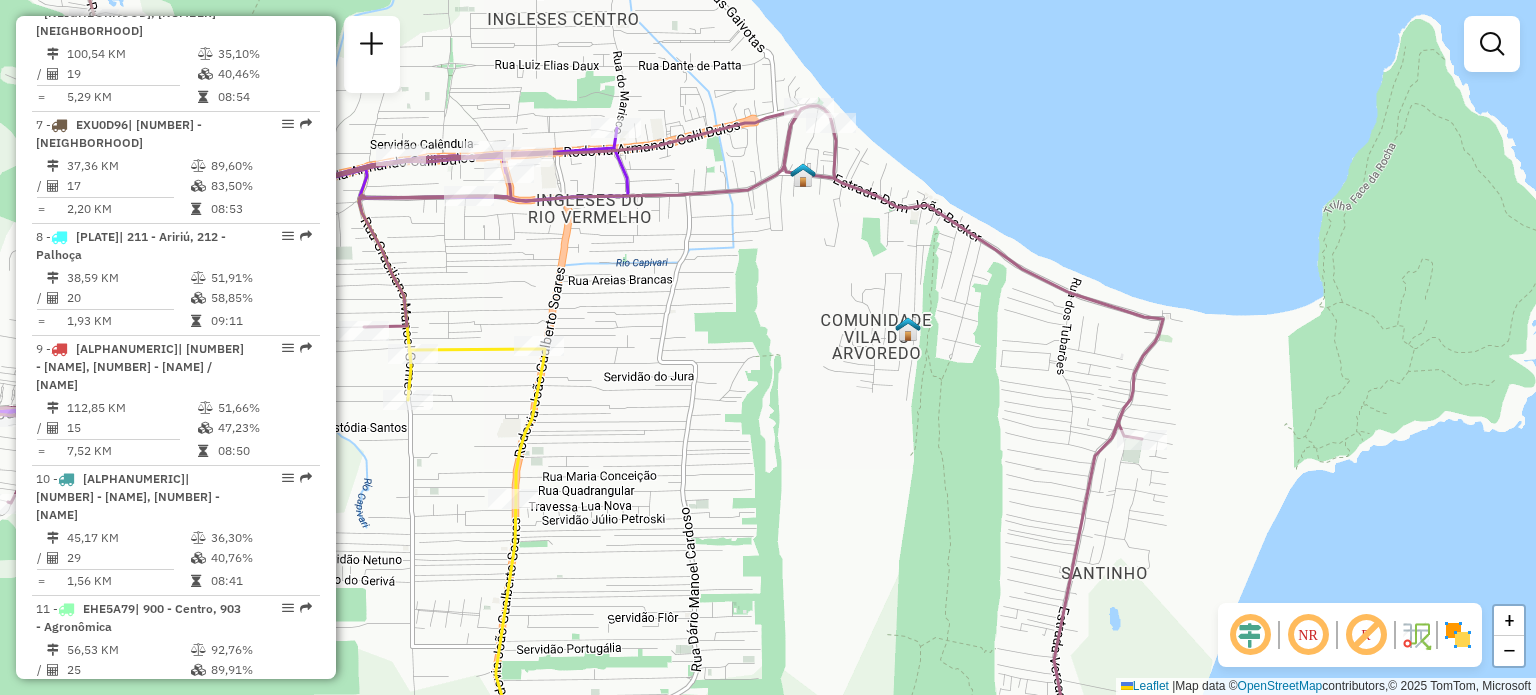 scroll, scrollTop: 1260, scrollLeft: 0, axis: vertical 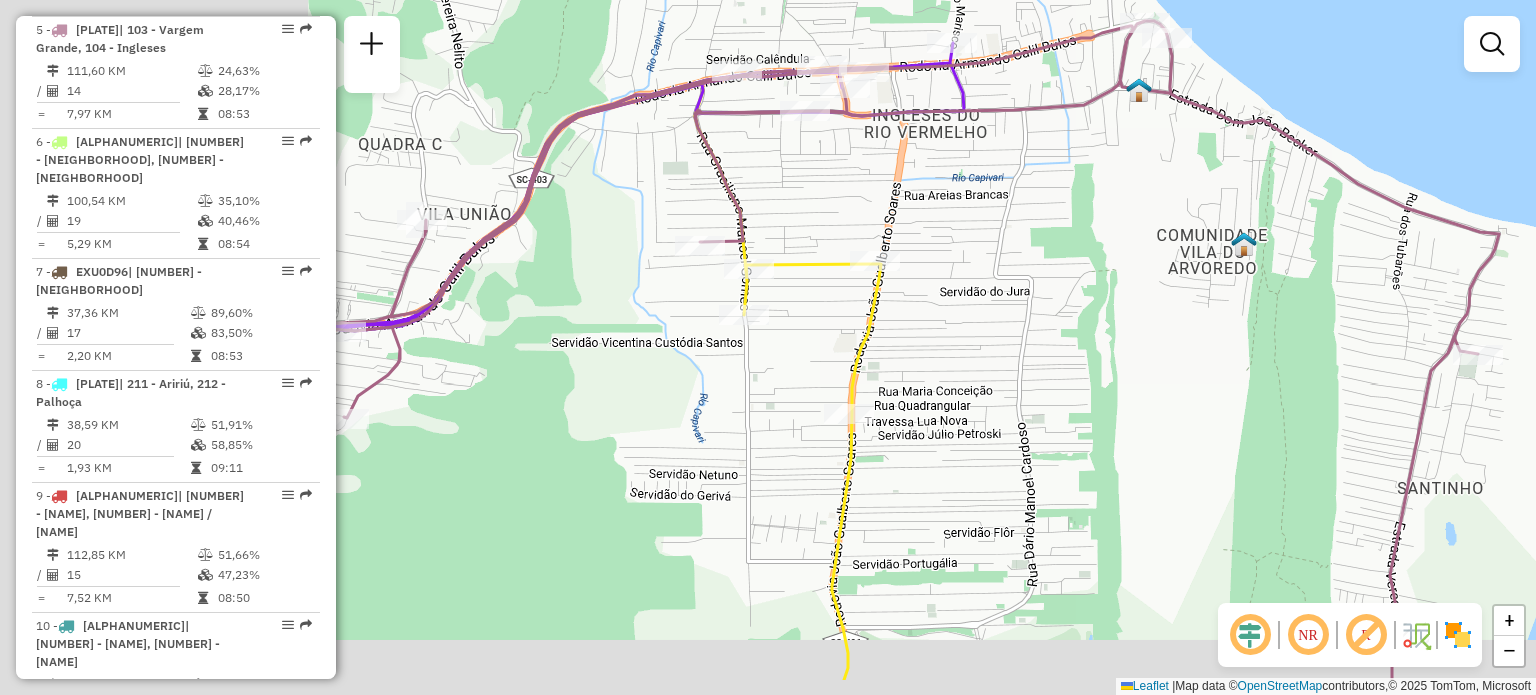 drag, startPoint x: 508, startPoint y: 262, endPoint x: 926, endPoint y: 167, distance: 428.65955 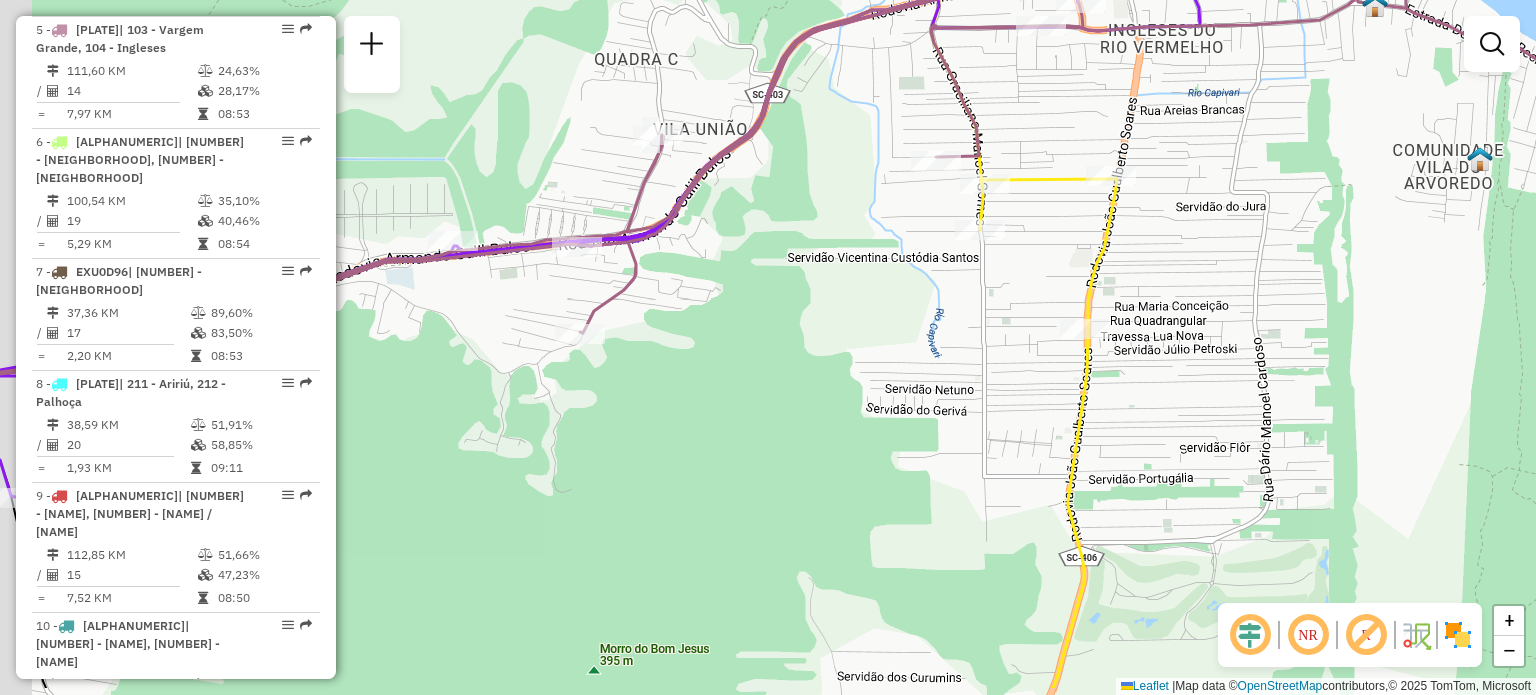 drag, startPoint x: 622, startPoint y: 299, endPoint x: 737, endPoint y: 225, distance: 136.7516 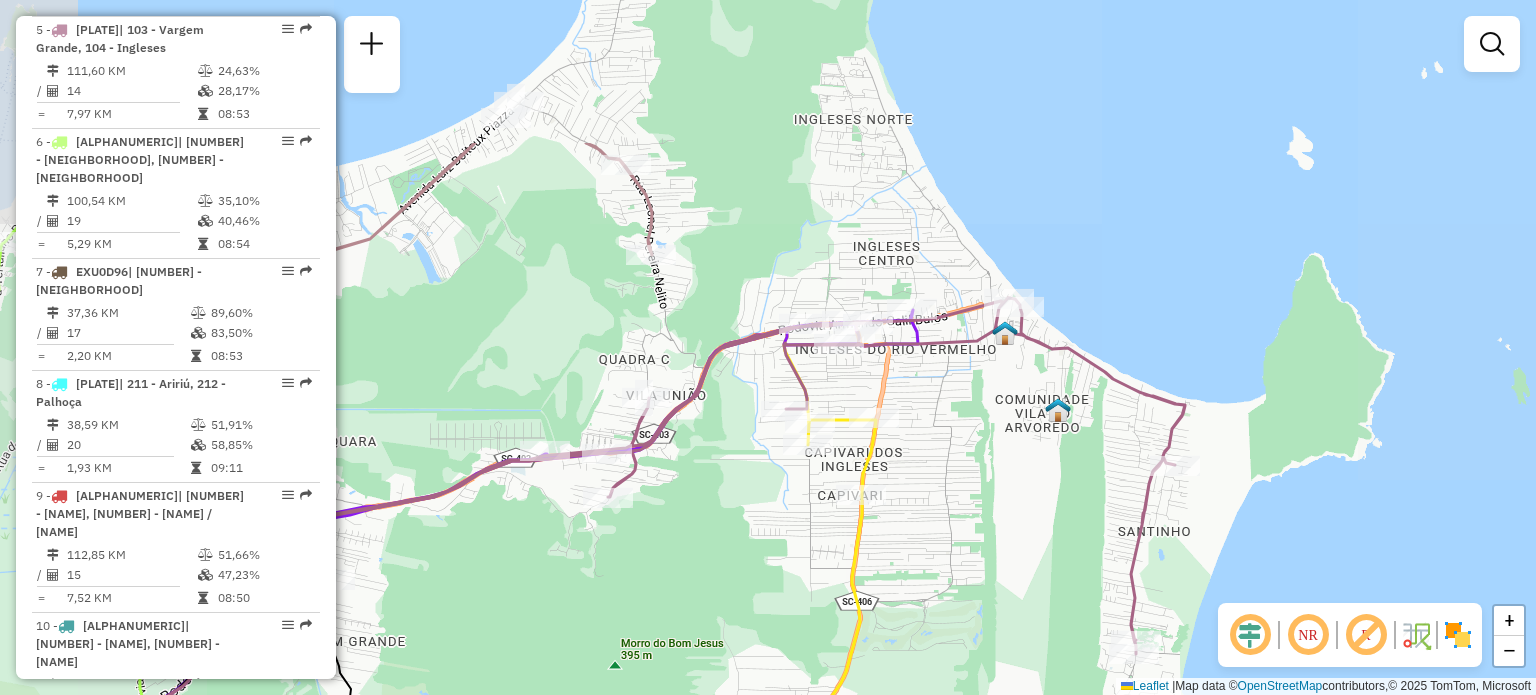 drag, startPoint x: 680, startPoint y: 103, endPoint x: 740, endPoint y: 403, distance: 305.94116 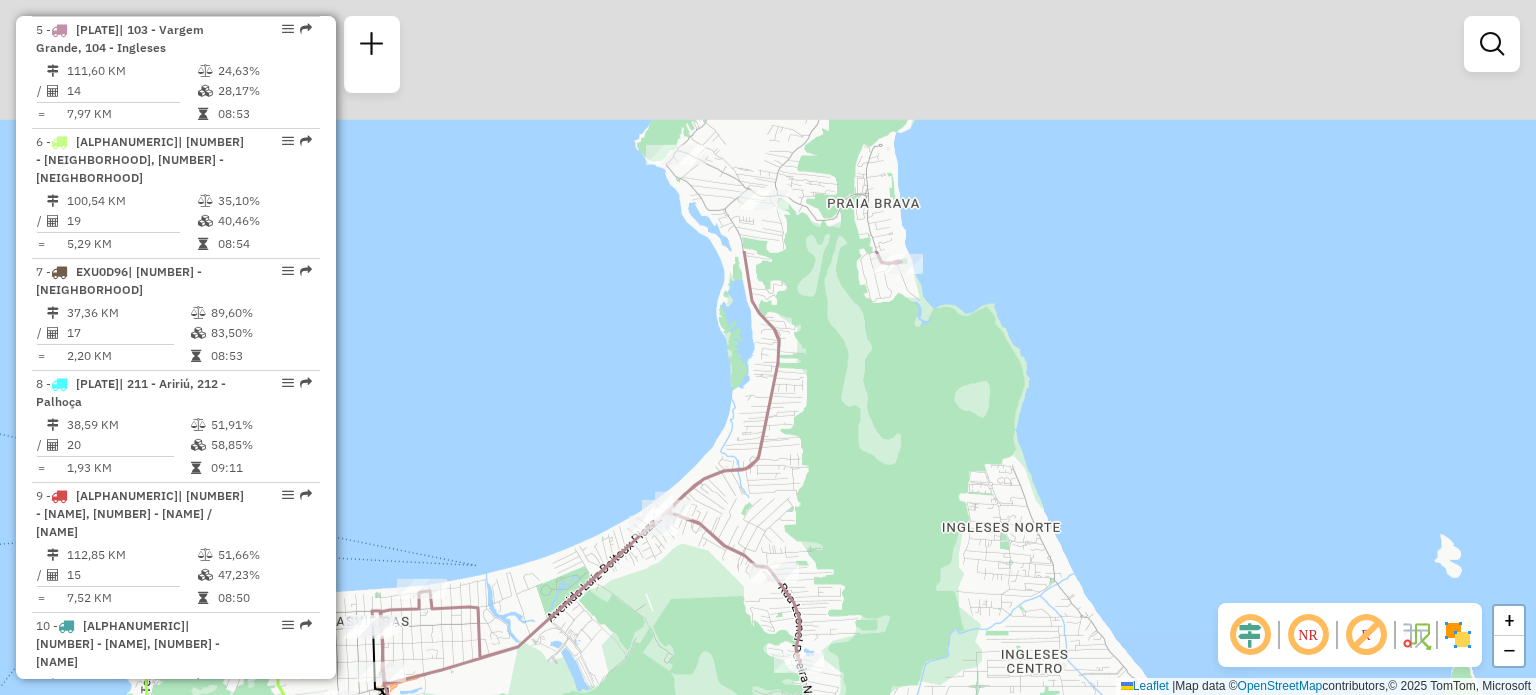 drag, startPoint x: 634, startPoint y: 199, endPoint x: 748, endPoint y: 519, distance: 339.69986 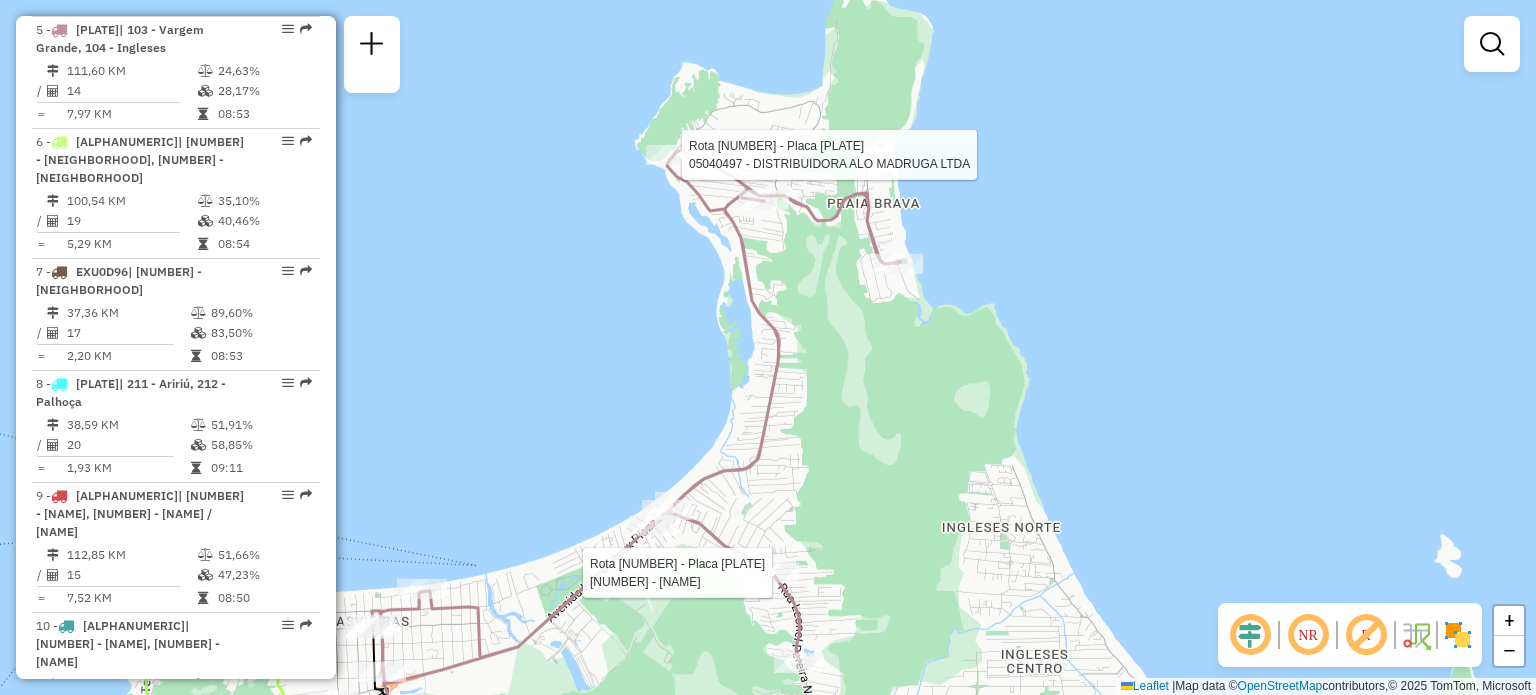 select on "**********" 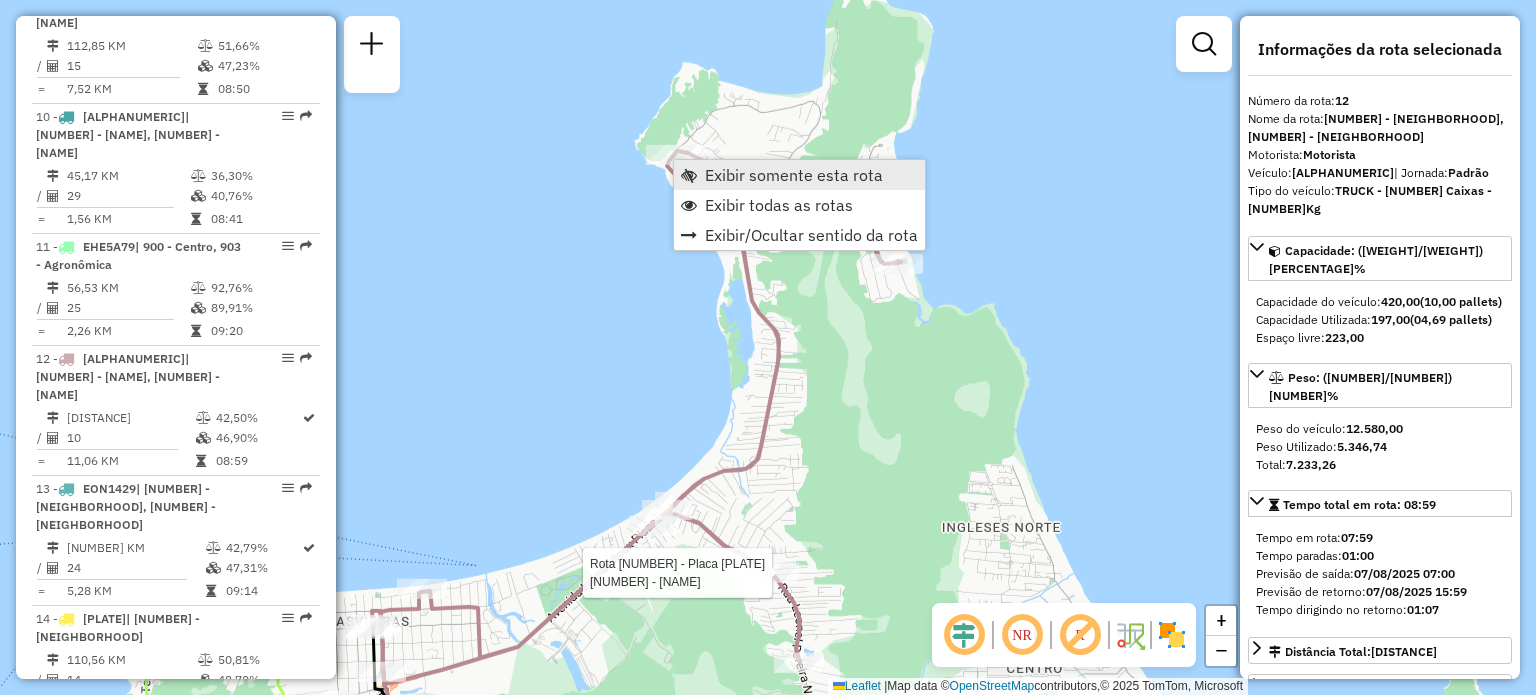 click on "Exibir somente esta rota" at bounding box center (794, 175) 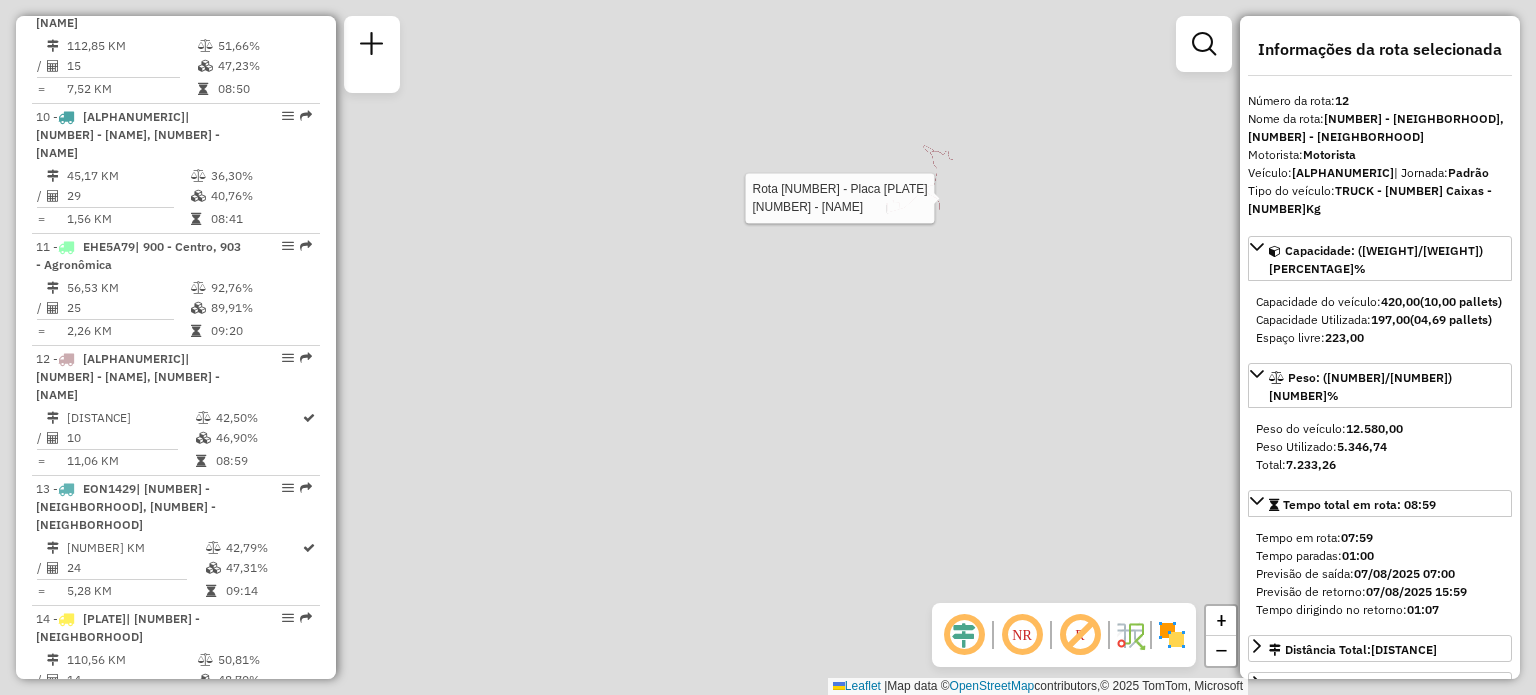 scroll, scrollTop: 2043, scrollLeft: 0, axis: vertical 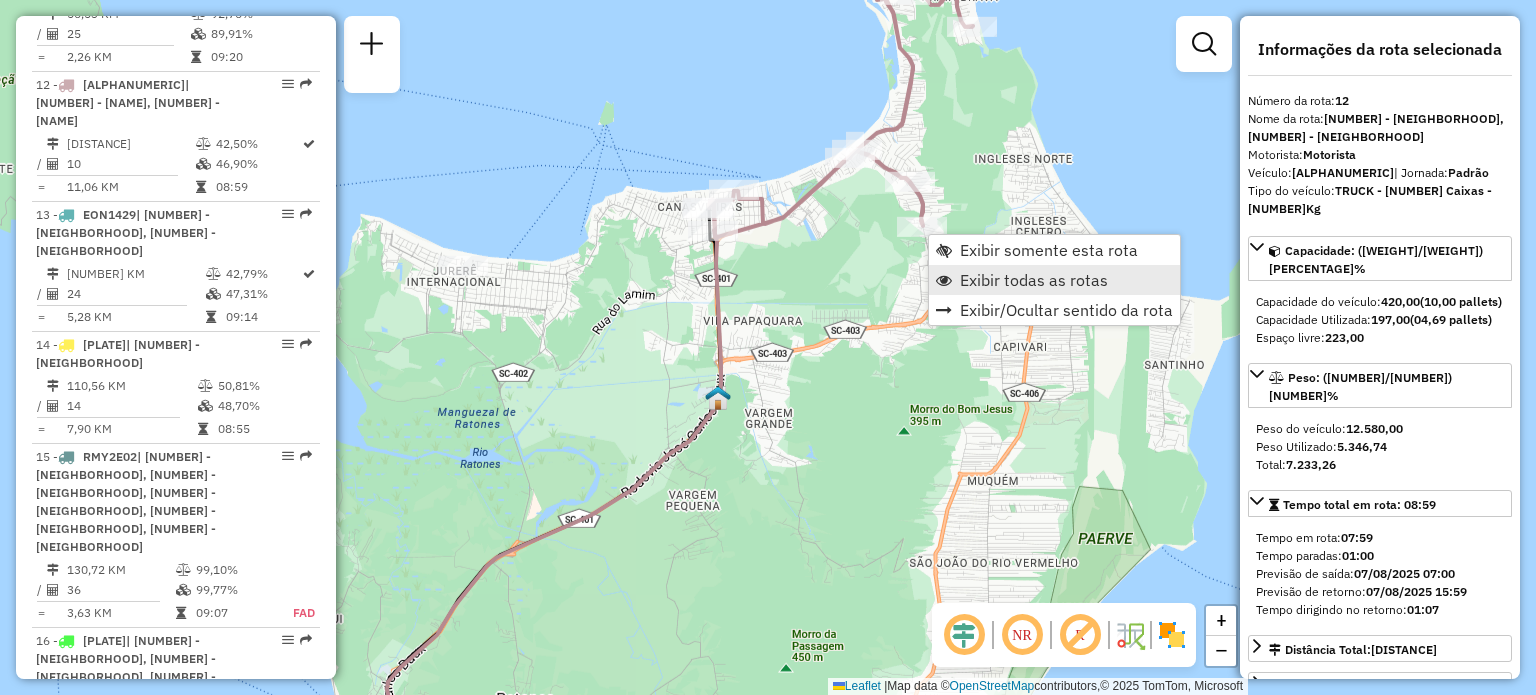 click on "Exibir todas as rotas" at bounding box center [1054, 280] 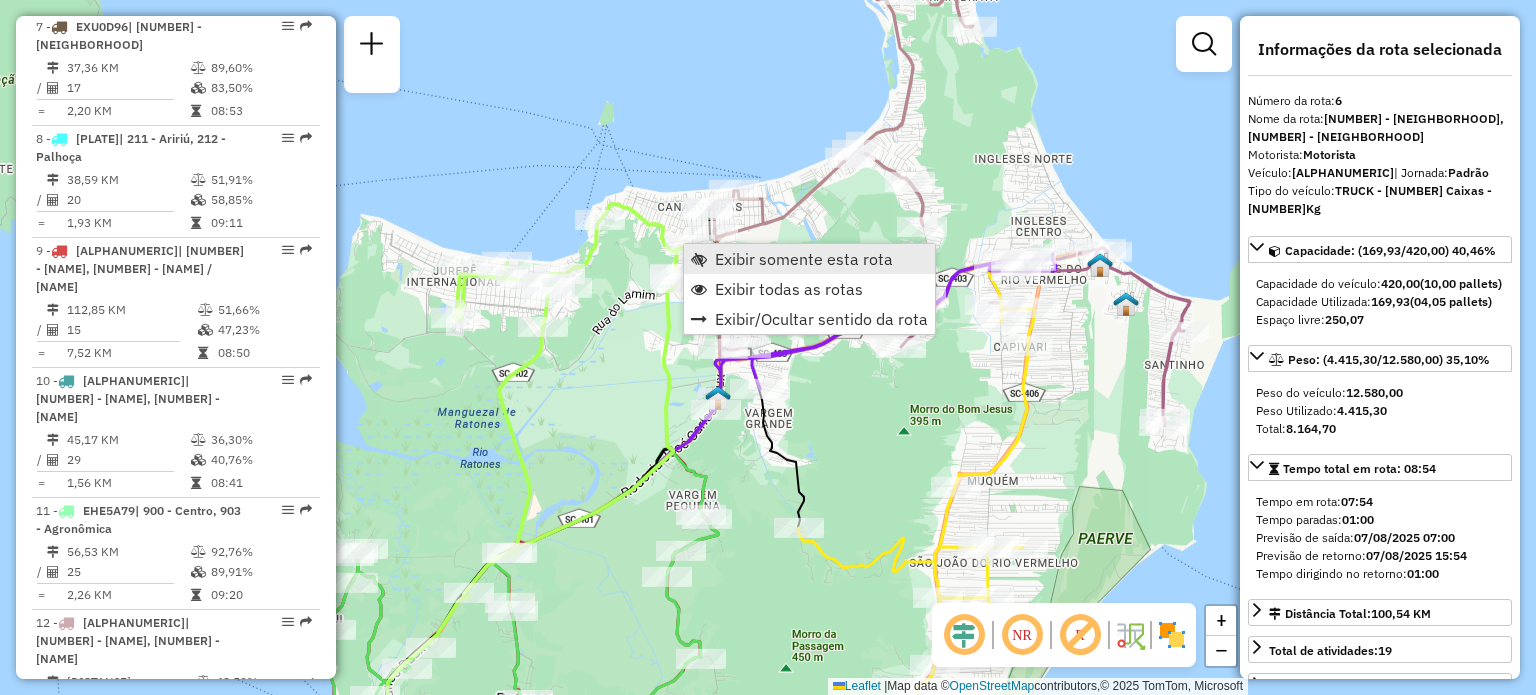 scroll, scrollTop: 1372, scrollLeft: 0, axis: vertical 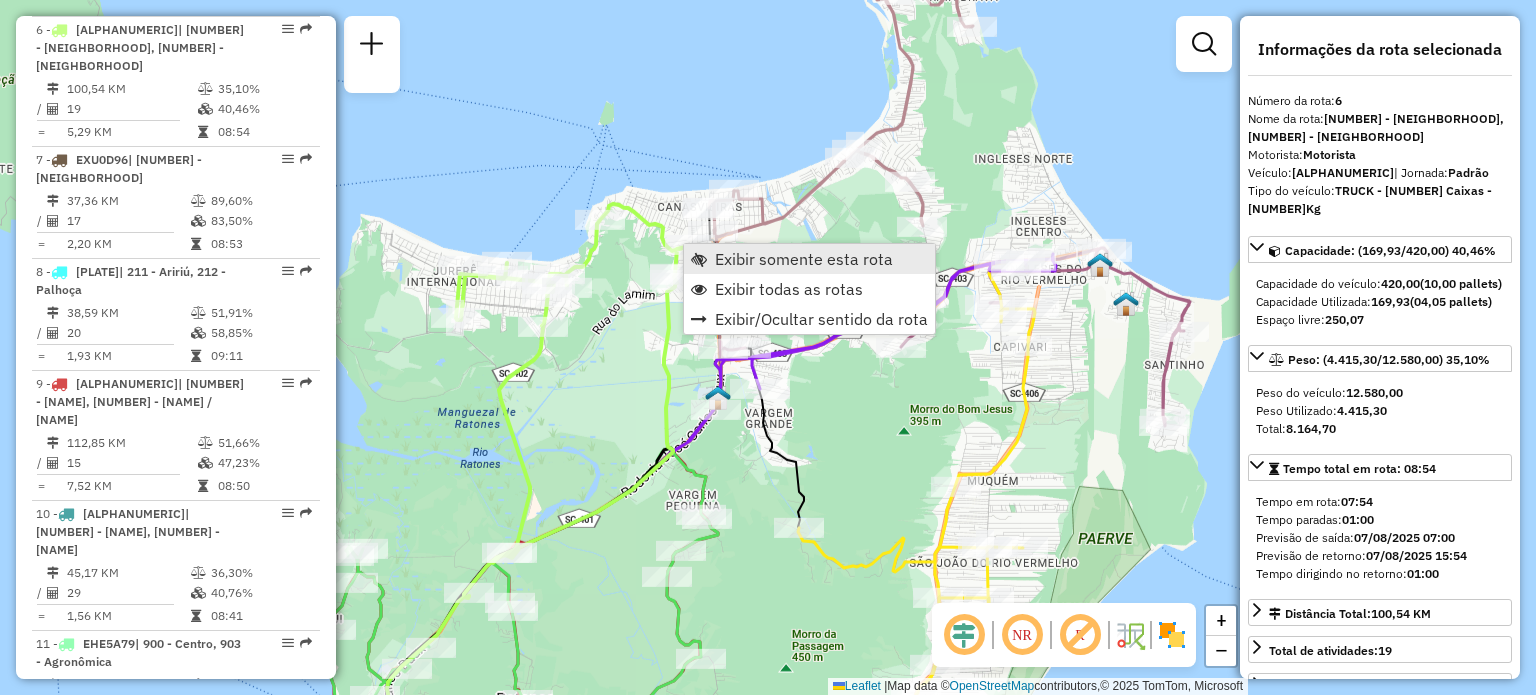 click on "Exibir somente esta rota" at bounding box center [804, 259] 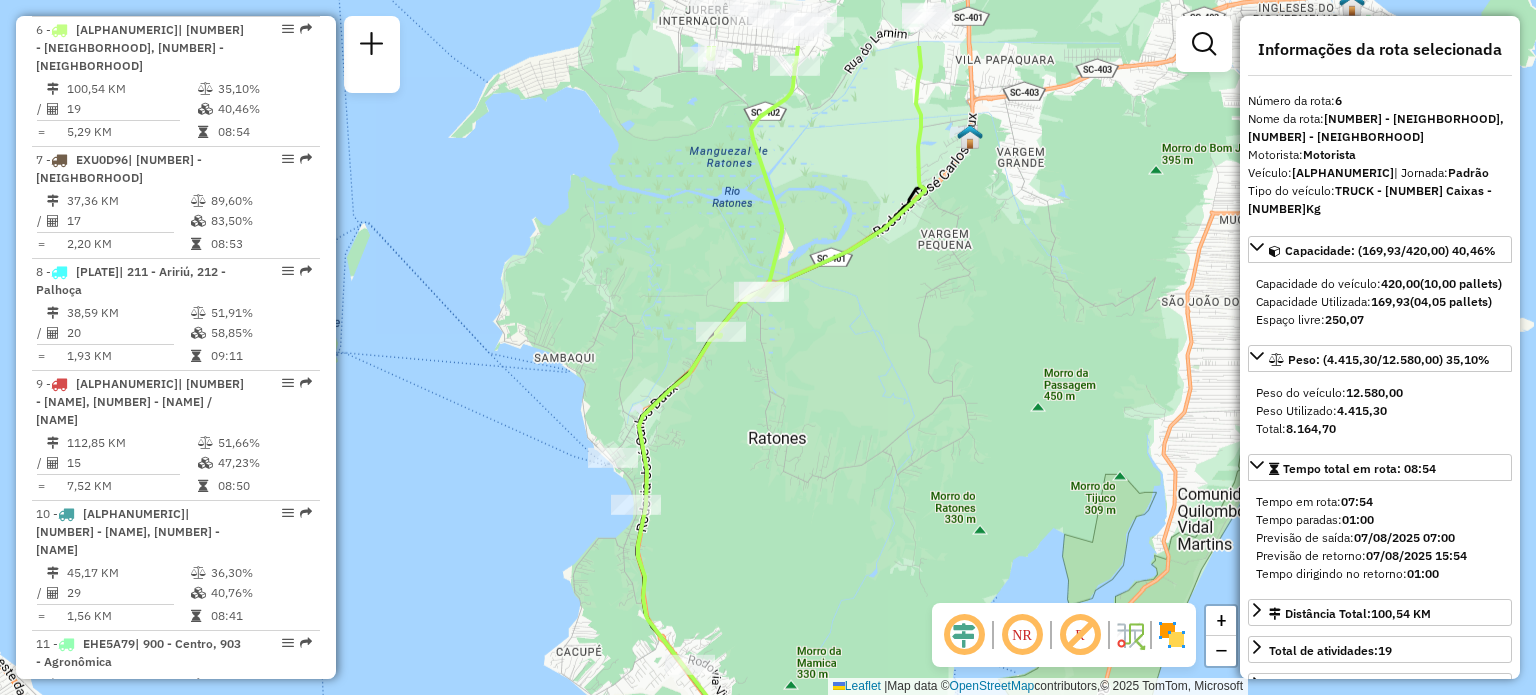 drag, startPoint x: 1054, startPoint y: 208, endPoint x: 832, endPoint y: 323, distance: 250.018 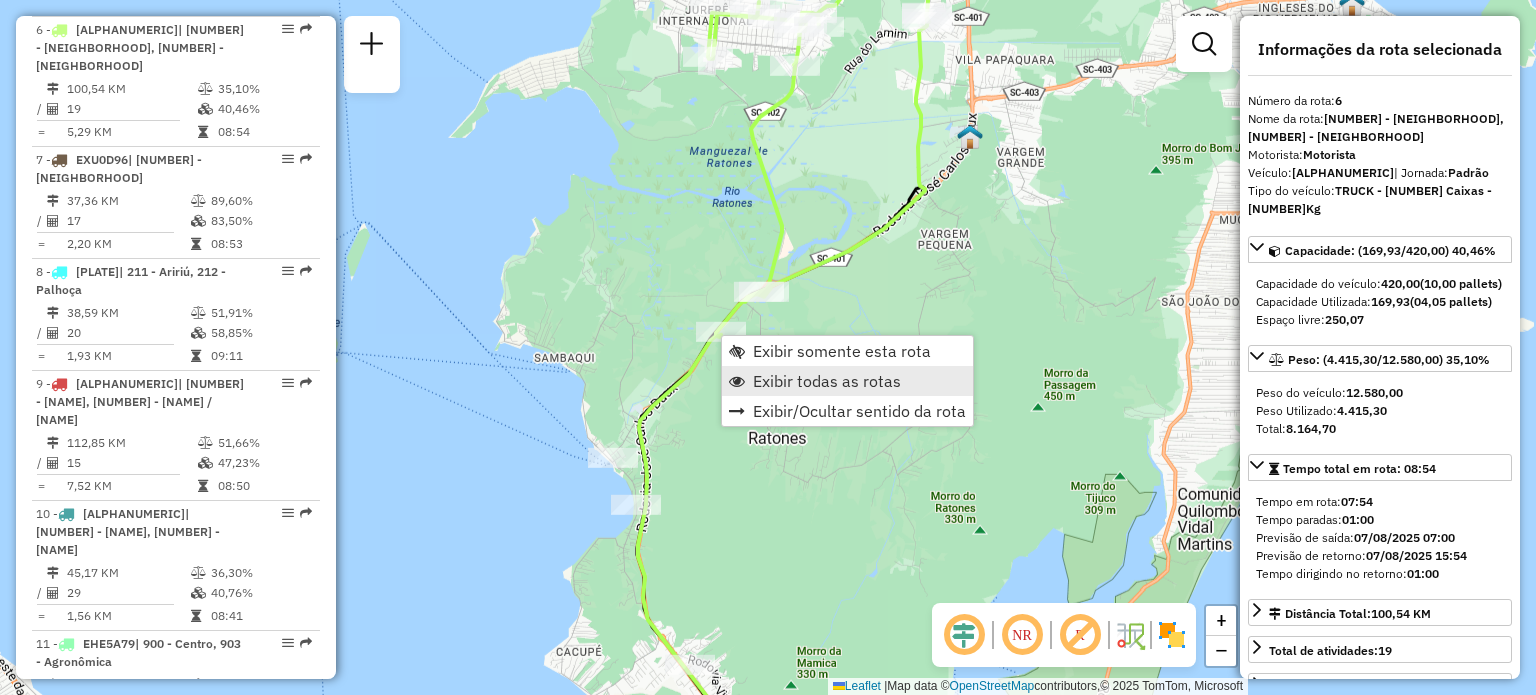 click on "Exibir todas as rotas" at bounding box center [827, 381] 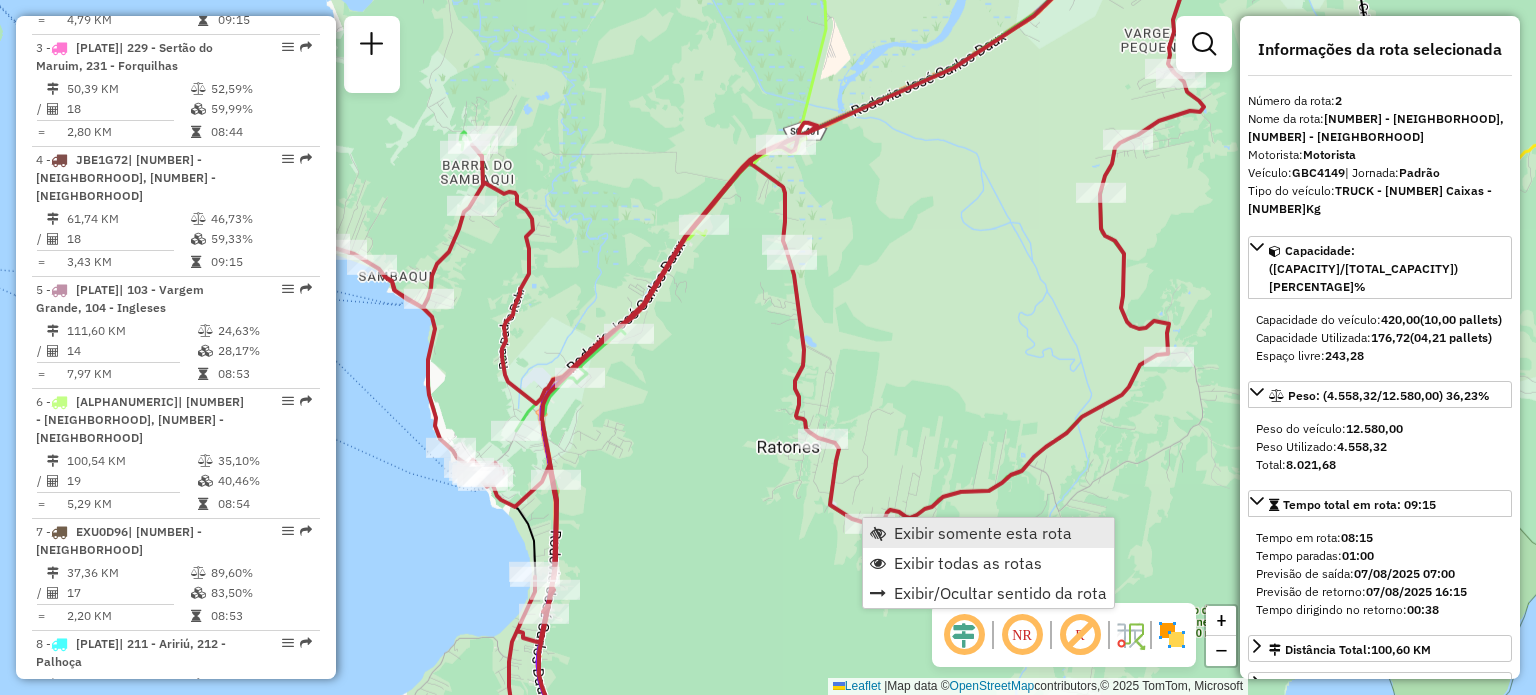 scroll, scrollTop: 907, scrollLeft: 0, axis: vertical 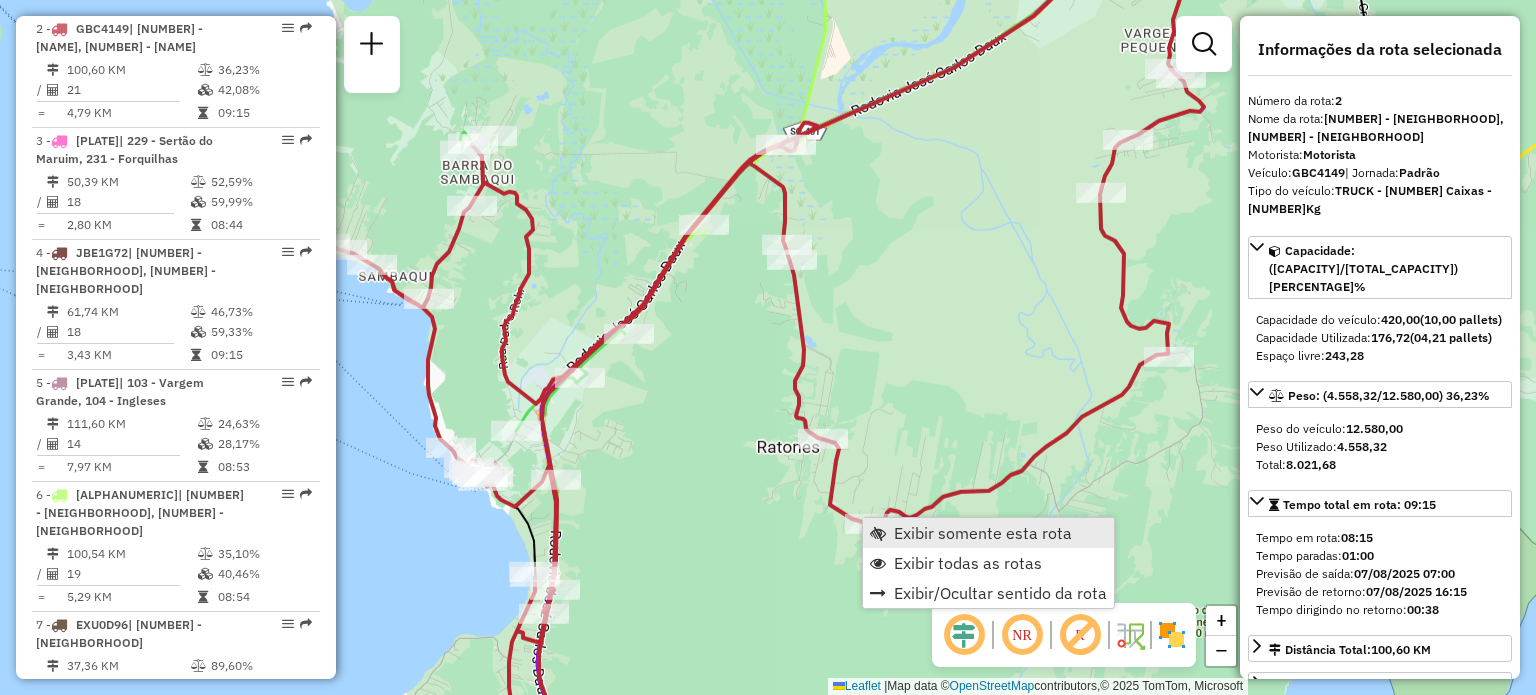 click on "Exibir somente esta rota" at bounding box center (988, 533) 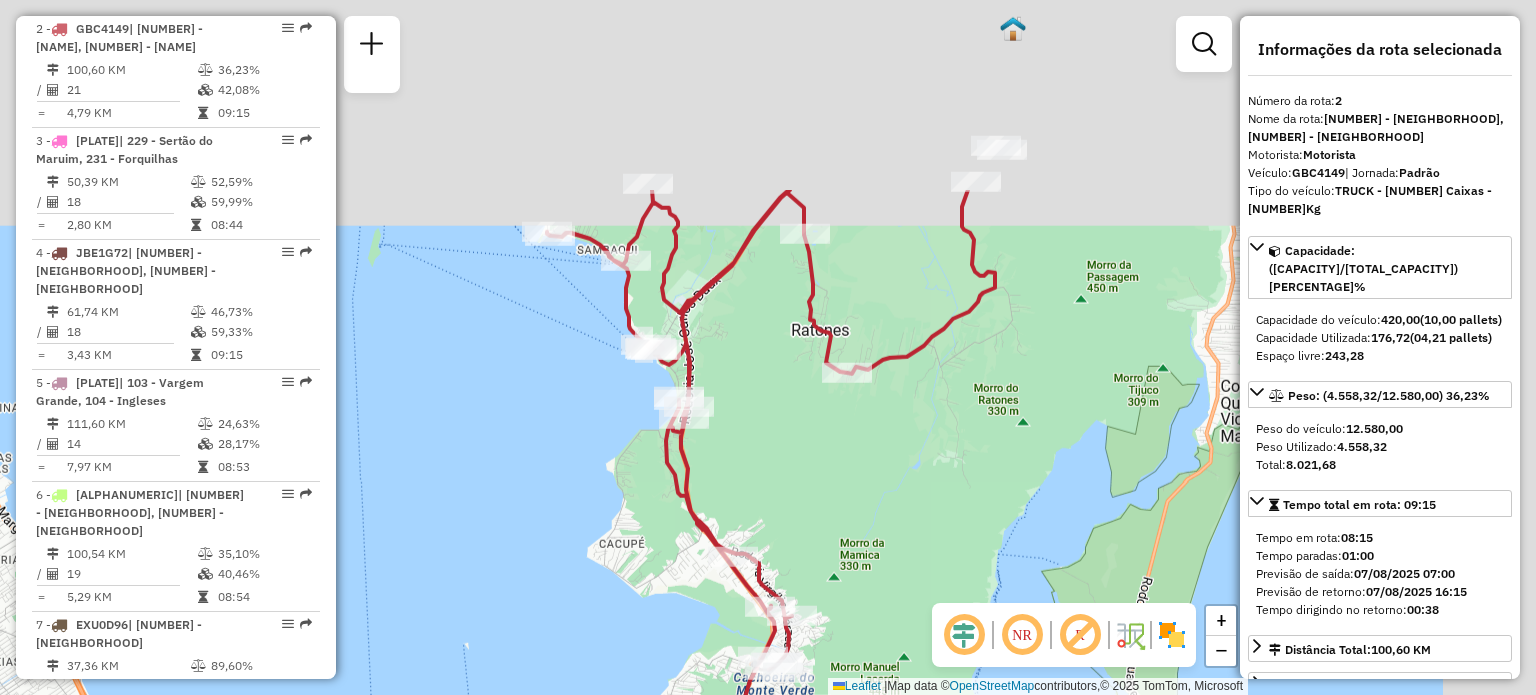 drag, startPoint x: 907, startPoint y: 217, endPoint x: 739, endPoint y: 595, distance: 413.65204 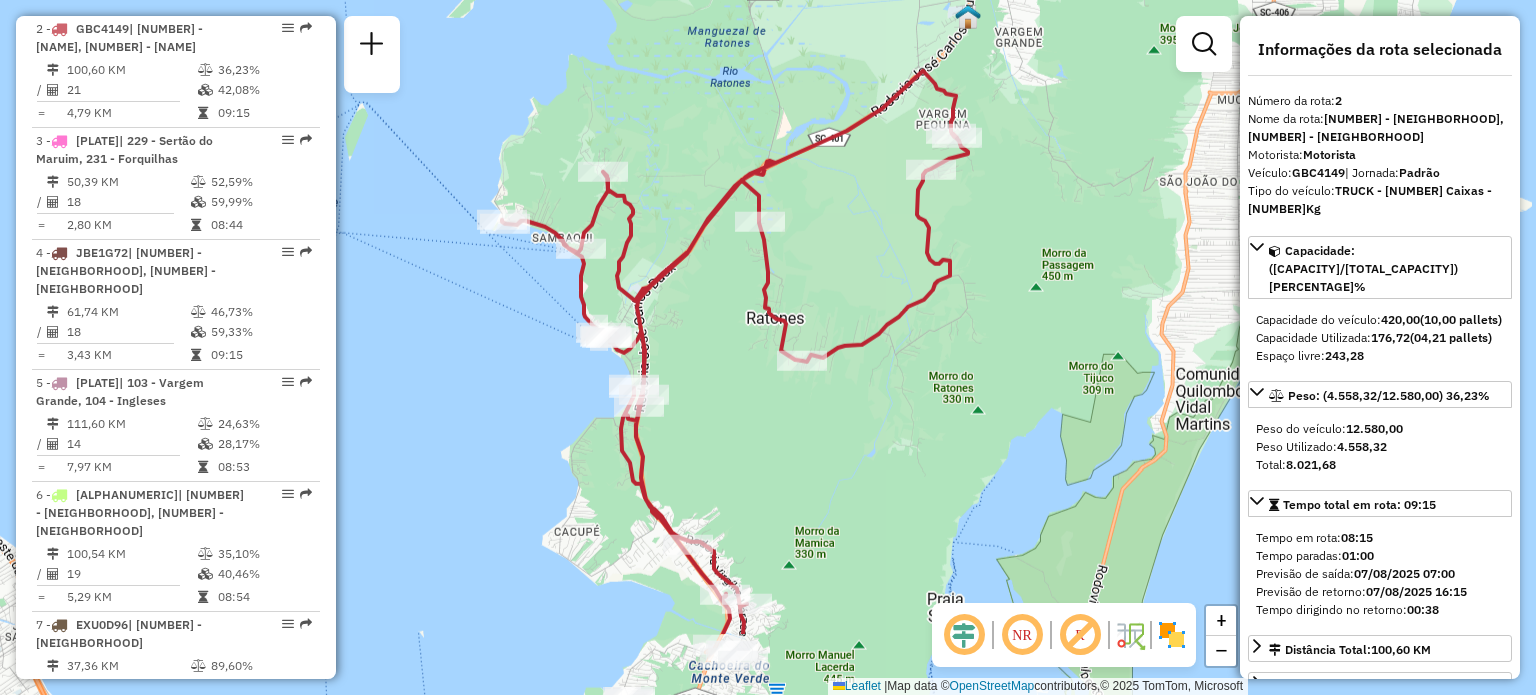 drag, startPoint x: 689, startPoint y: 510, endPoint x: 689, endPoint y: 296, distance: 214 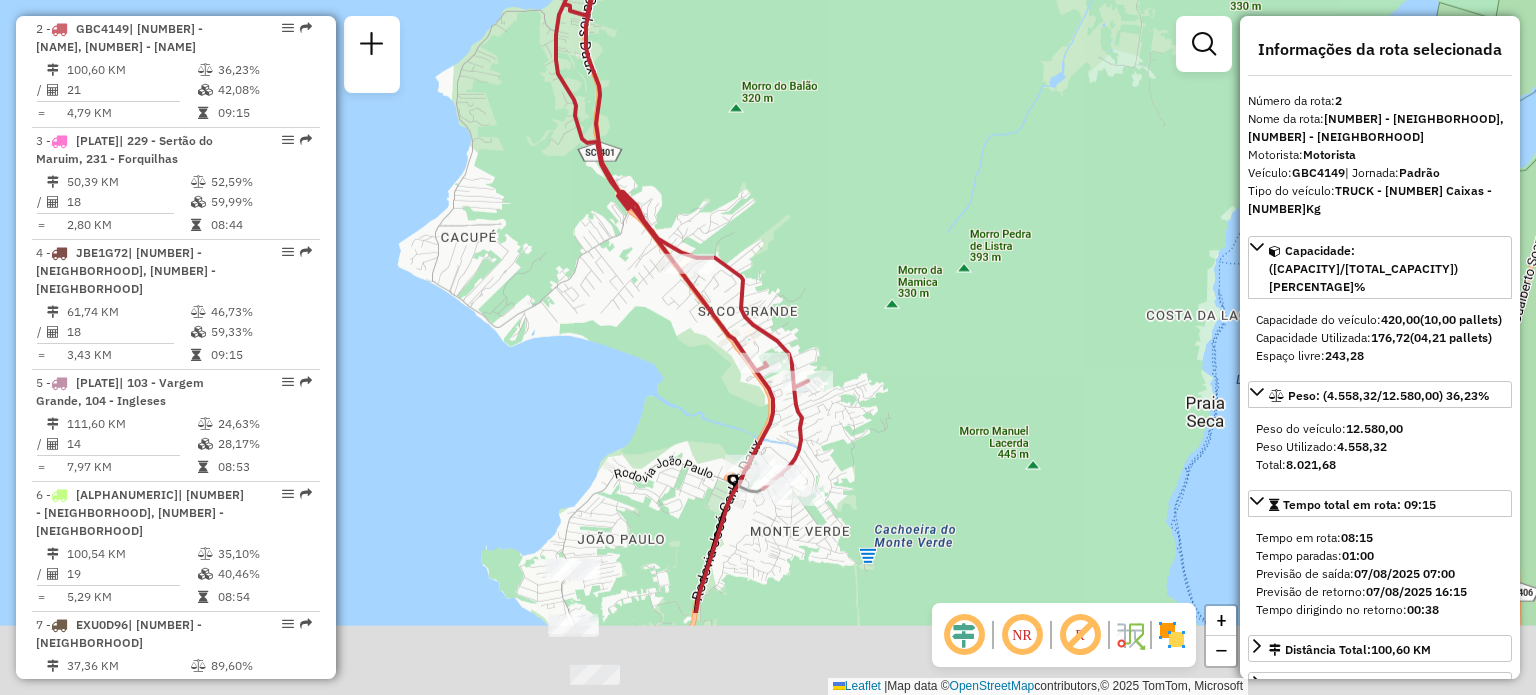 drag, startPoint x: 789, startPoint y: 359, endPoint x: 797, endPoint y: 213, distance: 146.21901 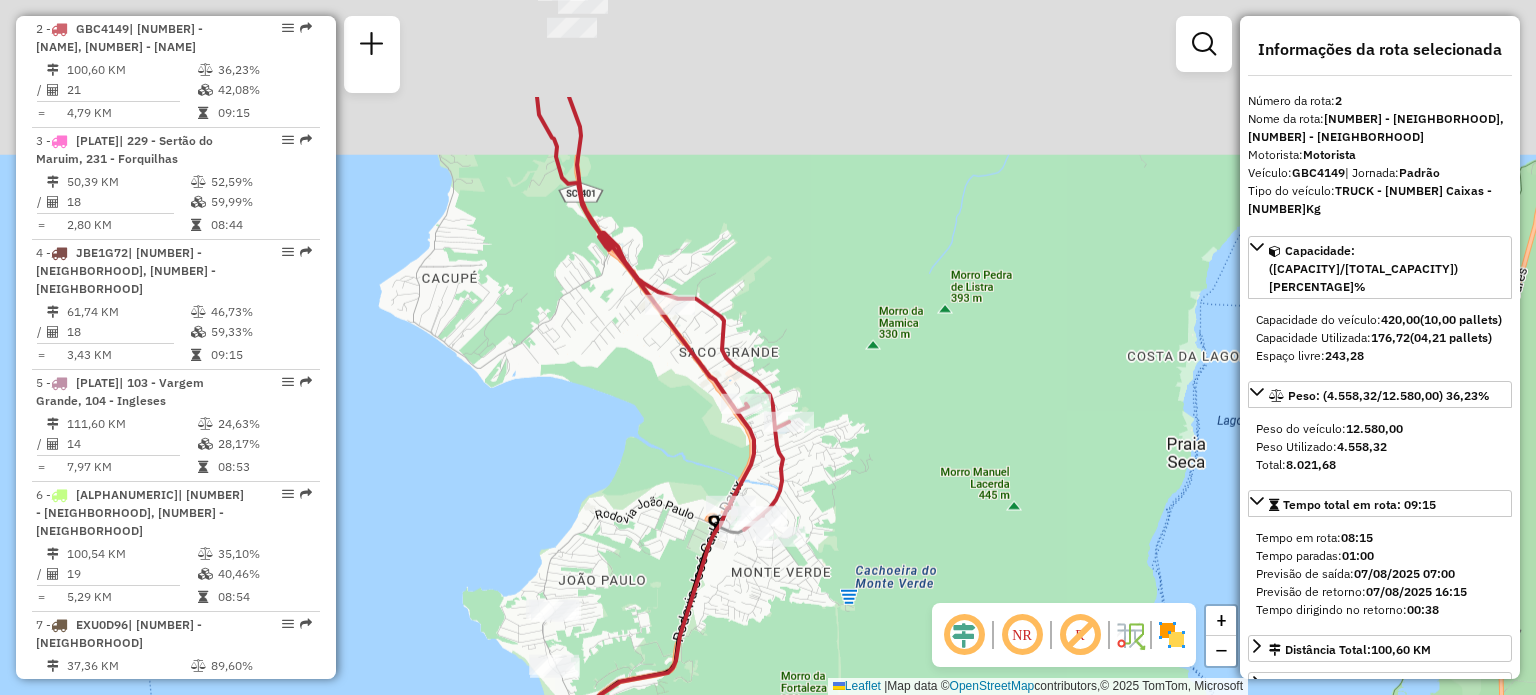 drag, startPoint x: 677, startPoint y: 233, endPoint x: 728, endPoint y: 426, distance: 199.62465 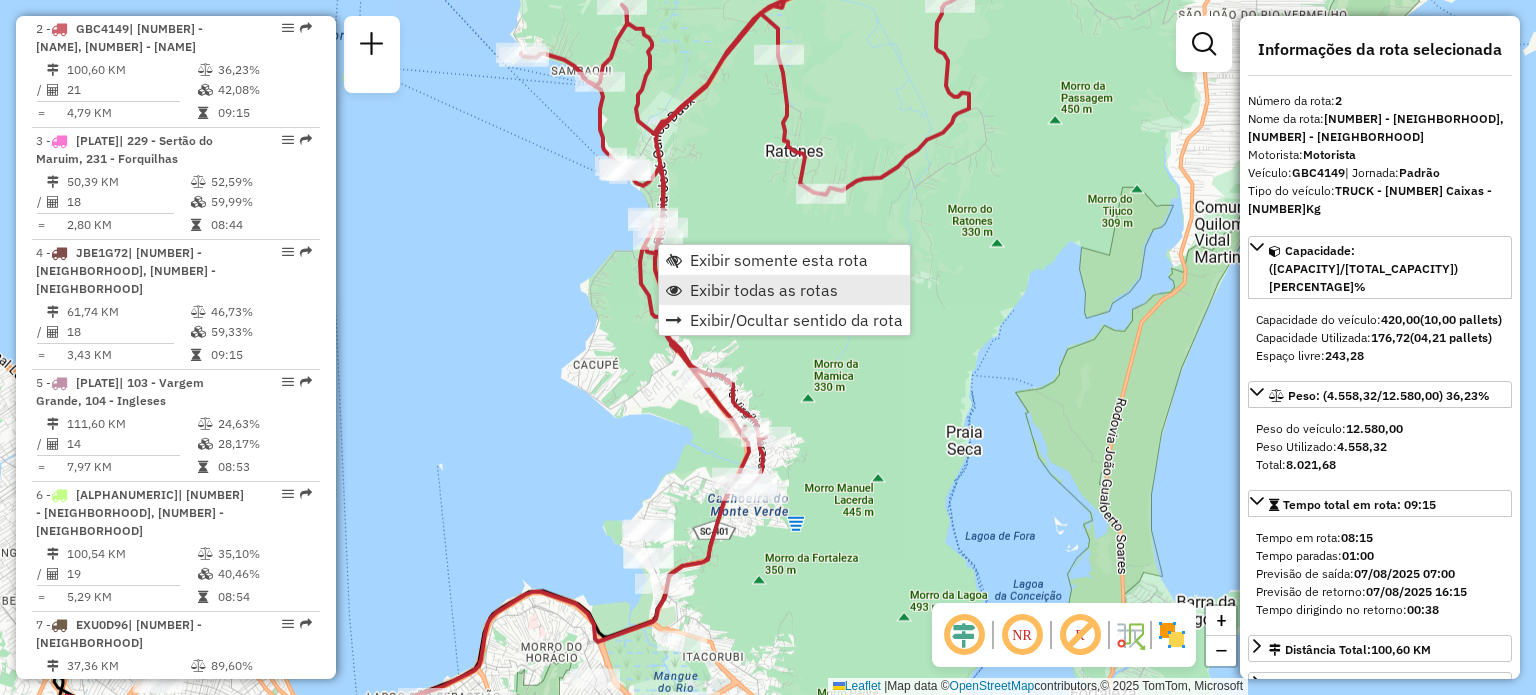 click on "Exibir todas as rotas" at bounding box center [764, 290] 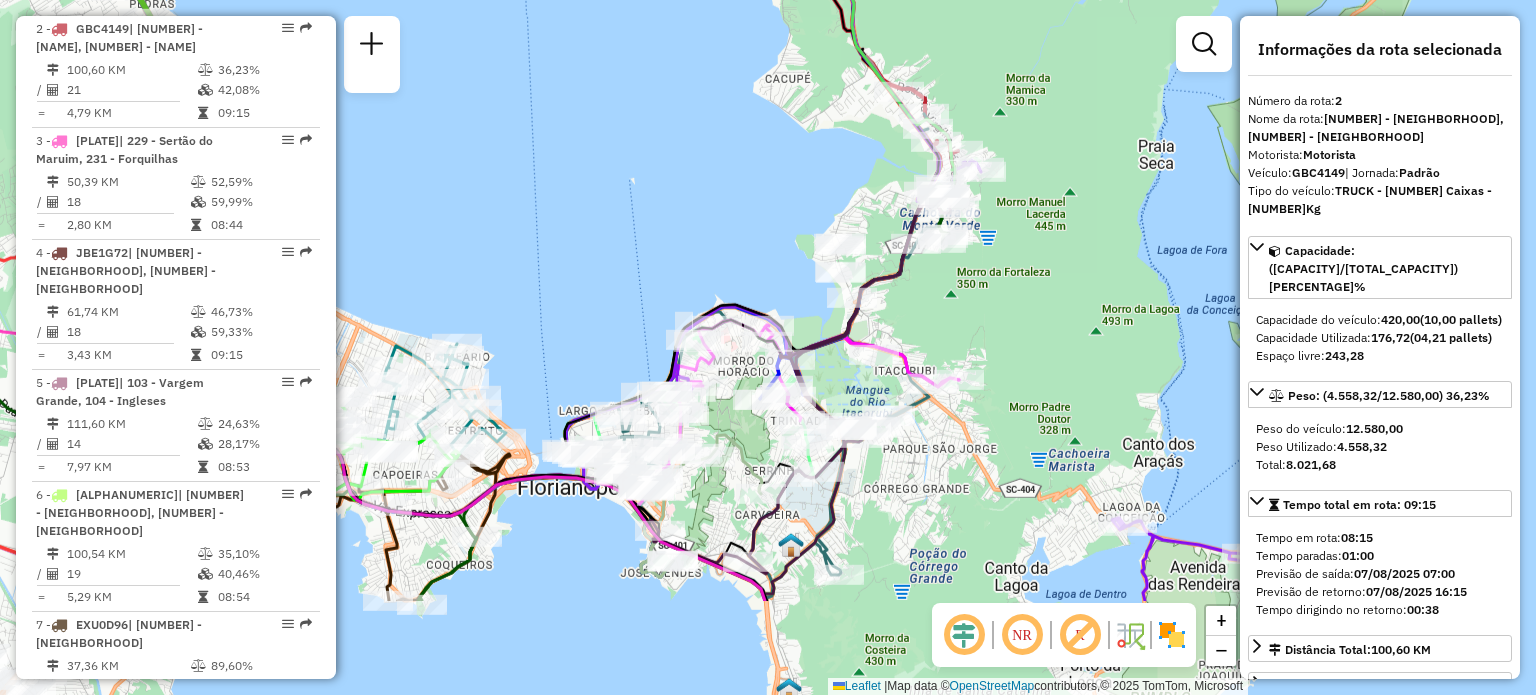 drag, startPoint x: 687, startPoint y: 393, endPoint x: 738, endPoint y: 243, distance: 158.43295 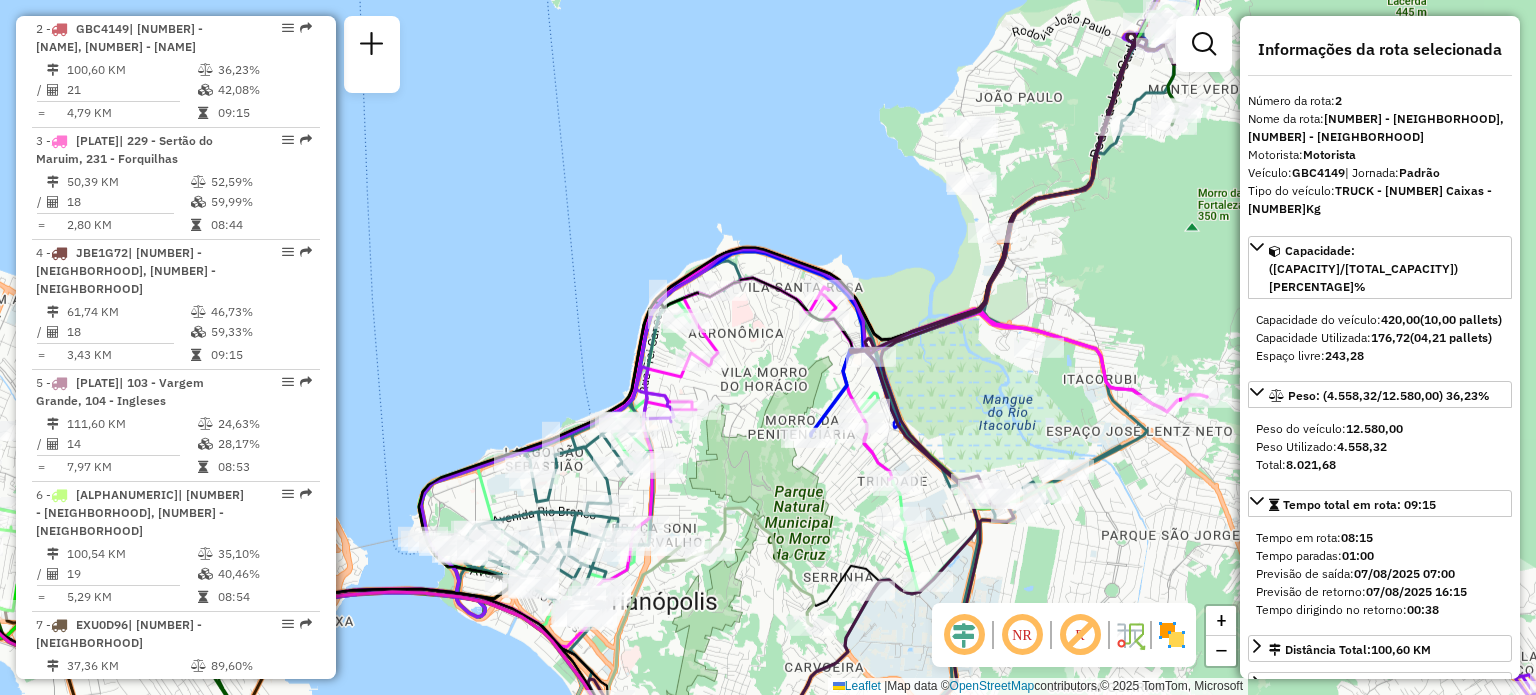drag, startPoint x: 500, startPoint y: 333, endPoint x: 604, endPoint y: 218, distance: 155.0516 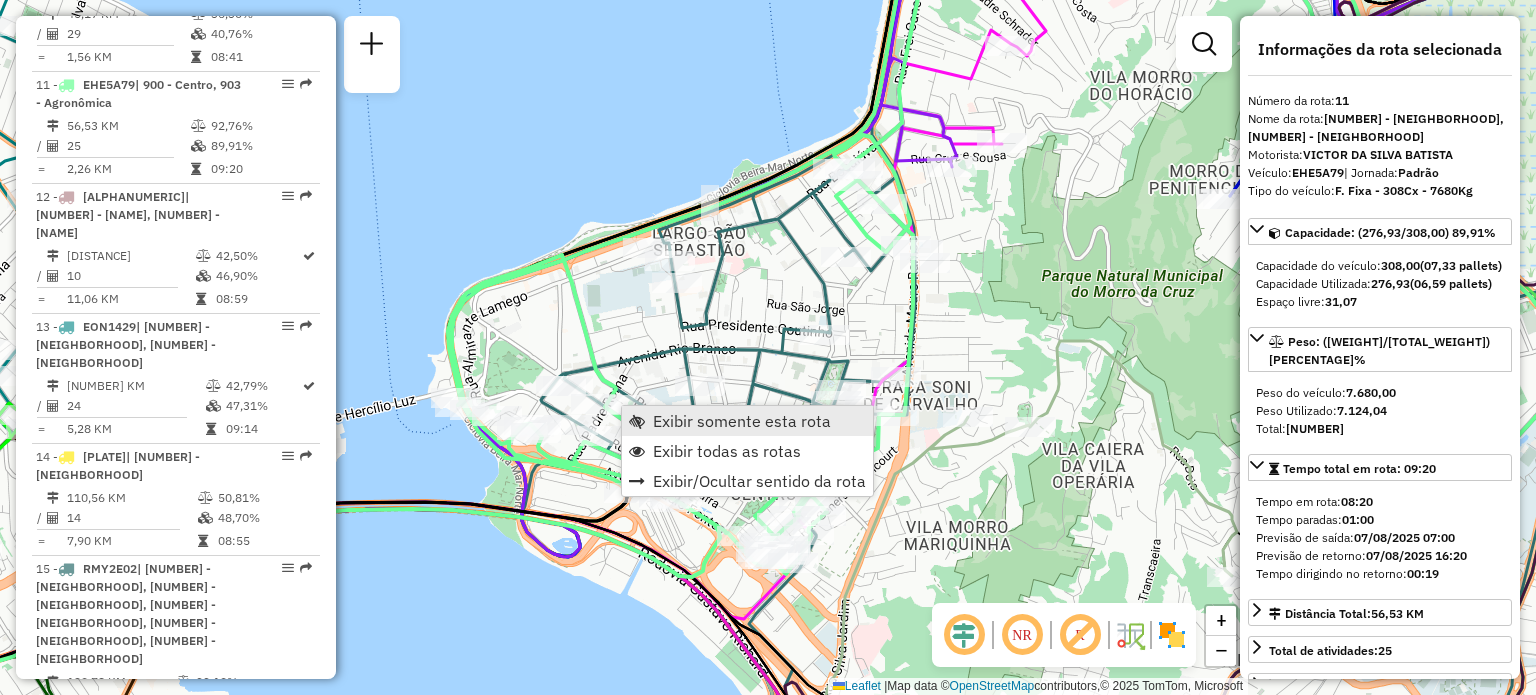 scroll, scrollTop: 1931, scrollLeft: 0, axis: vertical 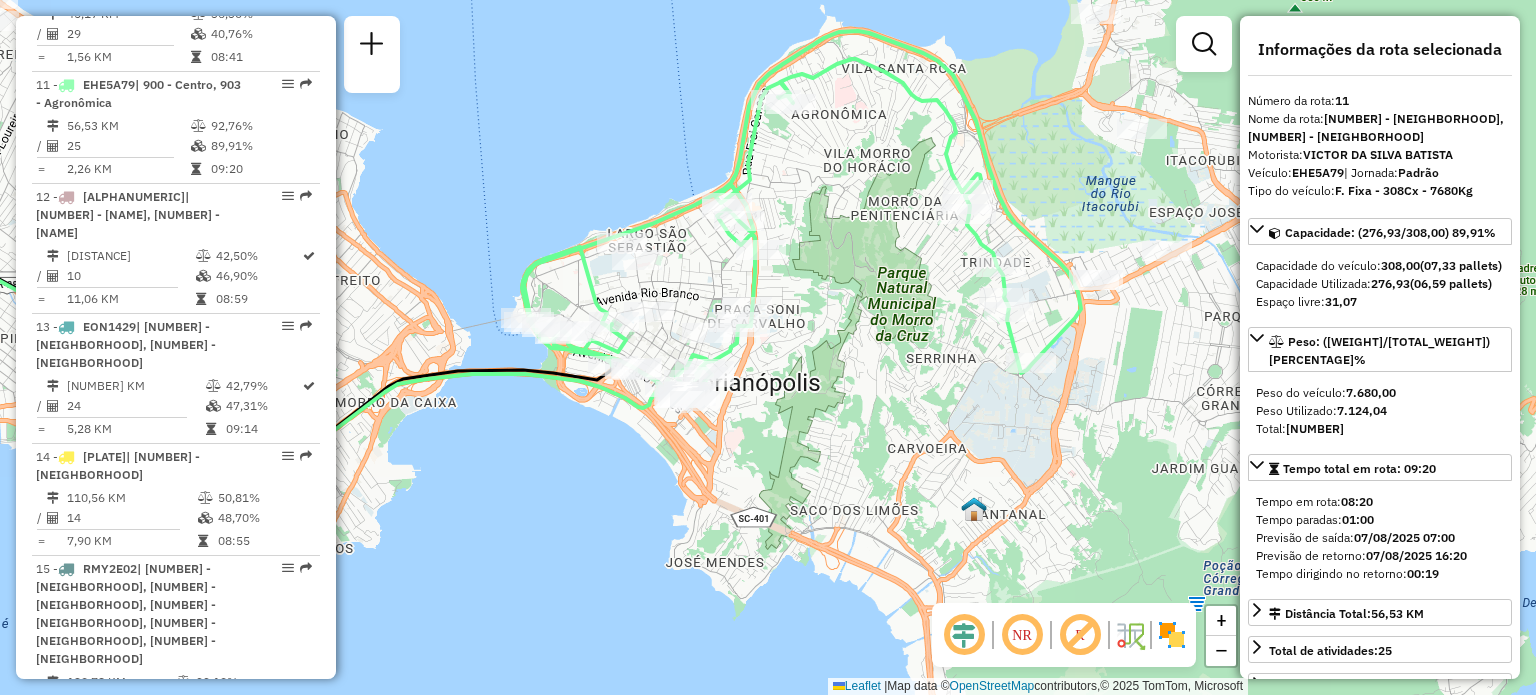 drag, startPoint x: 1149, startPoint y: 143, endPoint x: 859, endPoint y: 148, distance: 290.0431 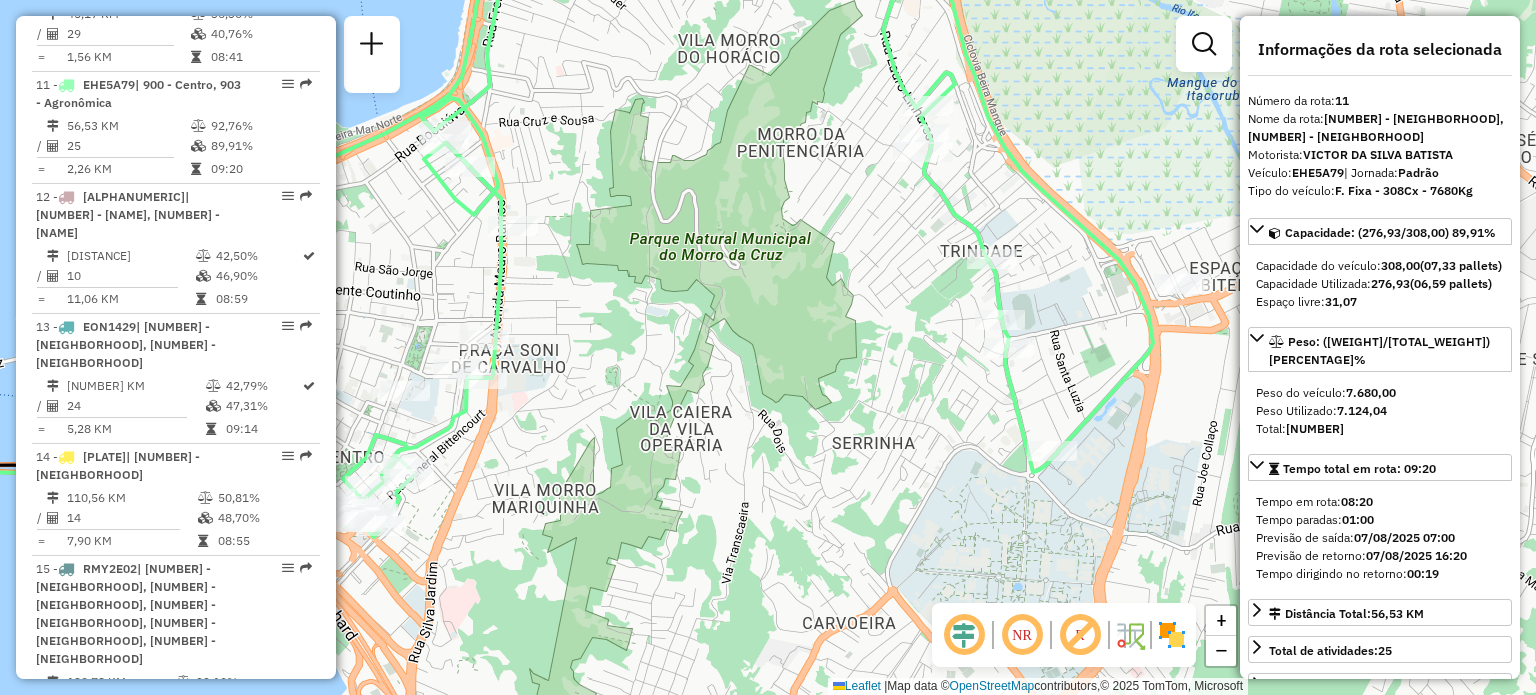 drag, startPoint x: 918, startPoint y: 213, endPoint x: 923, endPoint y: 347, distance: 134.09325 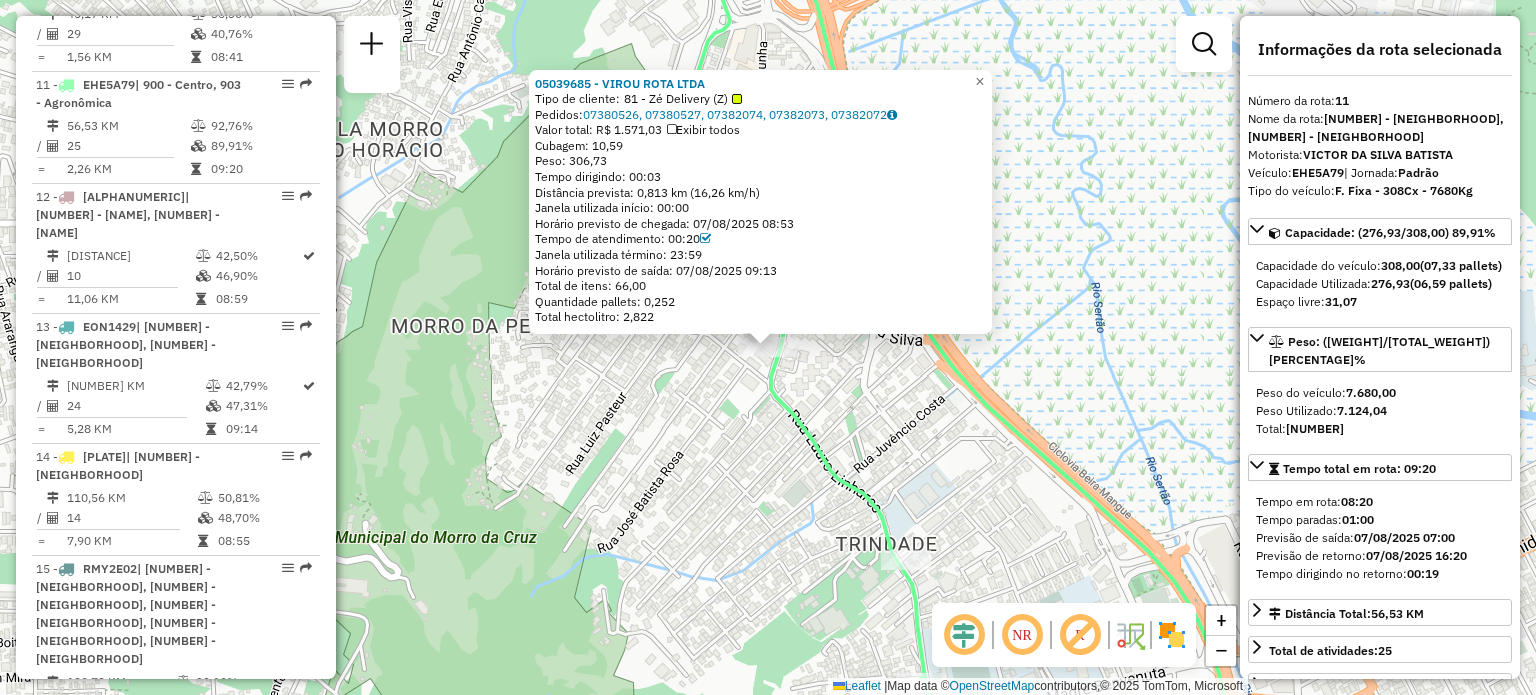 click on "05039685 - VIROU ROTA LTDA  Tipo de cliente:   81 - Zé Delivery (Z)   Pedidos:  07380526, 07380527, 07382074, 07382073, 07382072   Valor total: R$ 1.571,03   Exibir todos   Cubagem: 10,59  Peso: 306,73  Tempo dirigindo: 00:03   Distância prevista: 0,813 km (16,26 km/h)   Janela utilizada início: 00:00   Horário previsto de chegada: 07/08/2025 08:53   Tempo de atendimento: 00:20   Janela utilizada término: 23:59   Horário previsto de saída: 07/08/2025 09:13   Total de itens: 66,00   Quantidade pallets: 0,252   Total hectolitro: 2,822  × Janela de atendimento Grade de atendimento Capacidade Transportadoras Veículos Cliente Pedidos  Rotas Selecione os dias de semana para filtrar as janelas de atendimento  Seg   Ter   Qua   Qui   Sex   Sáb   Dom  Informe o período da janela de atendimento: De: Até:  Filtrar exatamente a janela do cliente  Considerar janela de atendimento padrão  Selecione os dias de semana para filtrar as grades de atendimento  Seg   Ter   Qua   Qui   Sex   Sáb   Dom   De:   Até:" 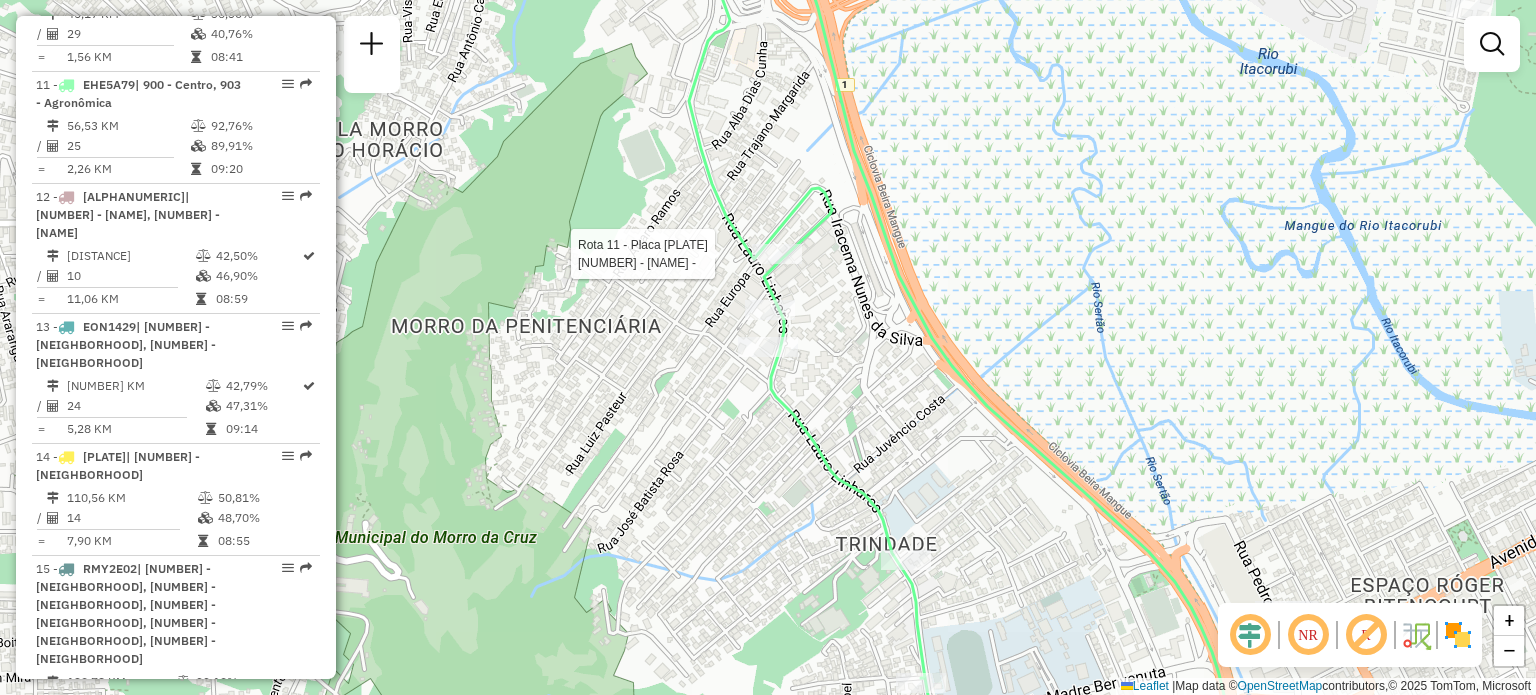 select on "**********" 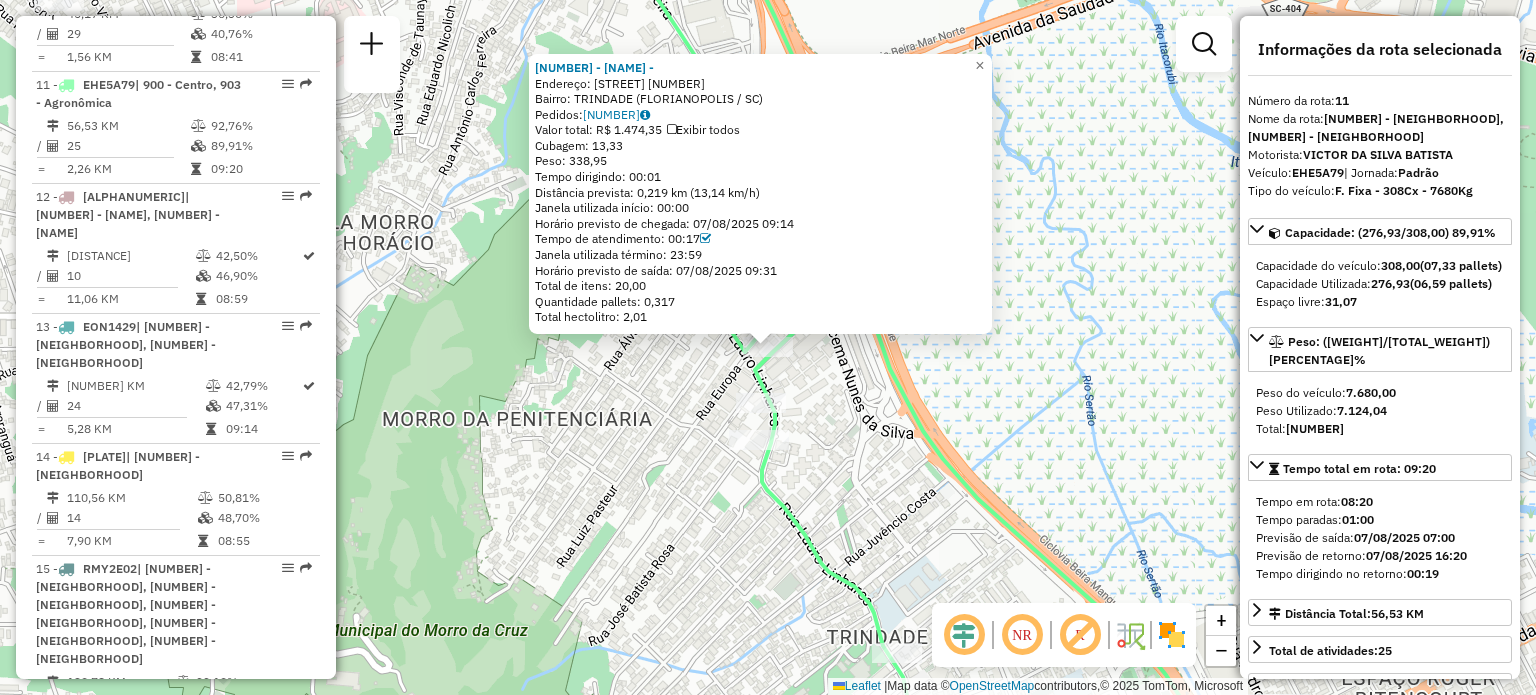 click on "05023737 - VALDINEI PORFIRIO -  Endereço: R   LAURO LINHARES                535   Bairro: TRINDADE (FLORIANOPOLIS / SC)   Pedidos:  07380609   Valor total: R$ 1.474,35   Exibir todos   Cubagem: 13,33  Peso: 338,95  Tempo dirigindo: 00:01   Distância prevista: 0,219 km (13,14 km/h)   Janela utilizada início: 00:00   Horário previsto de chegada: 07/08/2025 09:14   Tempo de atendimento: 00:17   Janela utilizada término: 23:59   Horário previsto de saída: 07/08/2025 09:31   Total de itens: 20,00   Quantidade pallets: 0,317   Total hectolitro: 2,01  × Janela de atendimento Grade de atendimento Capacidade Transportadoras Veículos Cliente Pedidos  Rotas Selecione os dias de semana para filtrar as janelas de atendimento  Seg   Ter   Qua   Qui   Sex   Sáb   Dom  Informe o período da janela de atendimento: De: Até:  Filtrar exatamente a janela do cliente  Considerar janela de atendimento padrão  Selecione os dias de semana para filtrar as grades de atendimento  Seg   Ter   Qua   Qui   Sex   Sáb   Dom  De:" 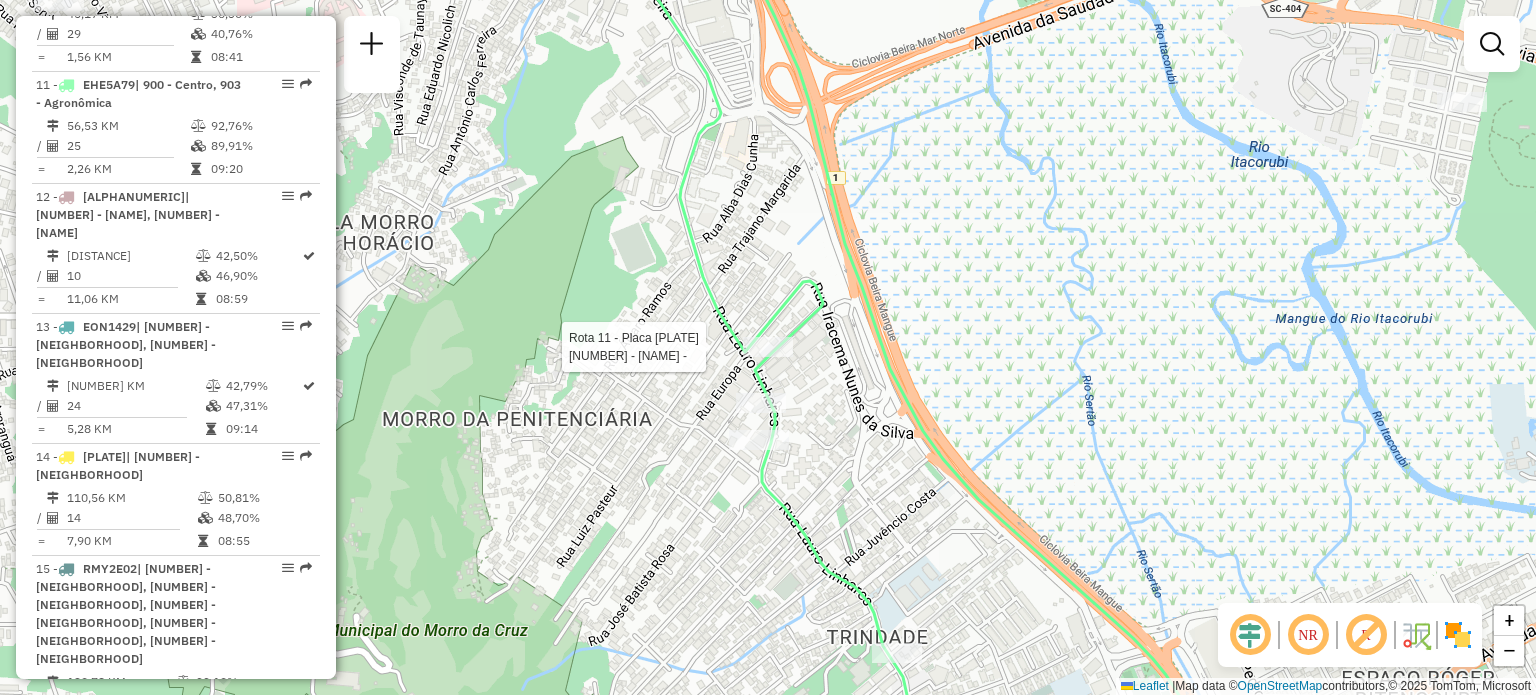 select on "**********" 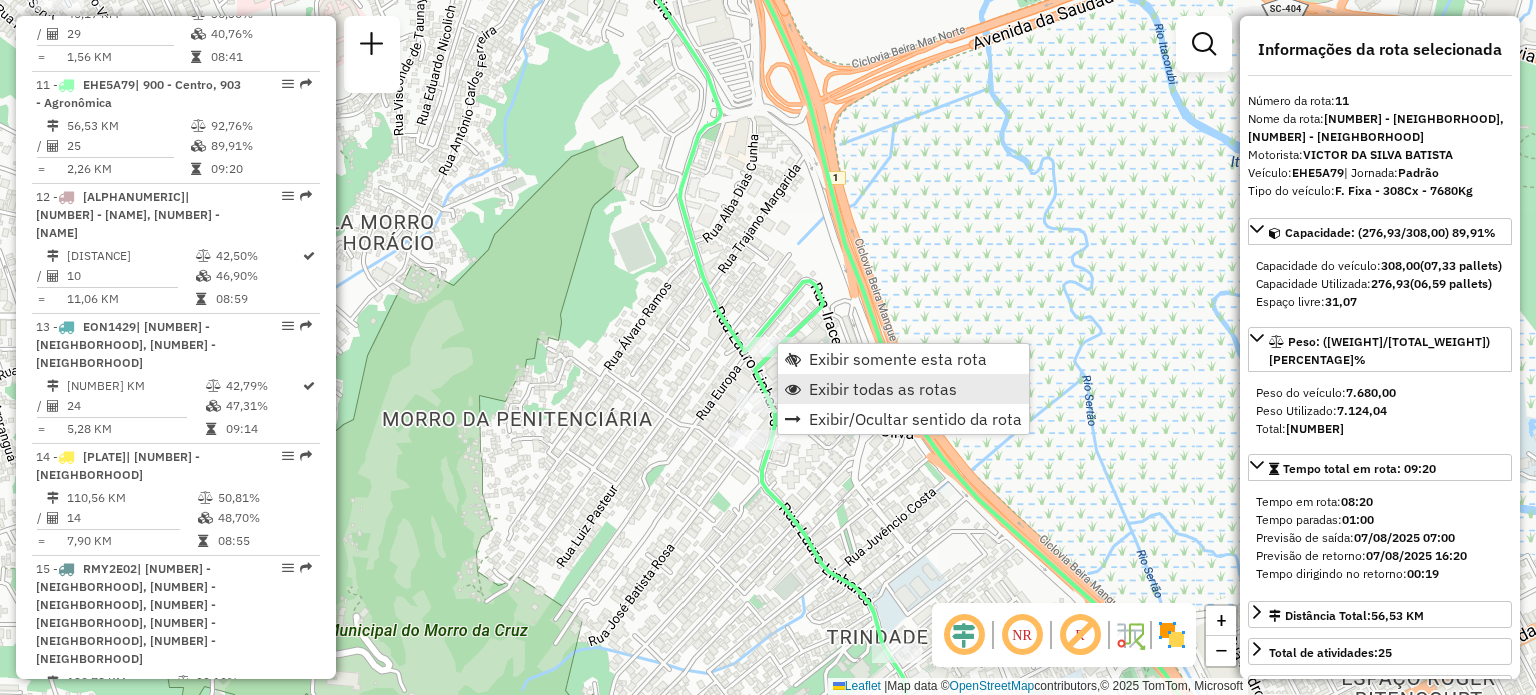 click on "Exibir todas as rotas" at bounding box center [883, 389] 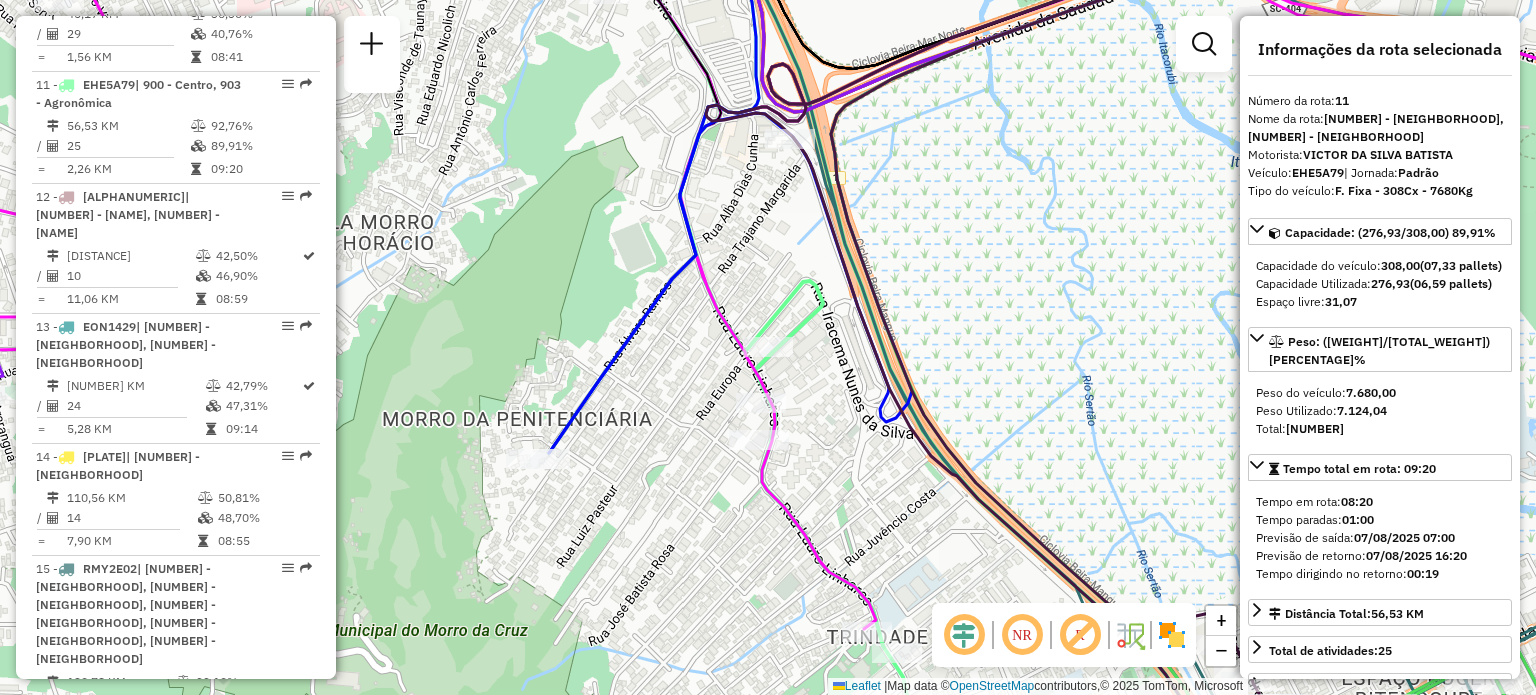 drag, startPoint x: 539, startPoint y: 265, endPoint x: 1028, endPoint y: 273, distance: 489.06543 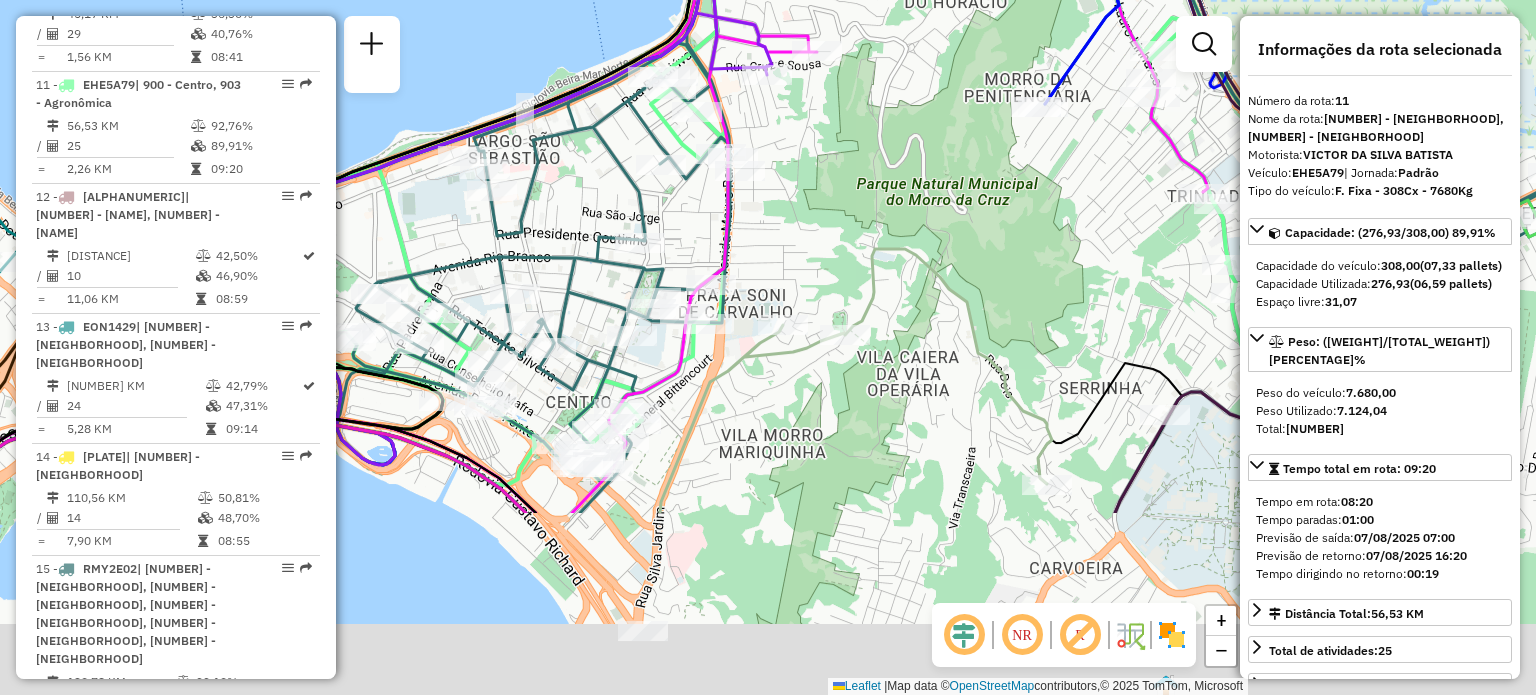 drag, startPoint x: 899, startPoint y: 477, endPoint x: 928, endPoint y: 124, distance: 354.1892 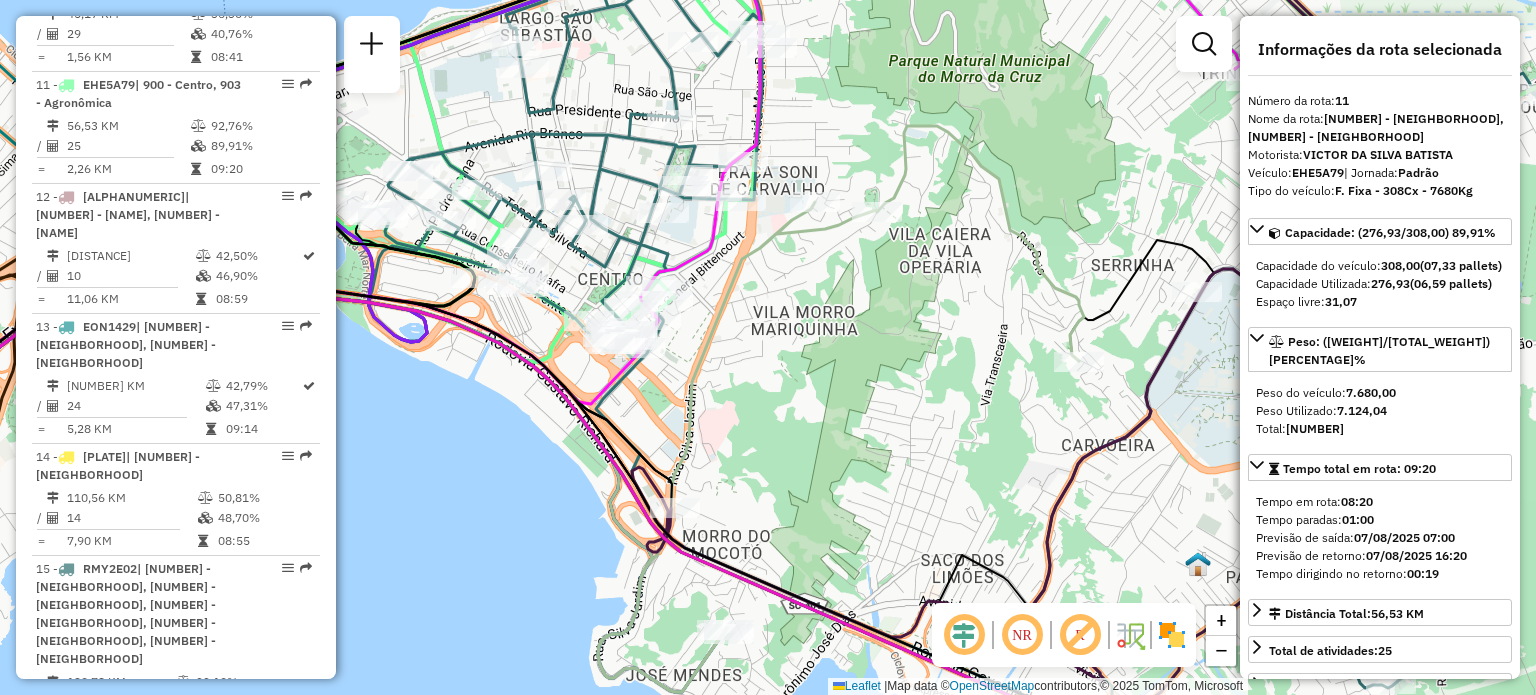 drag, startPoint x: 817, startPoint y: 471, endPoint x: 848, endPoint y: 211, distance: 261.84155 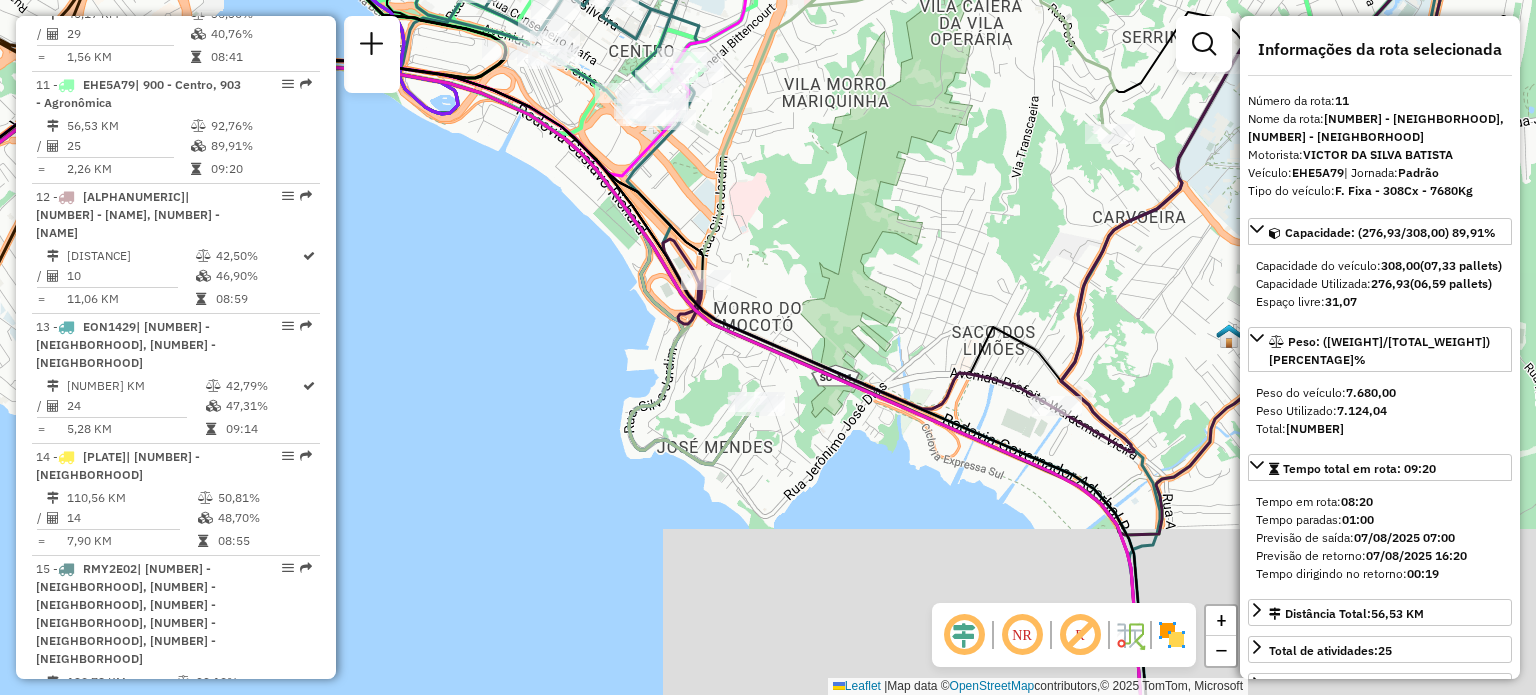 drag, startPoint x: 820, startPoint y: 459, endPoint x: 781, endPoint y: 201, distance: 260.93103 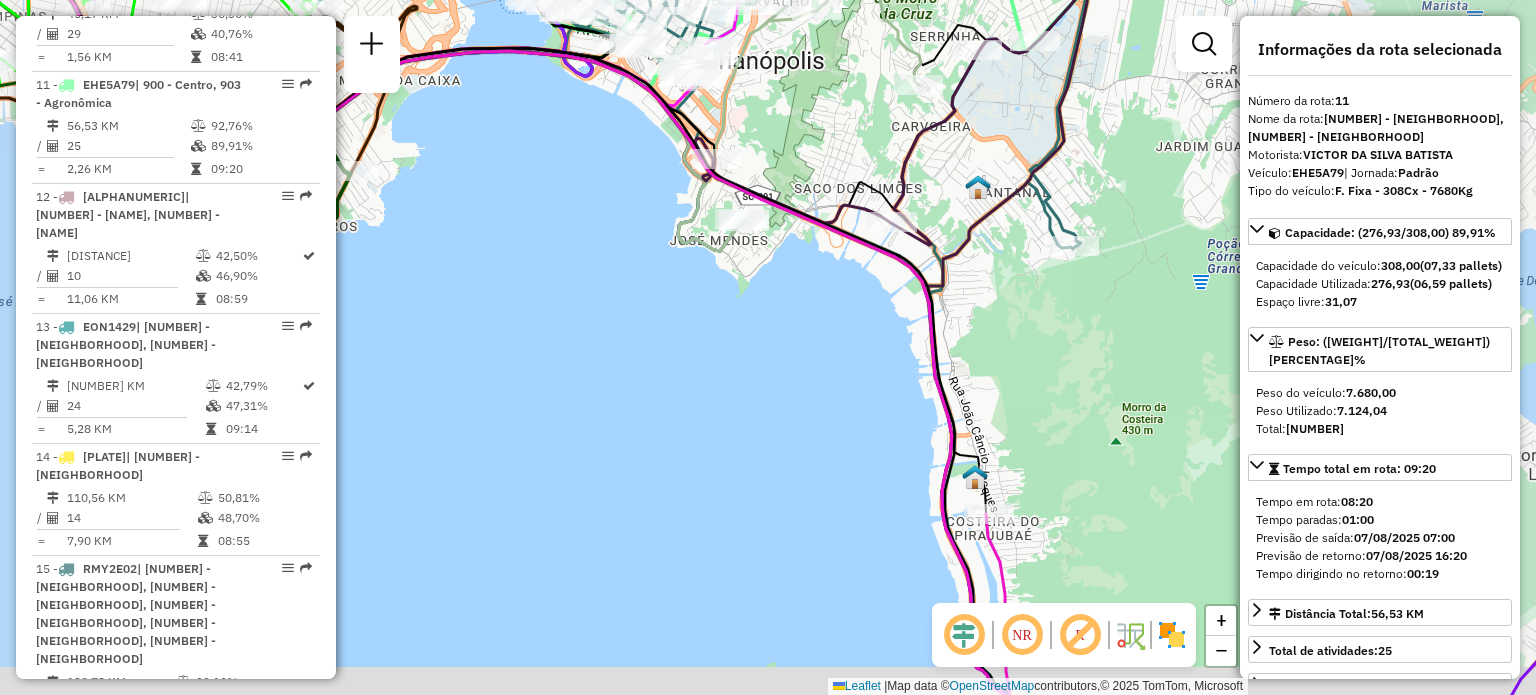 drag, startPoint x: 795, startPoint y: 481, endPoint x: 740, endPoint y: 199, distance: 287.31342 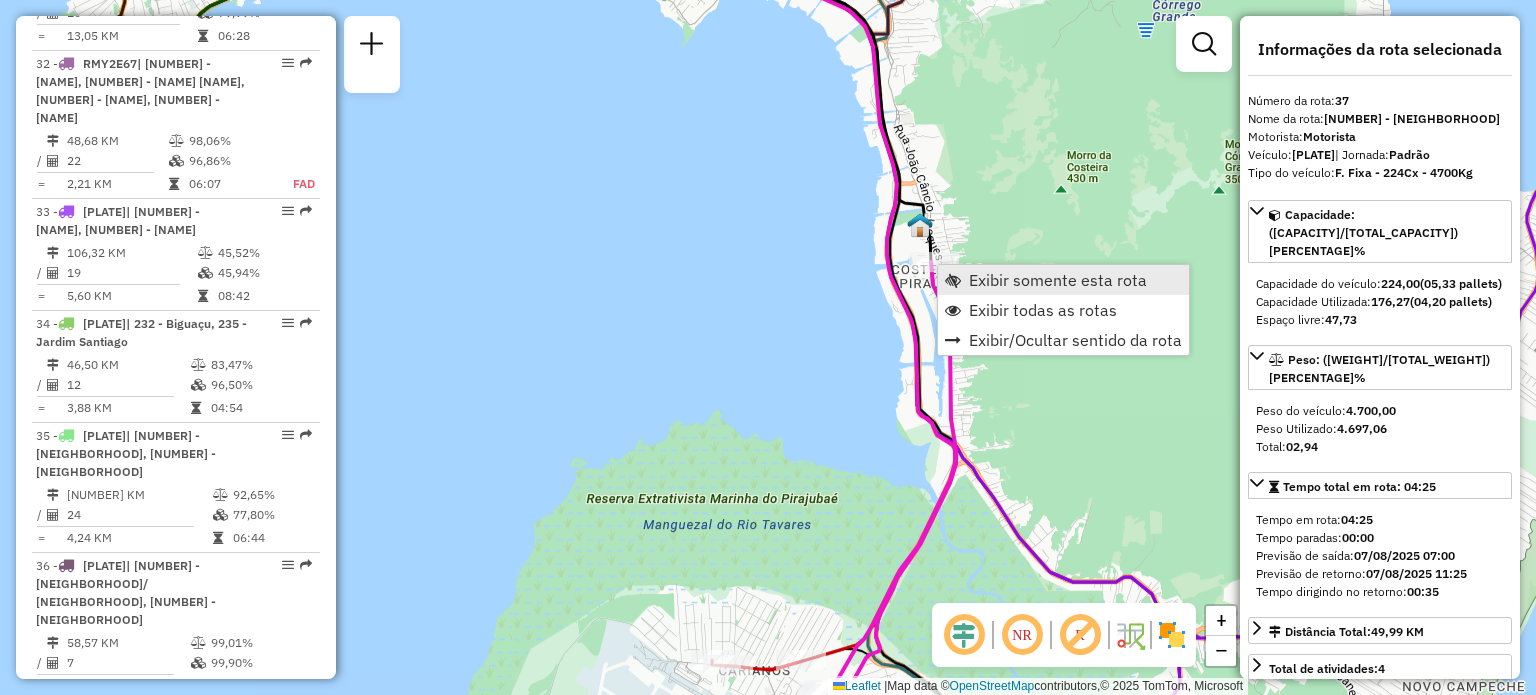 click at bounding box center (953, 280) 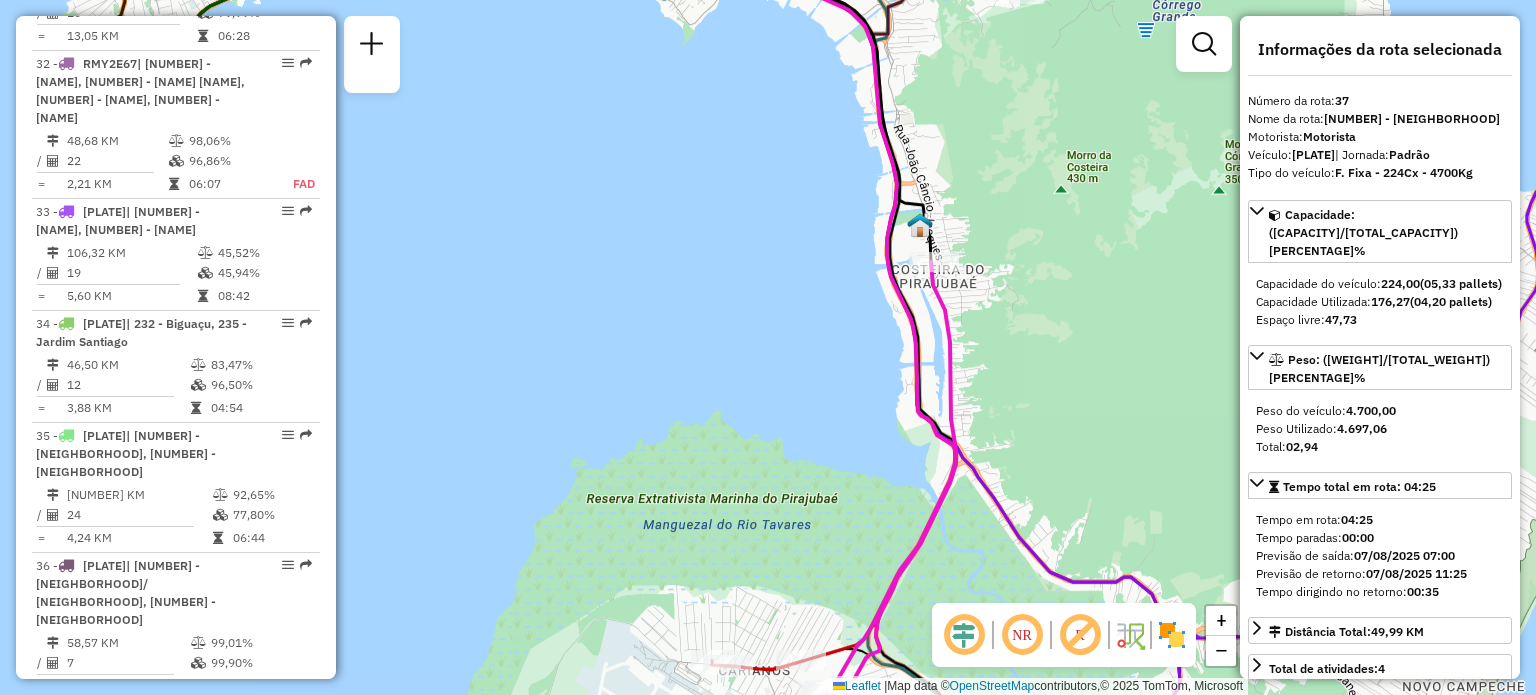 scroll, scrollTop: 4878, scrollLeft: 0, axis: vertical 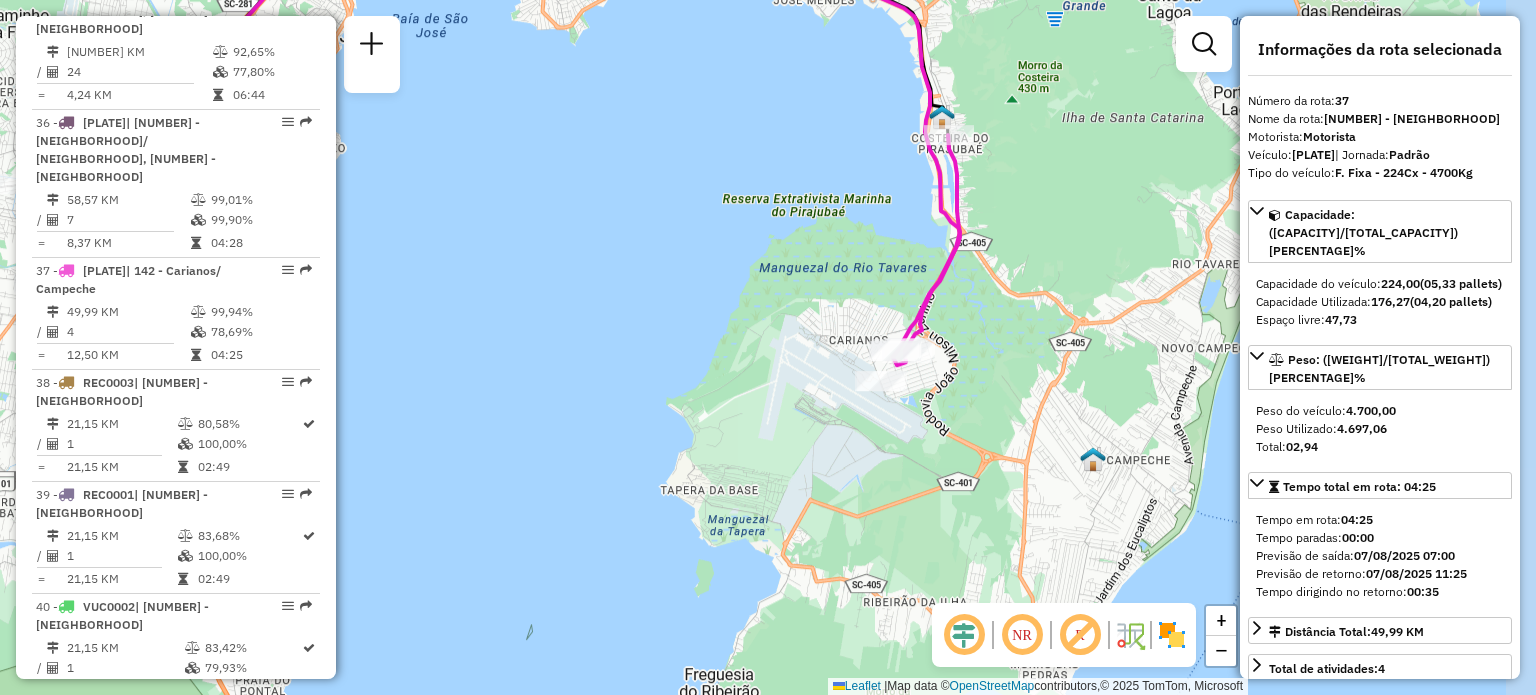 drag, startPoint x: 956, startPoint y: 411, endPoint x: 728, endPoint y: 153, distance: 344.308 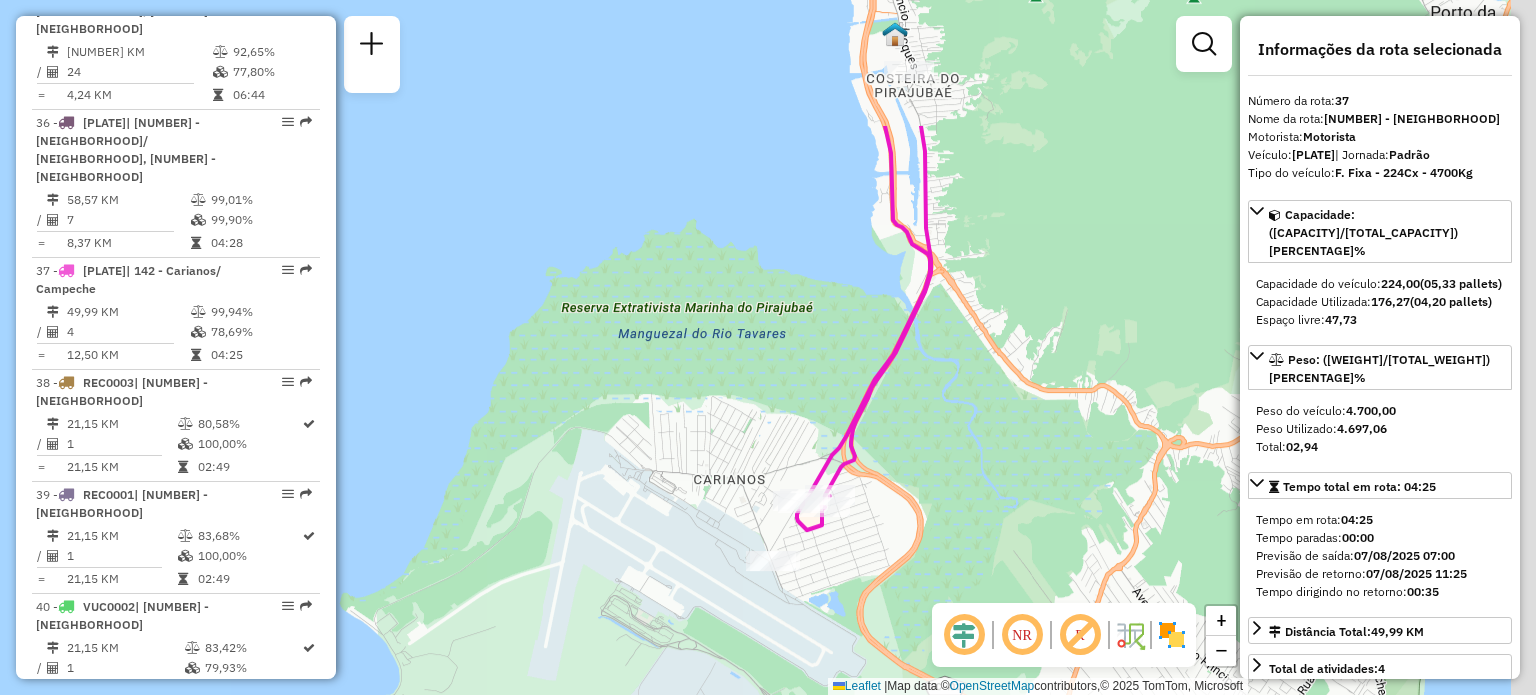 drag, startPoint x: 839, startPoint y: 235, endPoint x: 808, endPoint y: 485, distance: 251.91467 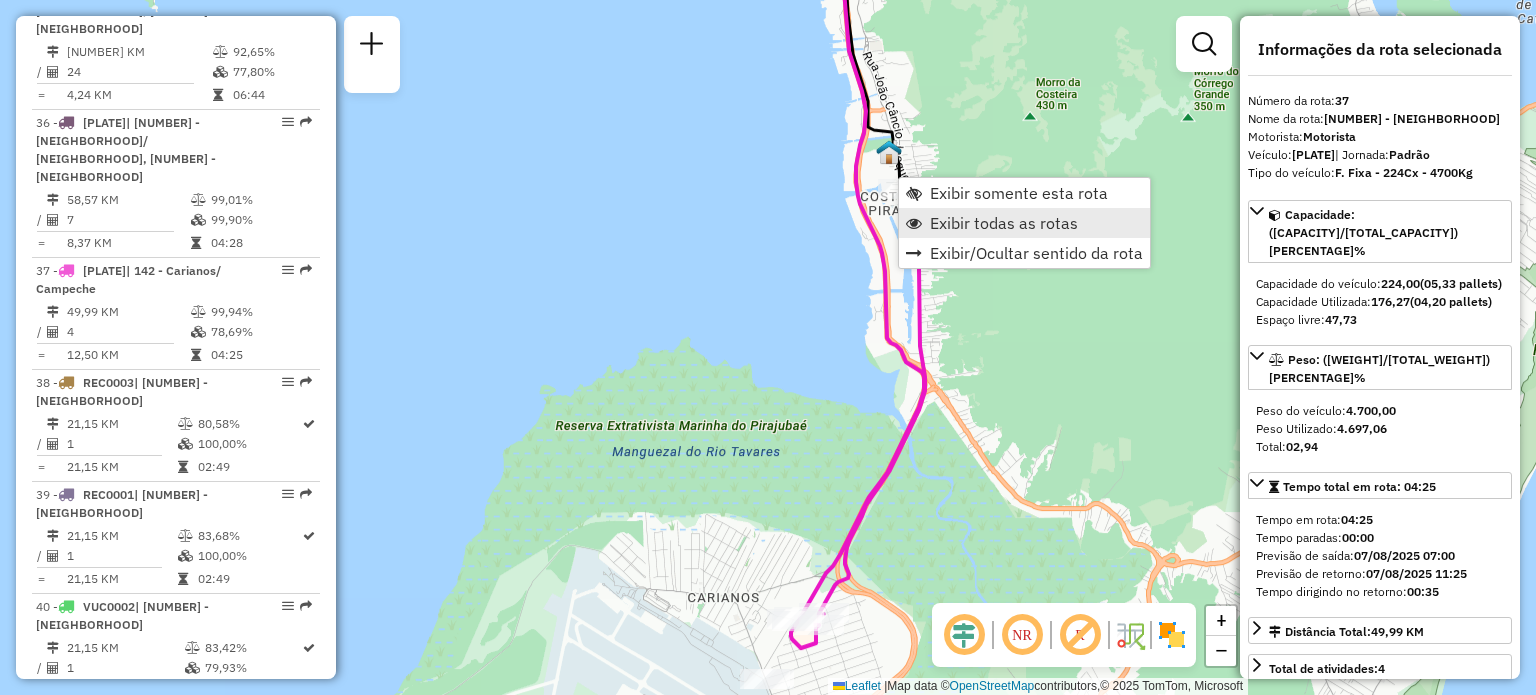 click on "Exibir todas as rotas" at bounding box center (1004, 223) 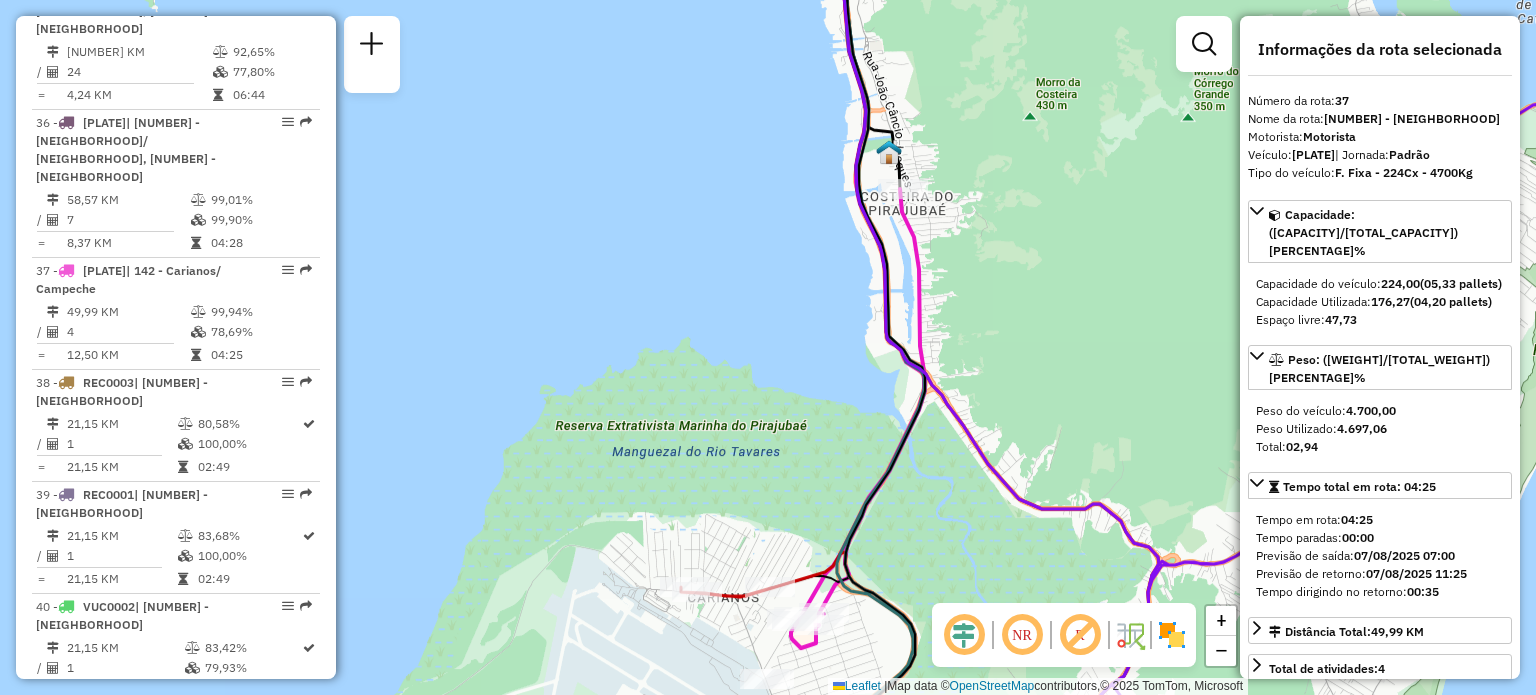click 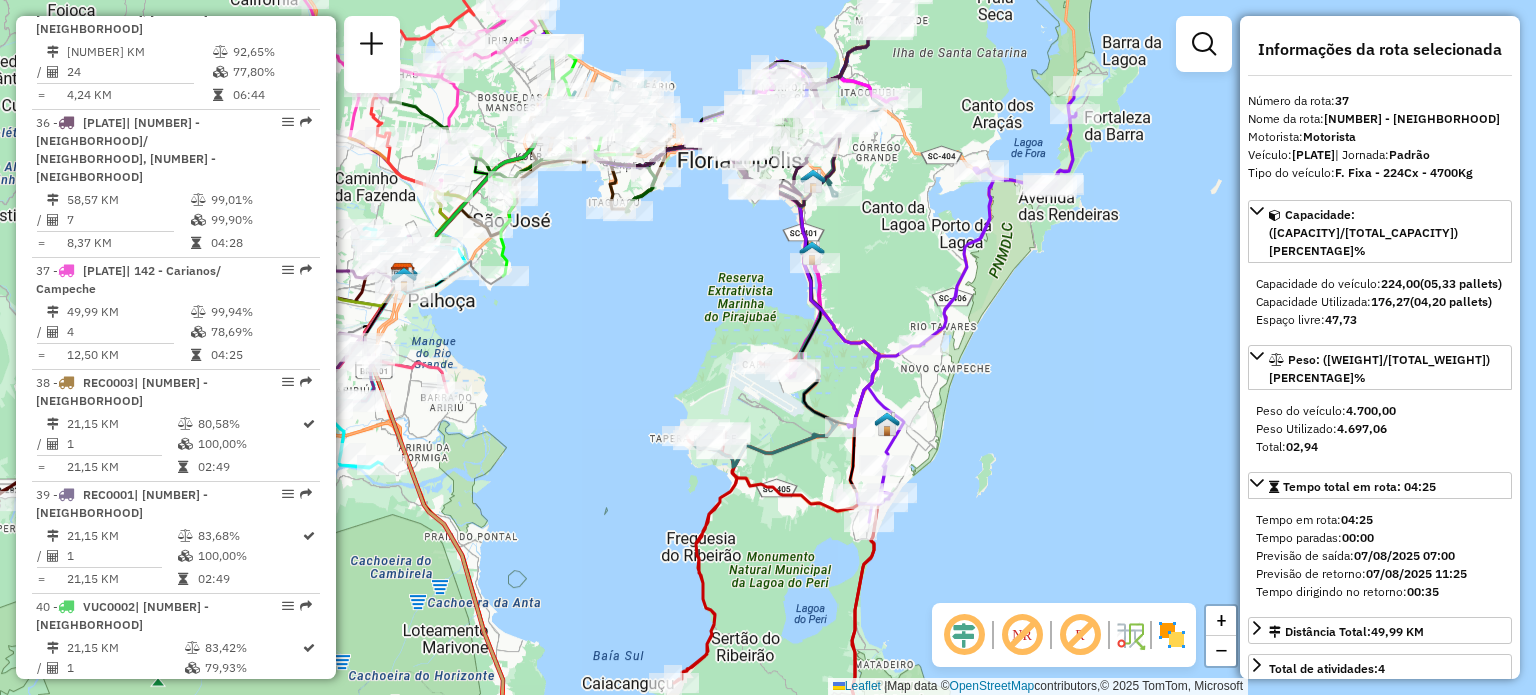click 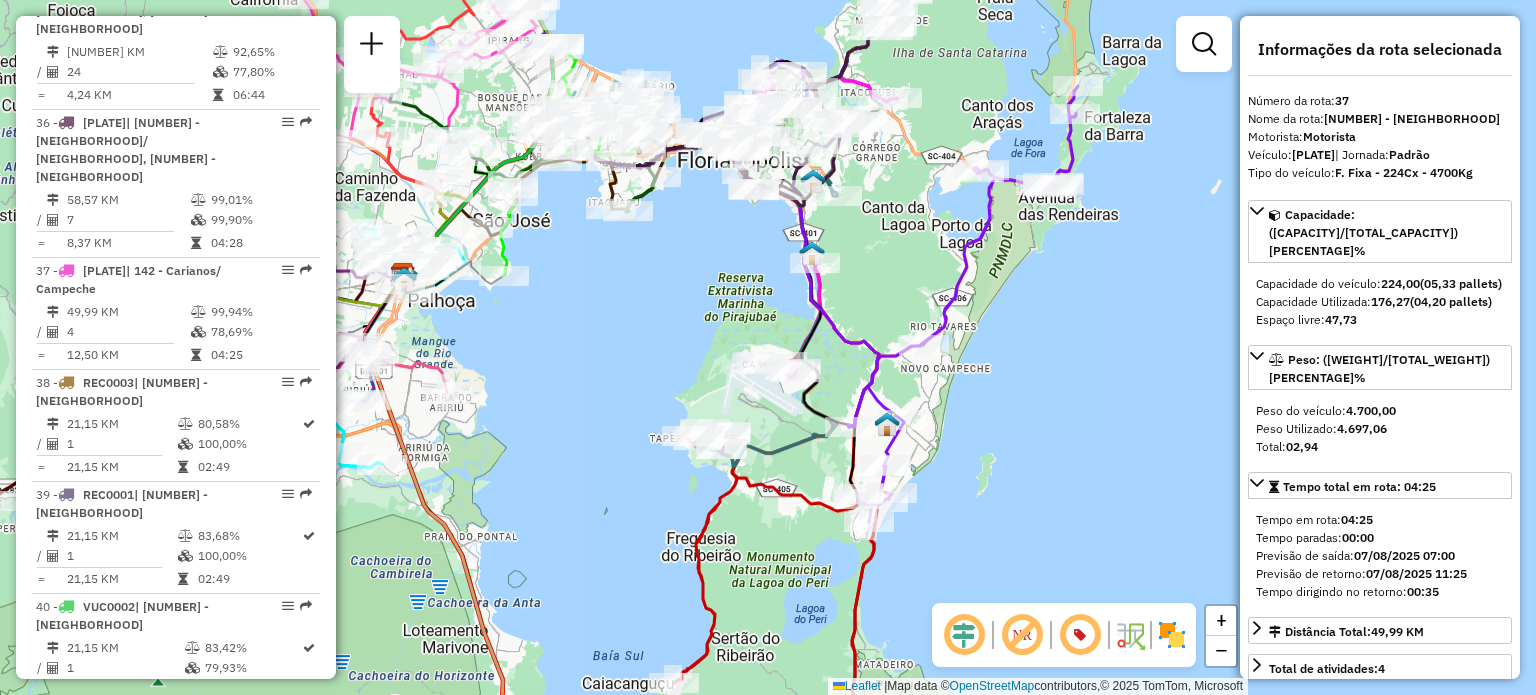click 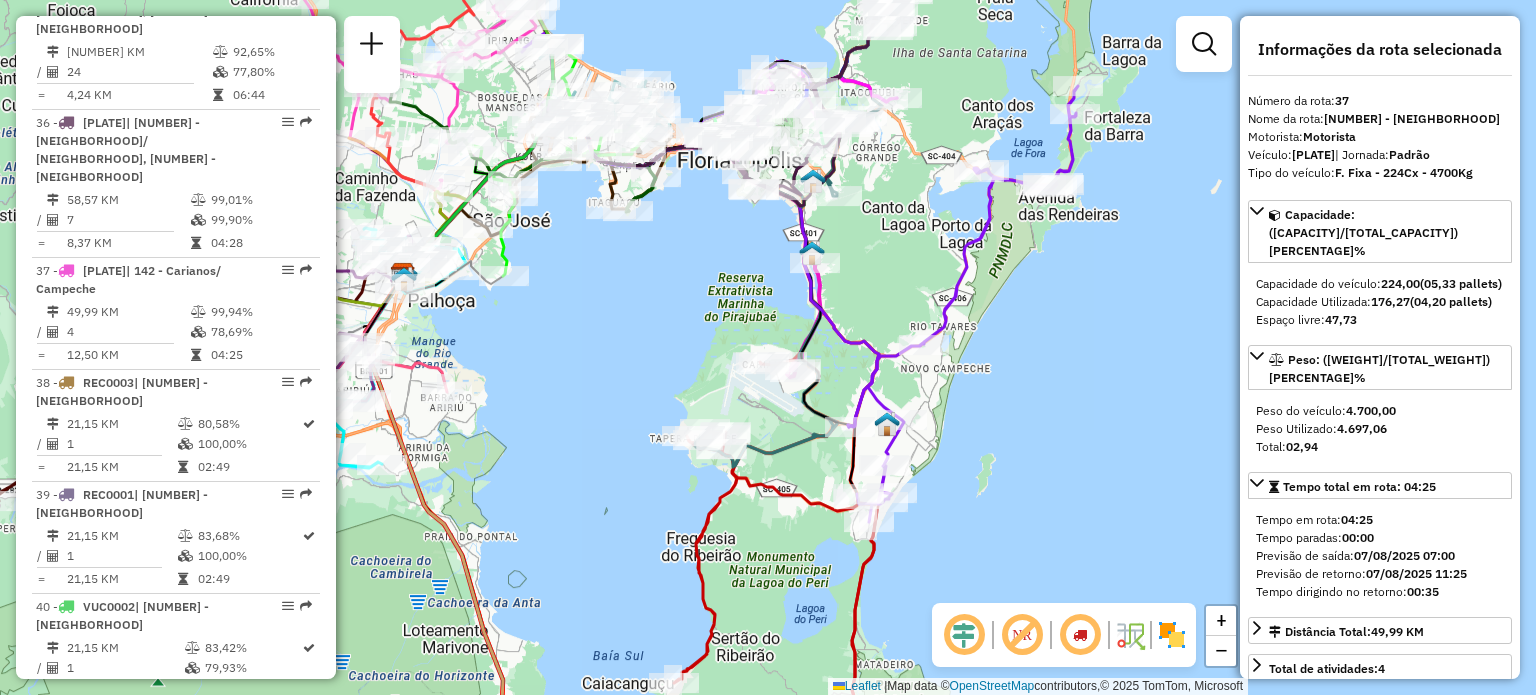 click 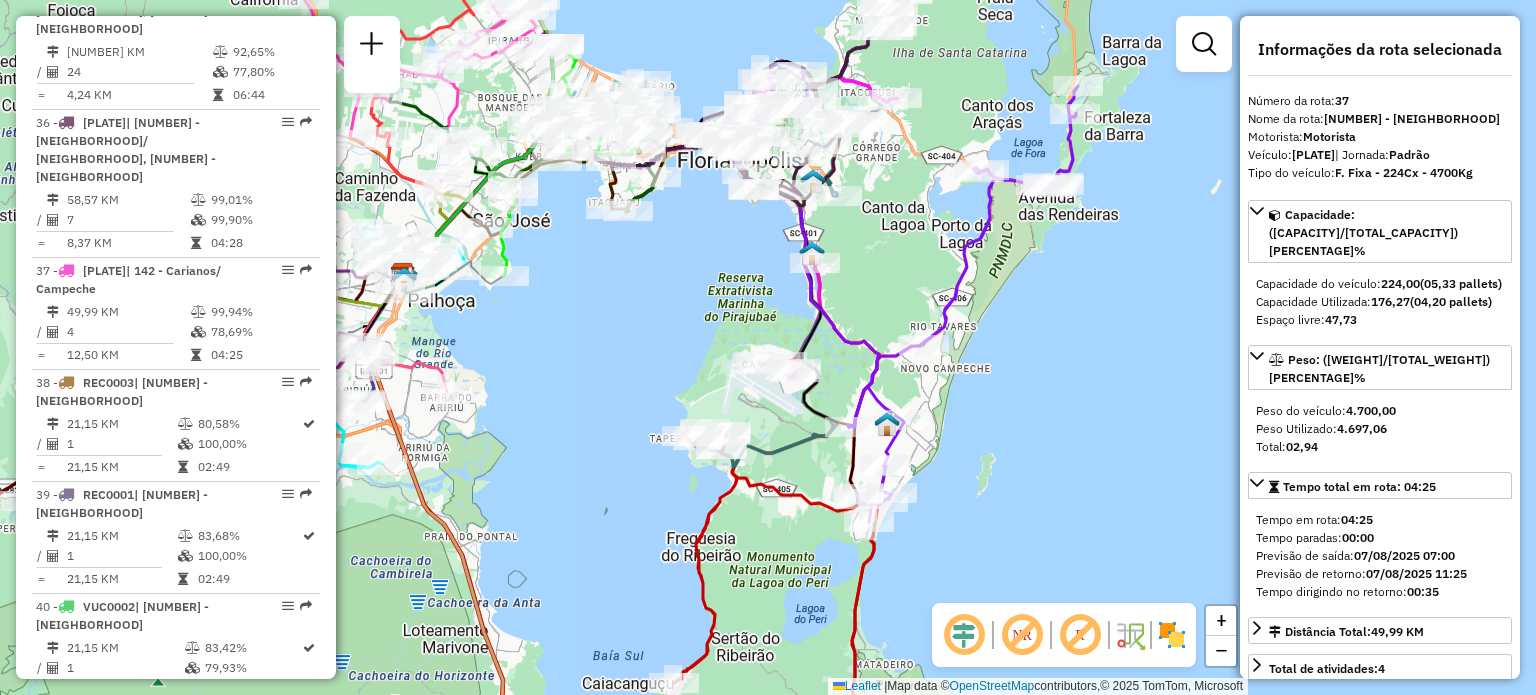 click 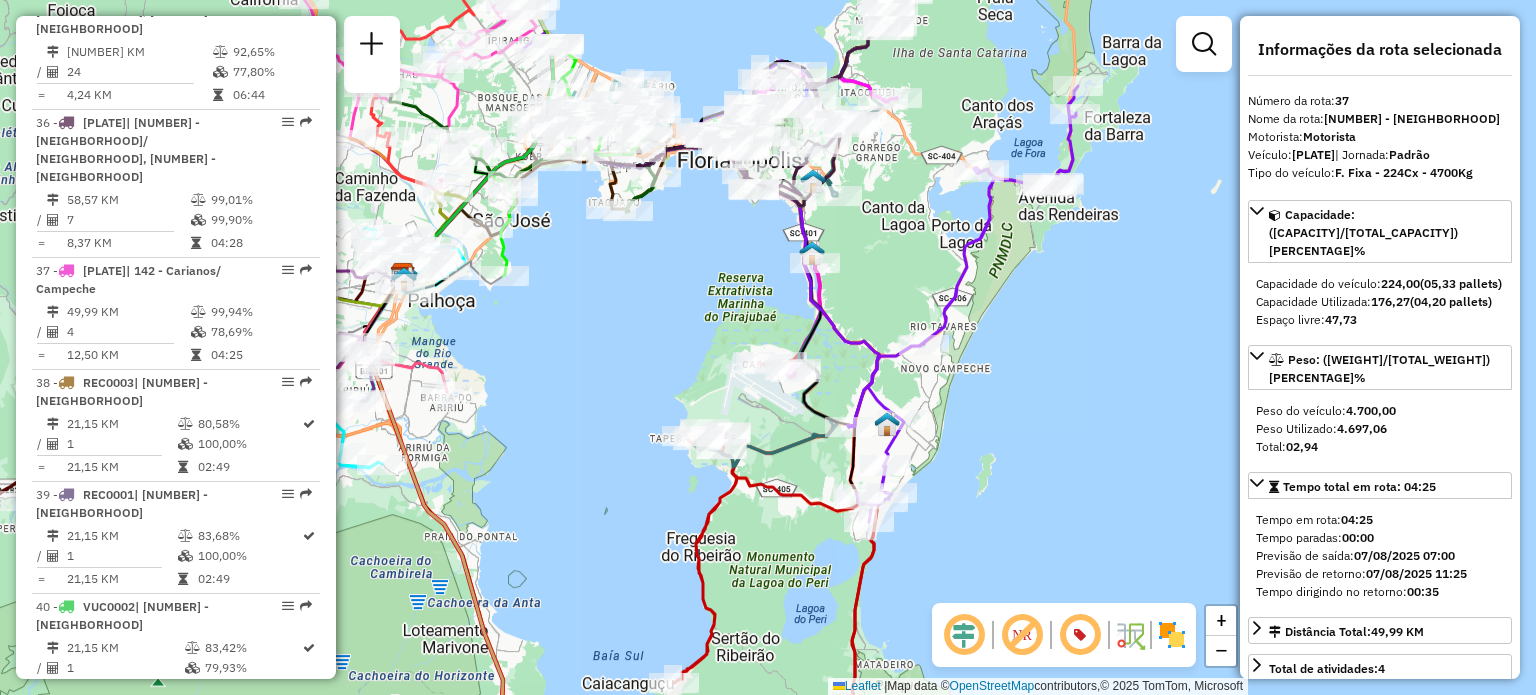 click 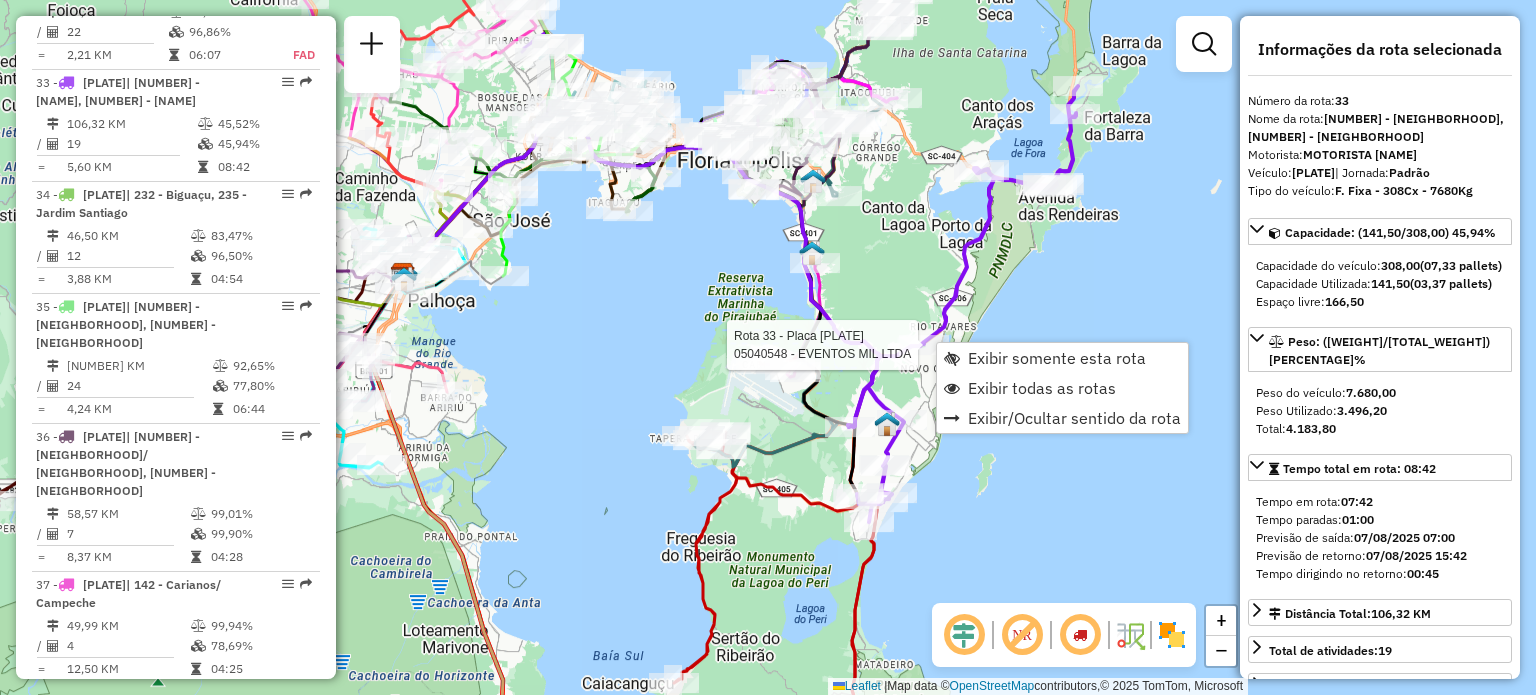 scroll, scrollTop: 4431, scrollLeft: 0, axis: vertical 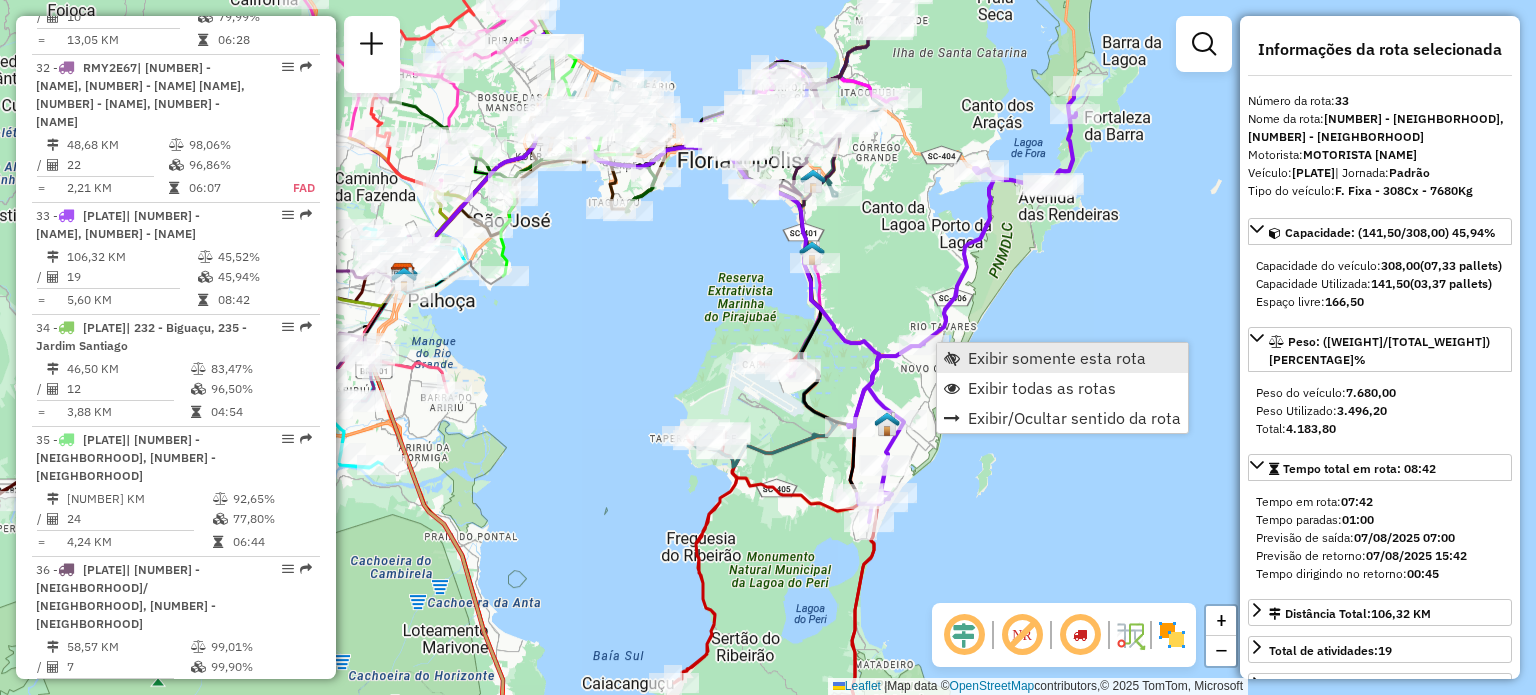 click on "Exibir somente esta rota" at bounding box center [1057, 358] 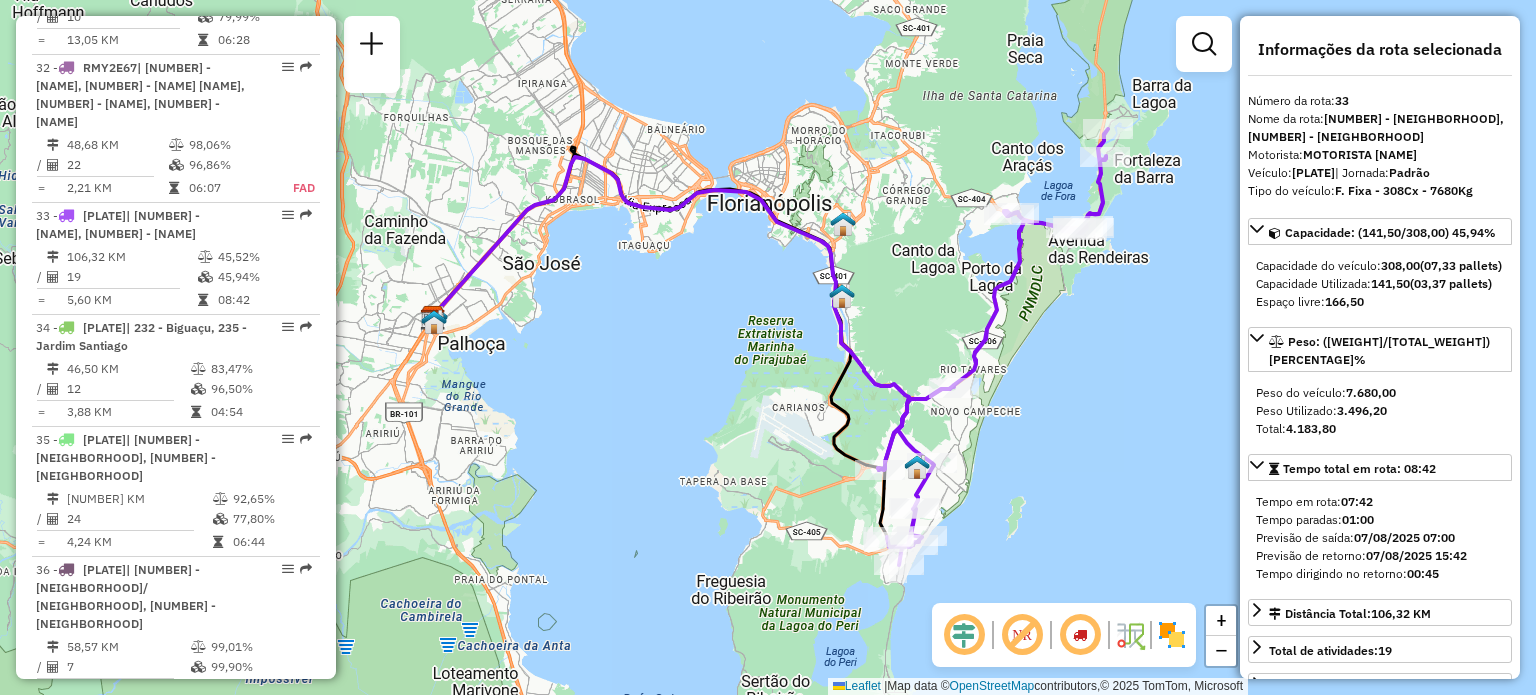 click 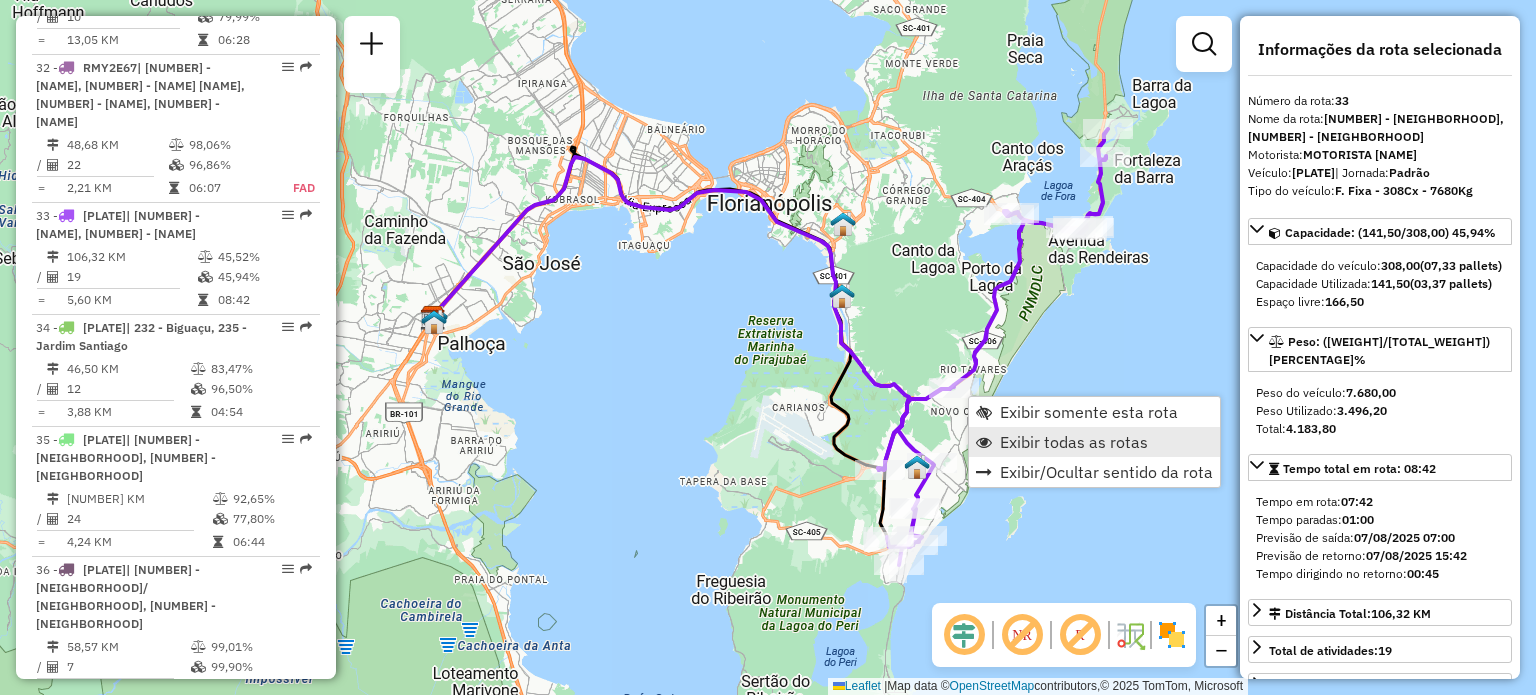 click on "Exibir todas as rotas" at bounding box center [1074, 442] 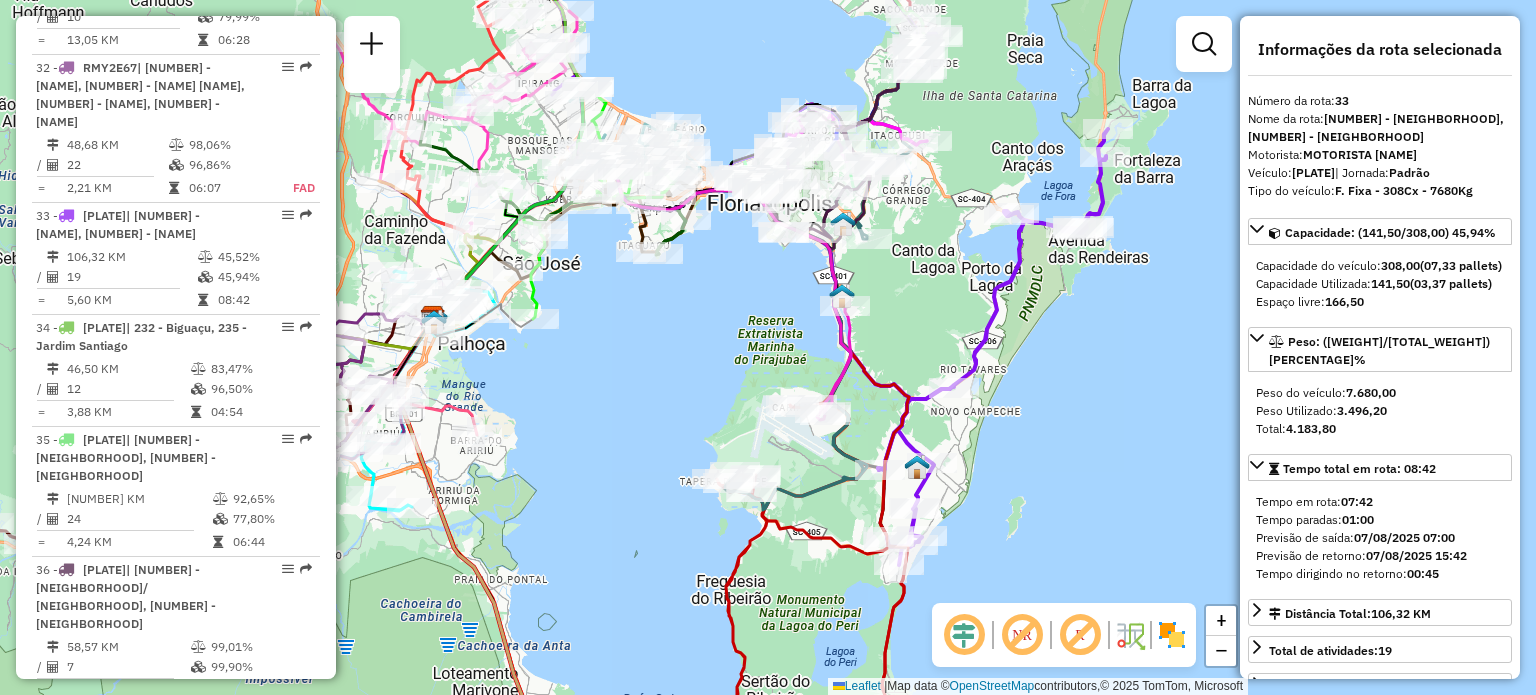 click on "Rota 15 - Placa [PLATE] [NUMBER] - [FIRST] [LAST] Janela de atendimento Grade de atendimento Capacidade Transportadoras Veículos Cliente Pedidos Rotas Selecione os dias de semana para filtrar as janelas de atendimento Seg Ter Qua Qui Sex Sáb Dom Informe o período da janela de atendimento: De: Até: Filtrar exatamente a janela do cliente Considerar janela de atendimento padrão Selecione os dias de semana para filtrar as grades de atendimento Seg Ter Qua Qui Sex Sáb Dom Considerar clientes sem dia de atendimento cadastrado Clientes fora do dia de atendimento selecionado Filtrar as atividades entre os valores definidos abaixo: Peso mínimo: Peso máximo: Cubagem mínima: Cubagem máxima: De: Até: Filtrar as atividades entre o tempo de atendimento definido abaixo: De: Até: Considerar capacidade total dos clientes não roteirizados Transportadora: Selecione um ou mais itens Tipo de veículo: Selecione um ou mais itens Veículo: Selecione um ou mais itens" 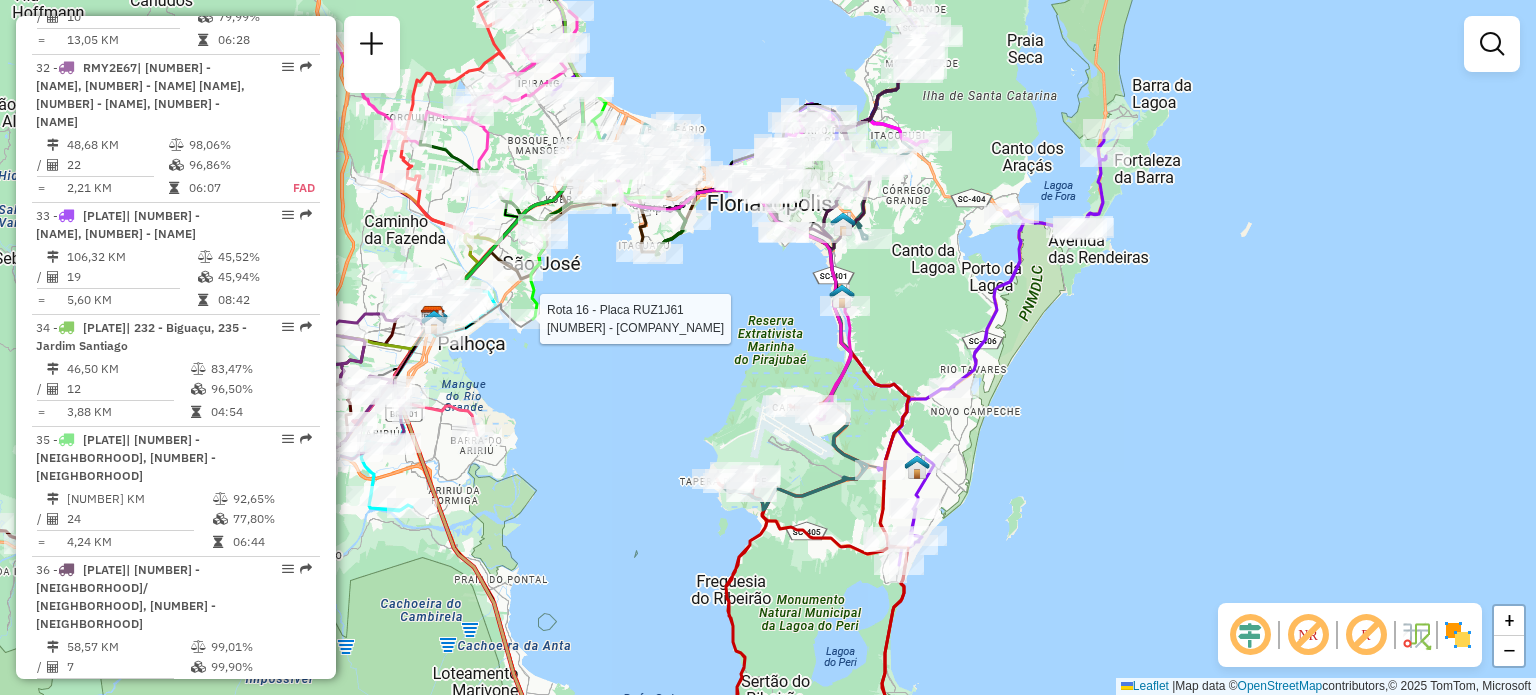 select on "**********" 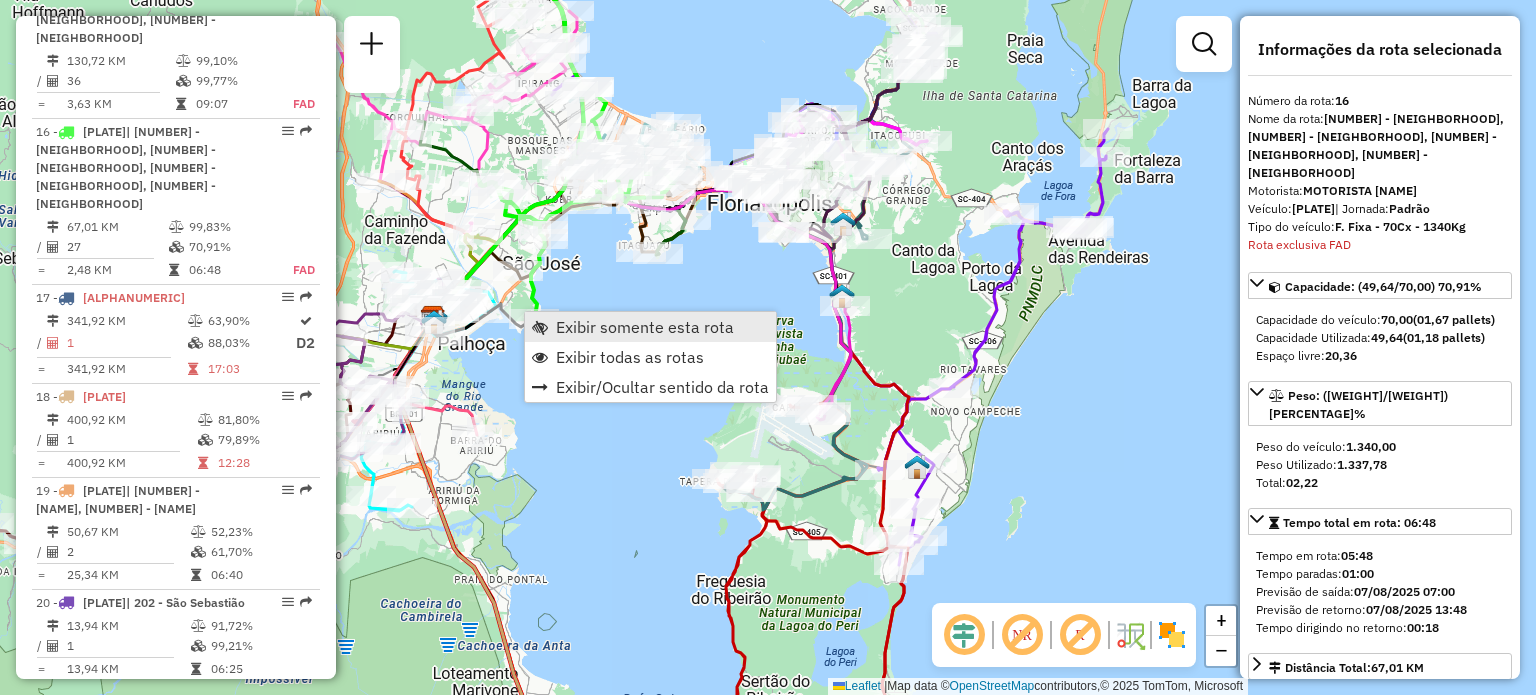 click on "Exibir somente esta rota" at bounding box center (645, 327) 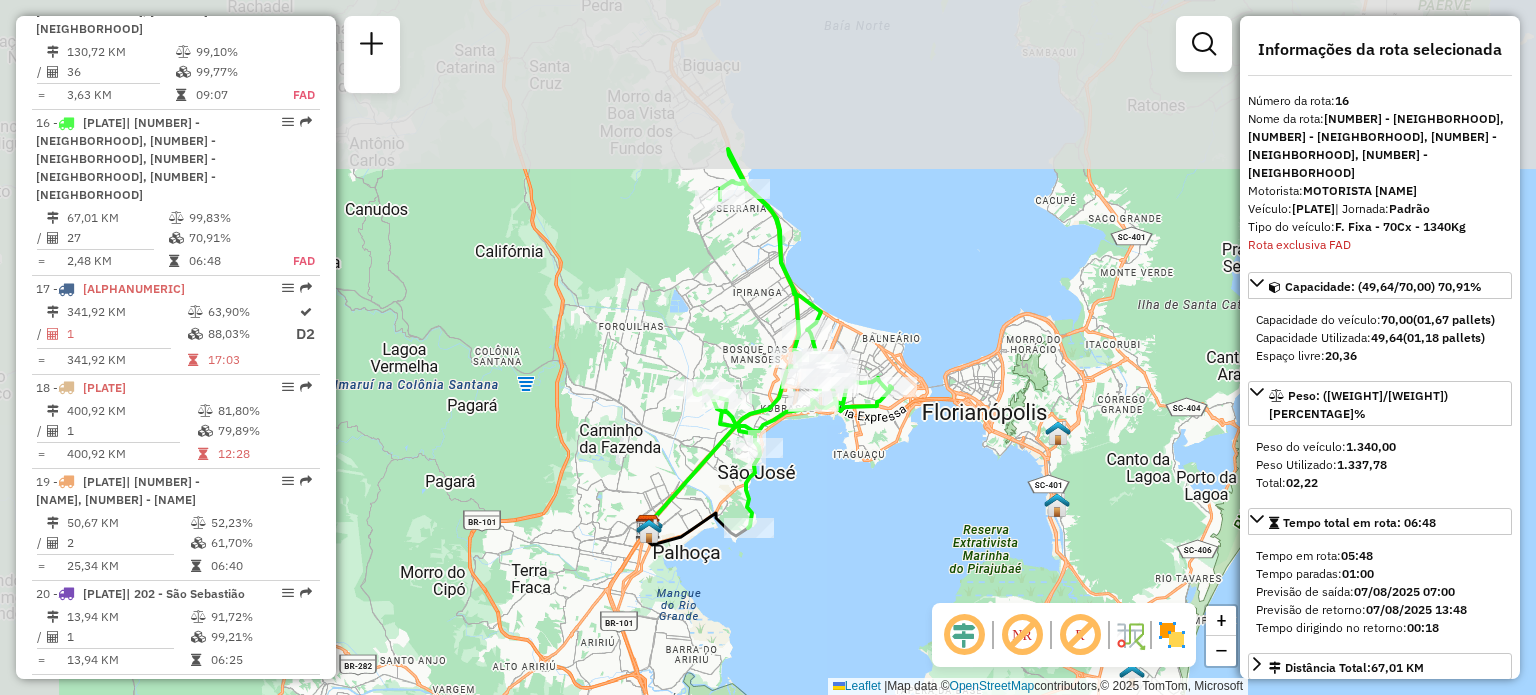 scroll, scrollTop: 2562, scrollLeft: 0, axis: vertical 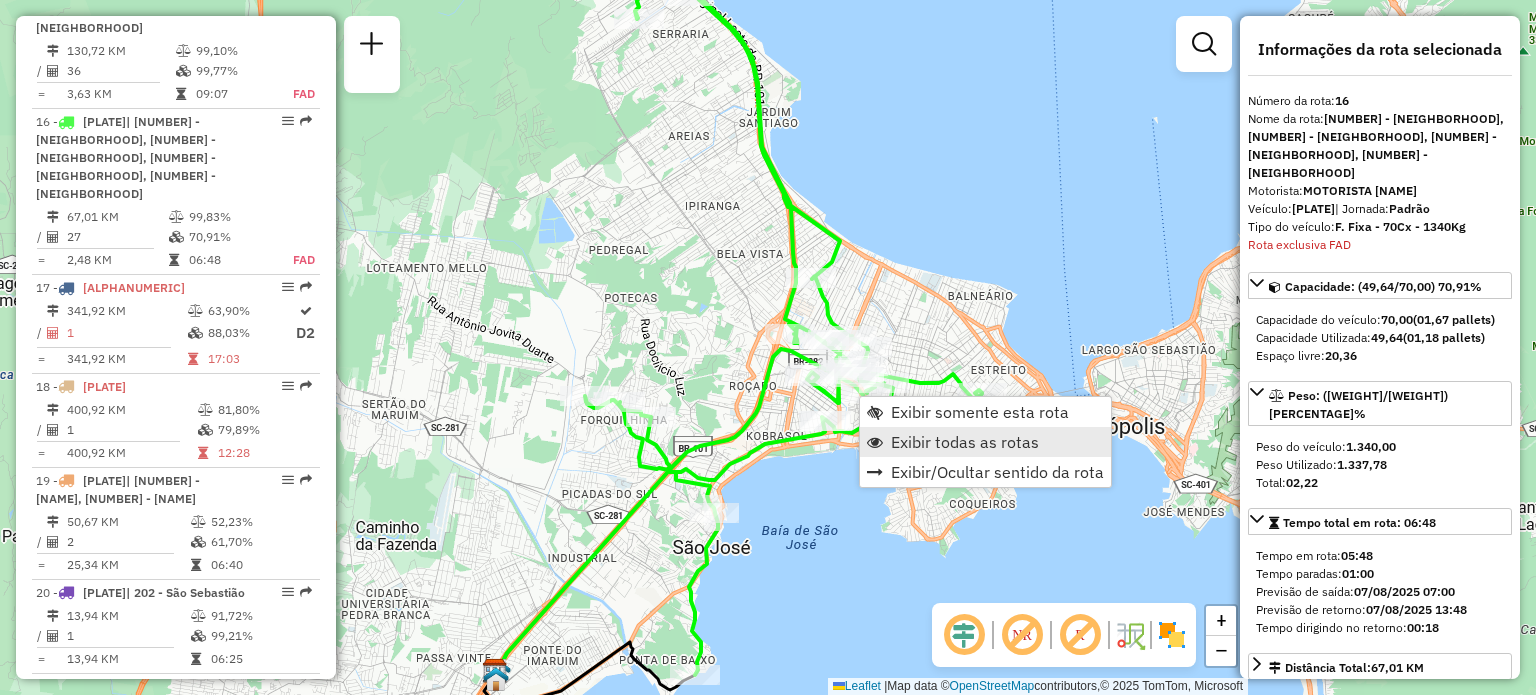 click on "Exibir todas as rotas" at bounding box center [965, 442] 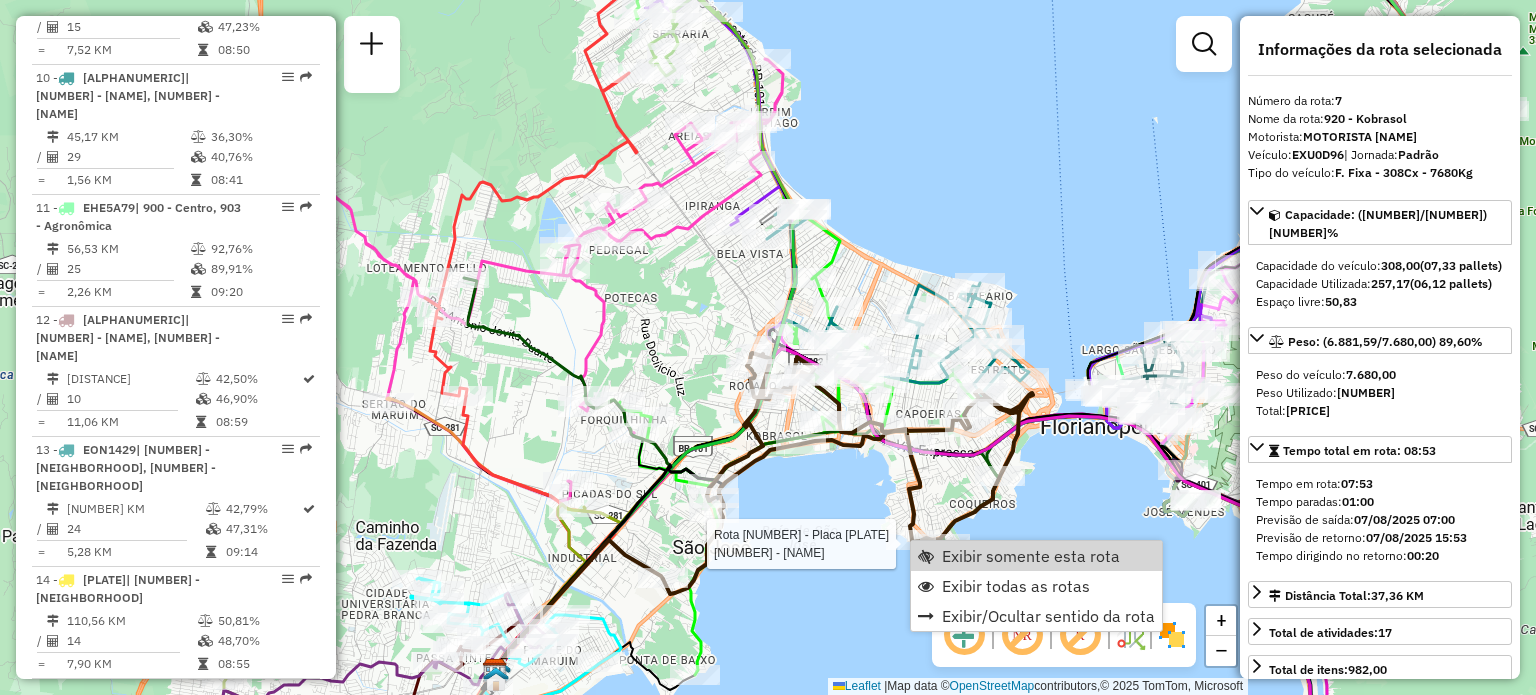 scroll, scrollTop: 1484, scrollLeft: 0, axis: vertical 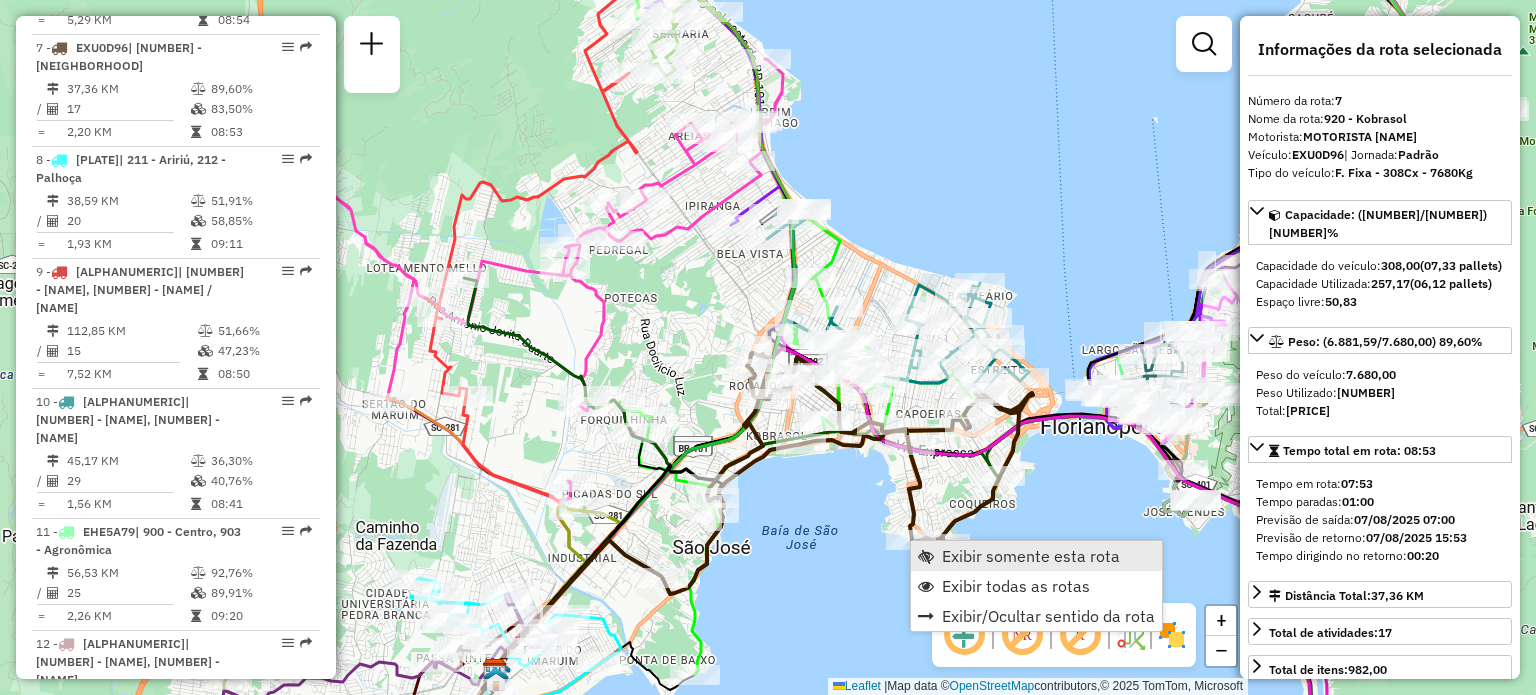 click on "Exibir somente esta rota" at bounding box center (1031, 556) 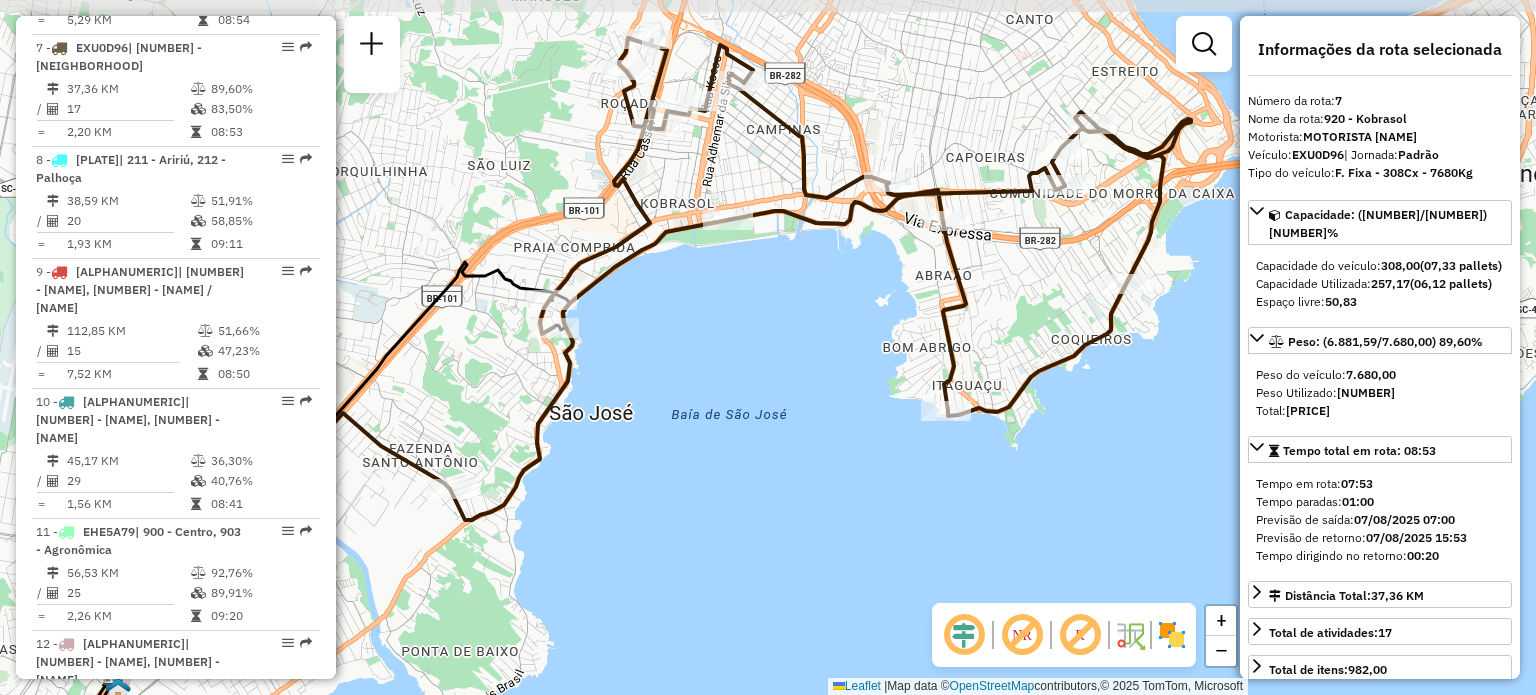 drag, startPoint x: 1081, startPoint y: 293, endPoint x: 956, endPoint y: 319, distance: 127.67537 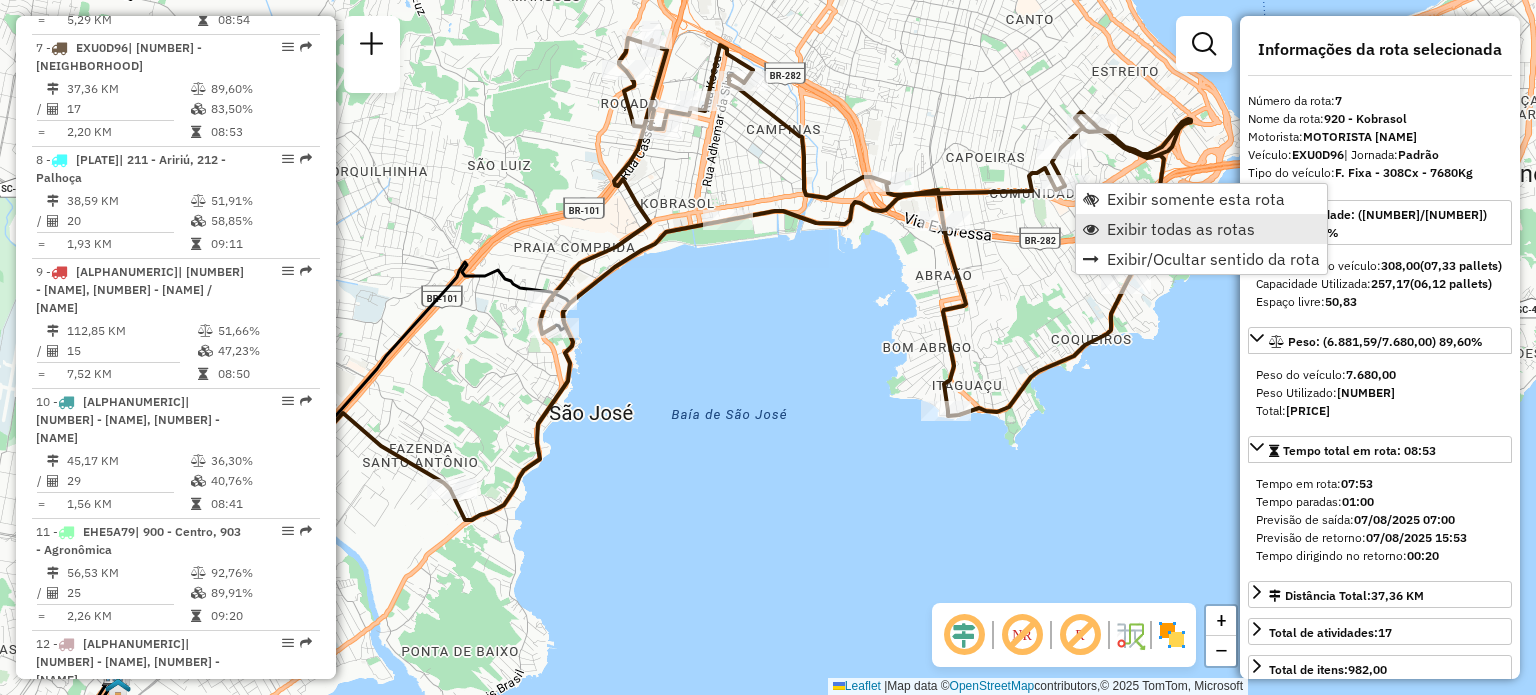 click on "Exibir todas as rotas" at bounding box center (1181, 229) 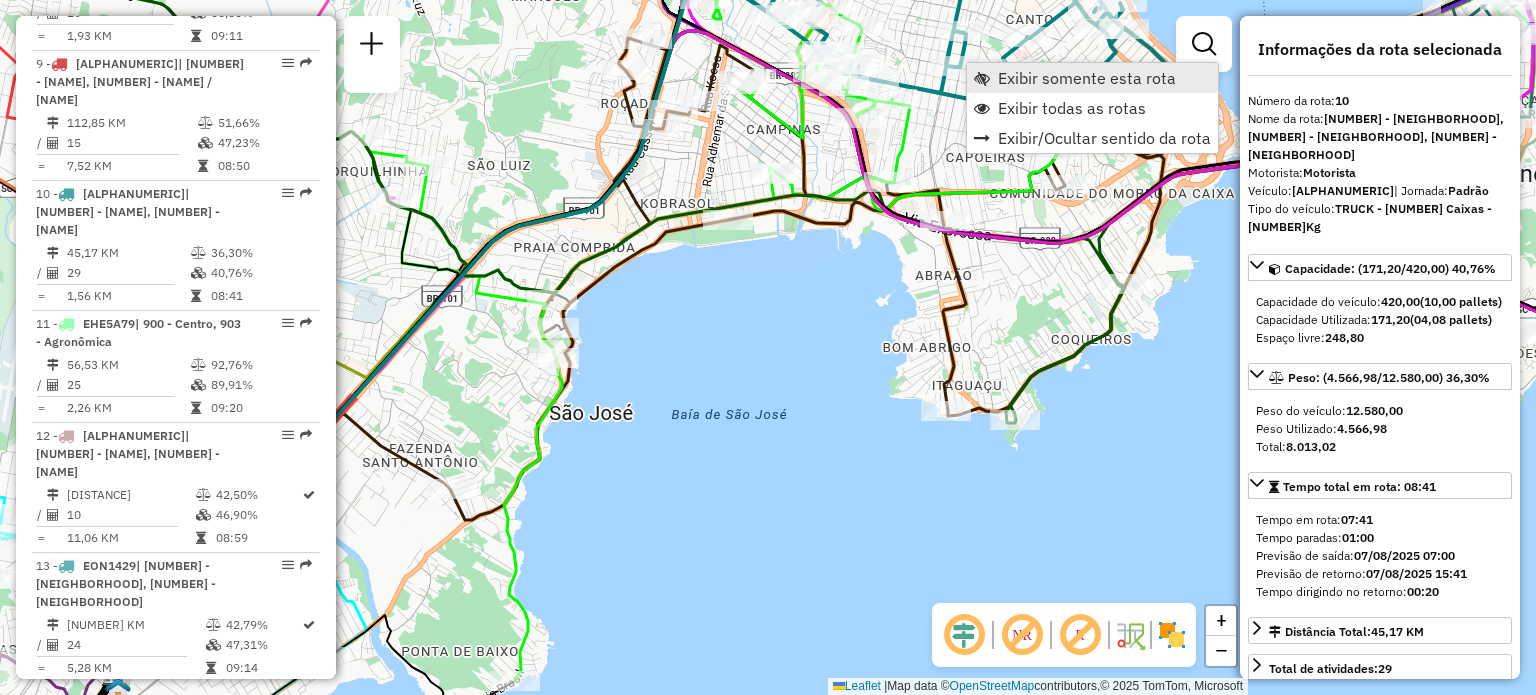 scroll, scrollTop: 1800, scrollLeft: 0, axis: vertical 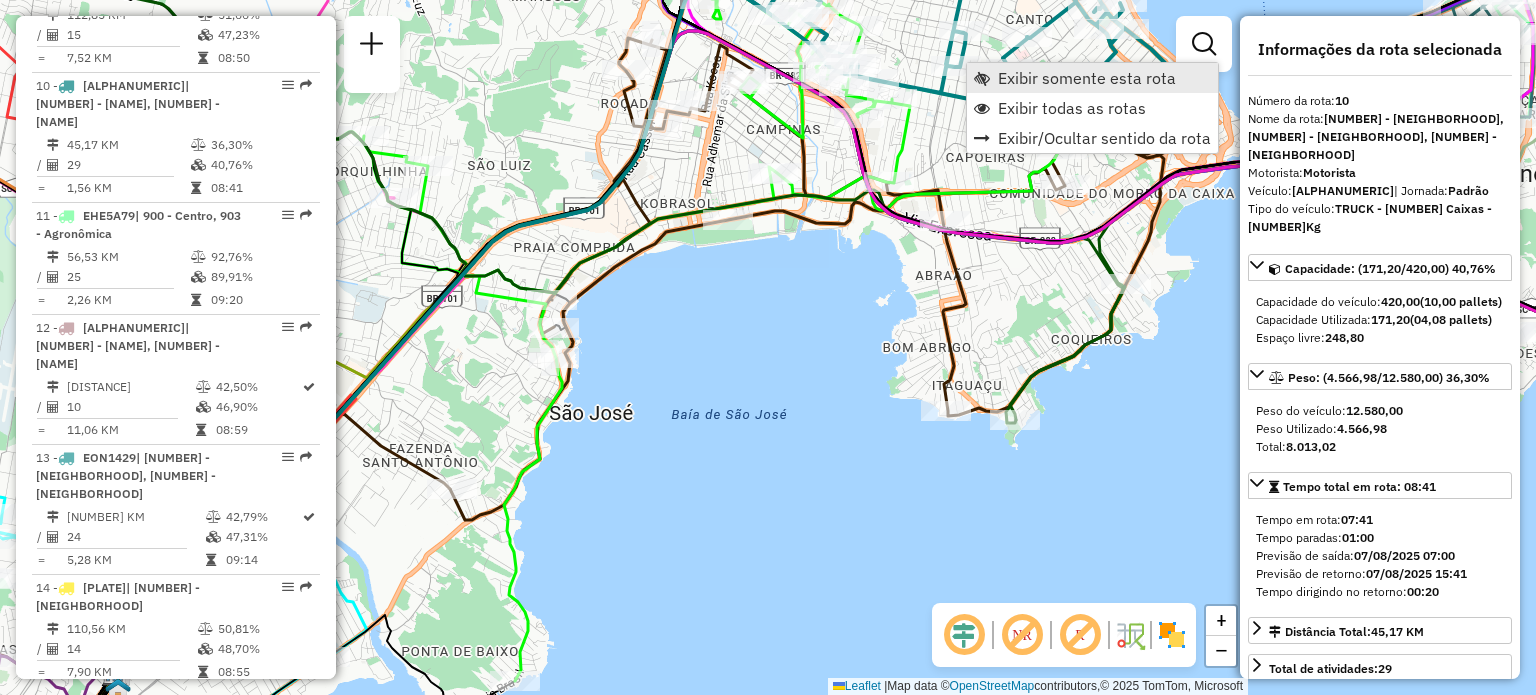 click at bounding box center [982, 78] 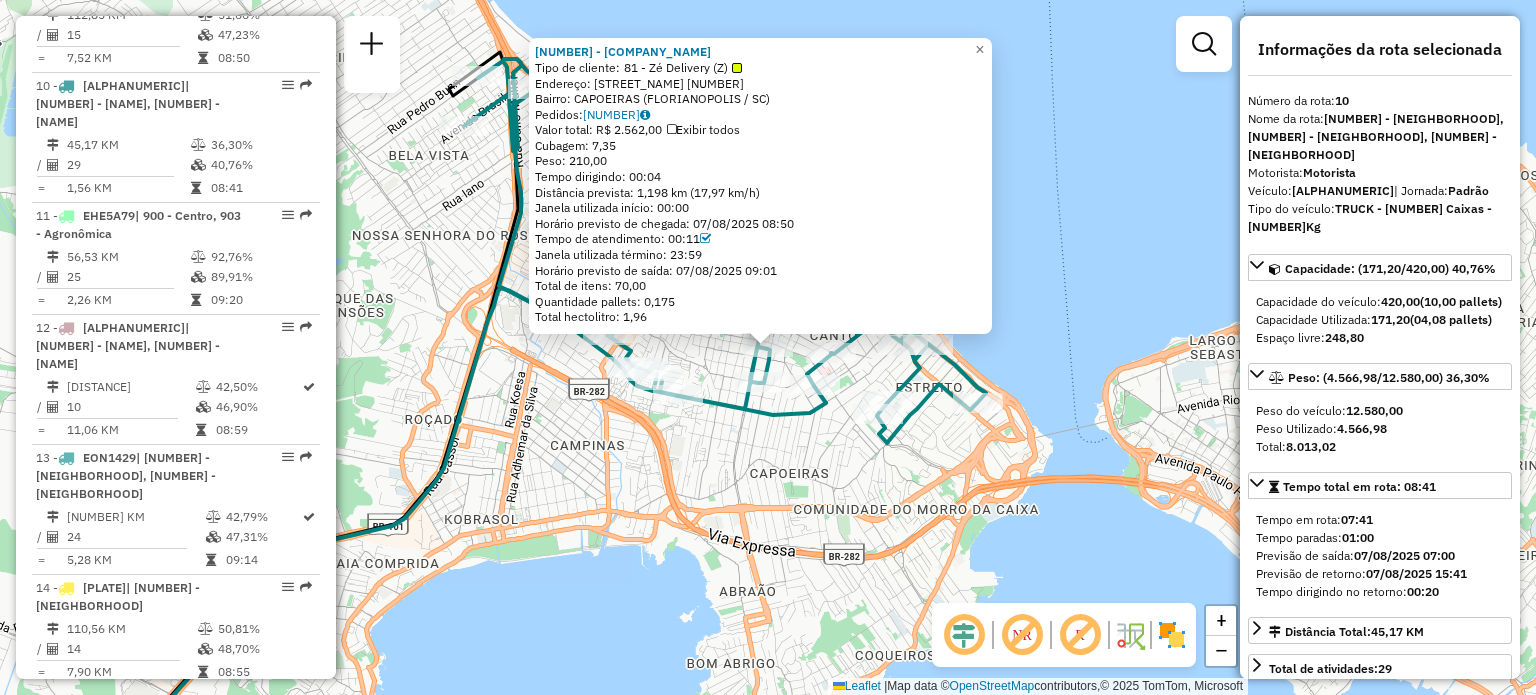 click 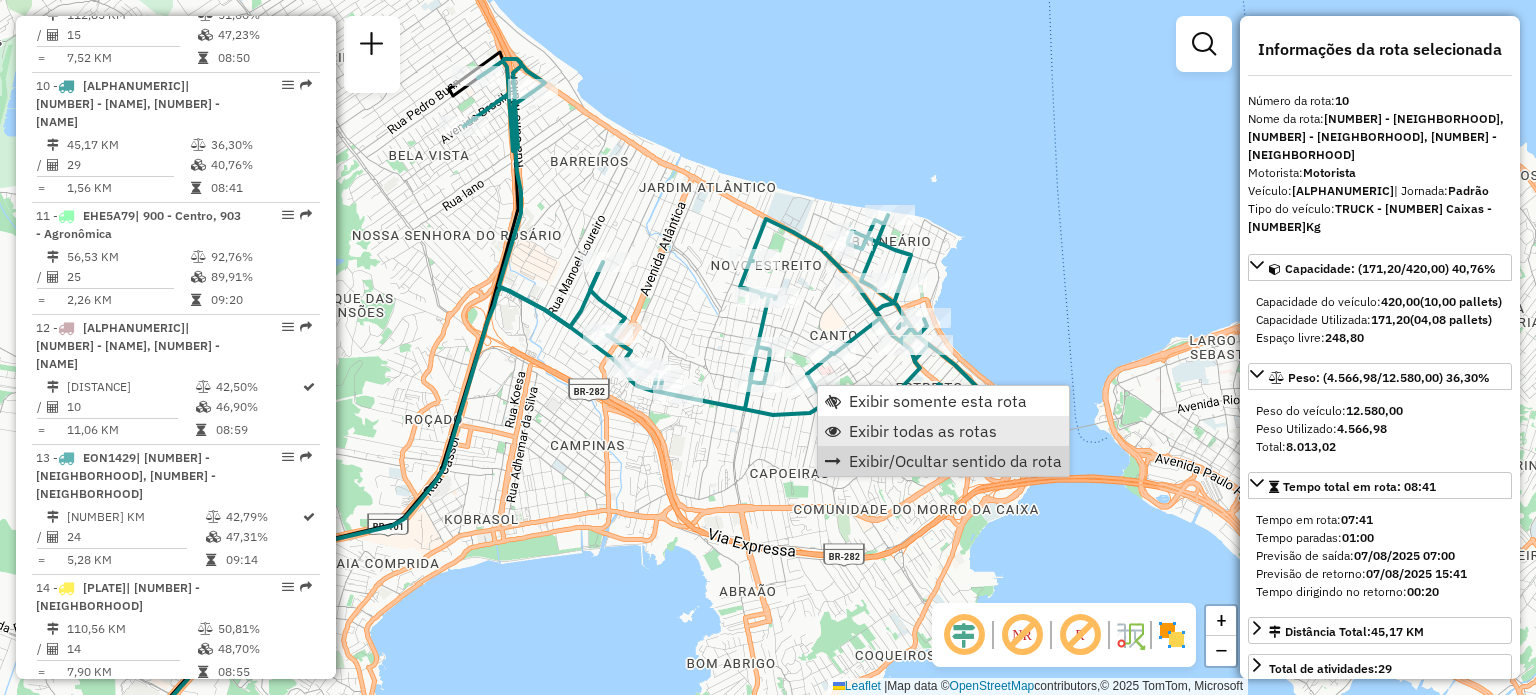 click on "Exibir todas as rotas" at bounding box center (943, 431) 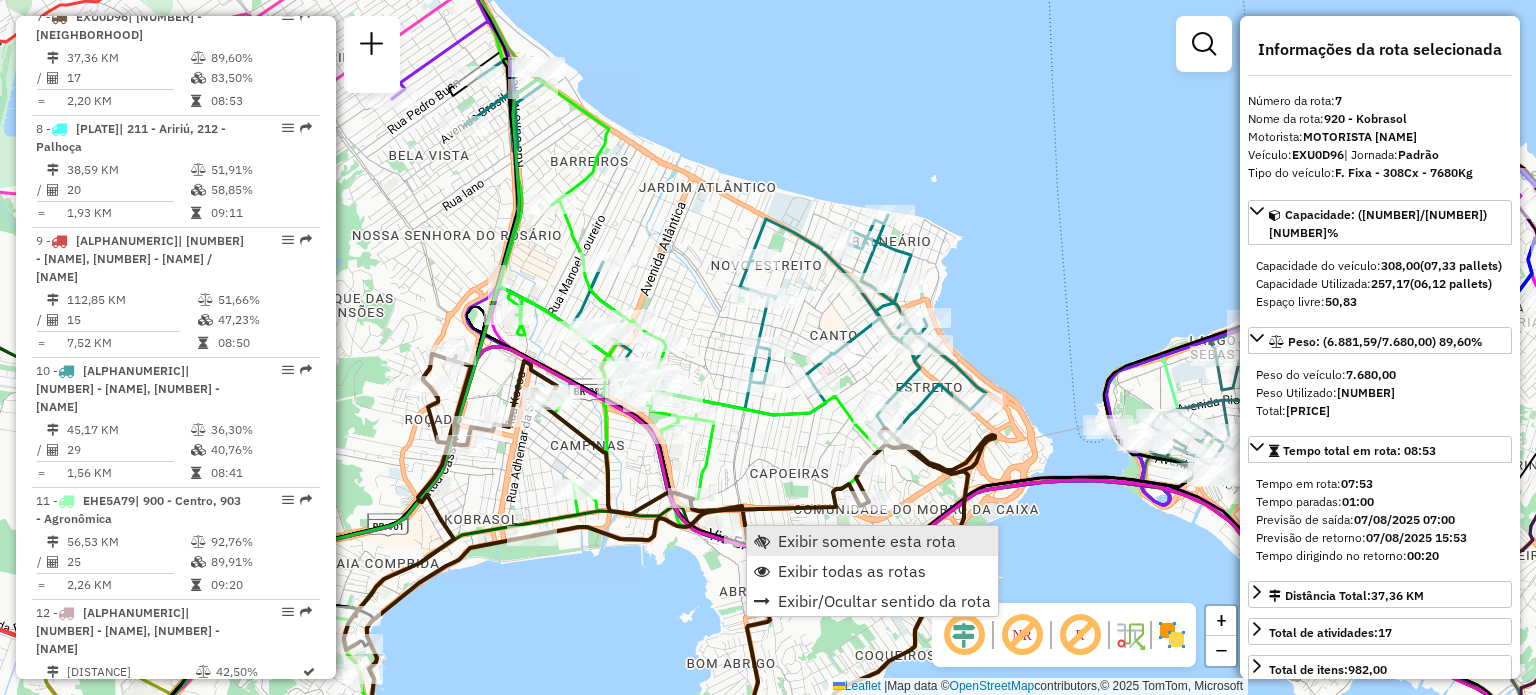 scroll, scrollTop: 1484, scrollLeft: 0, axis: vertical 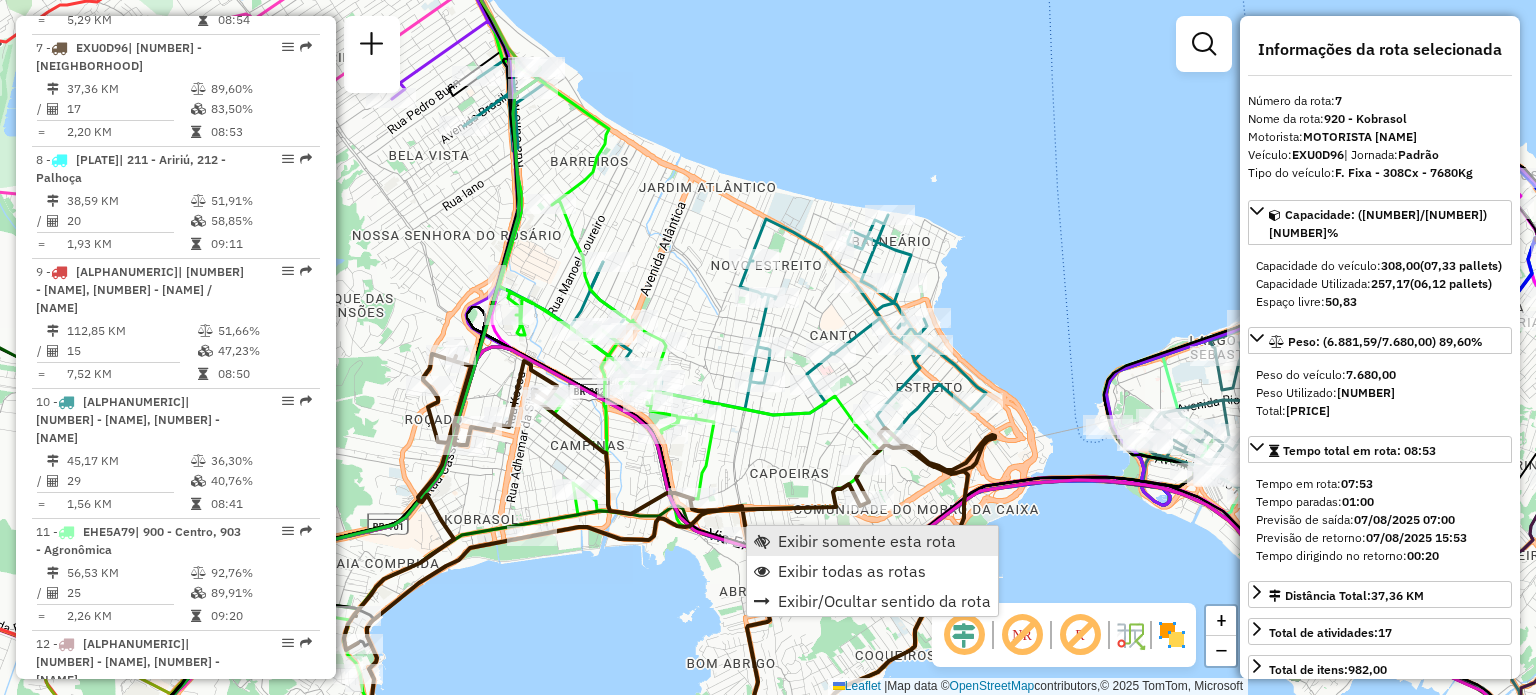 click on "Exibir somente esta rota" at bounding box center (867, 541) 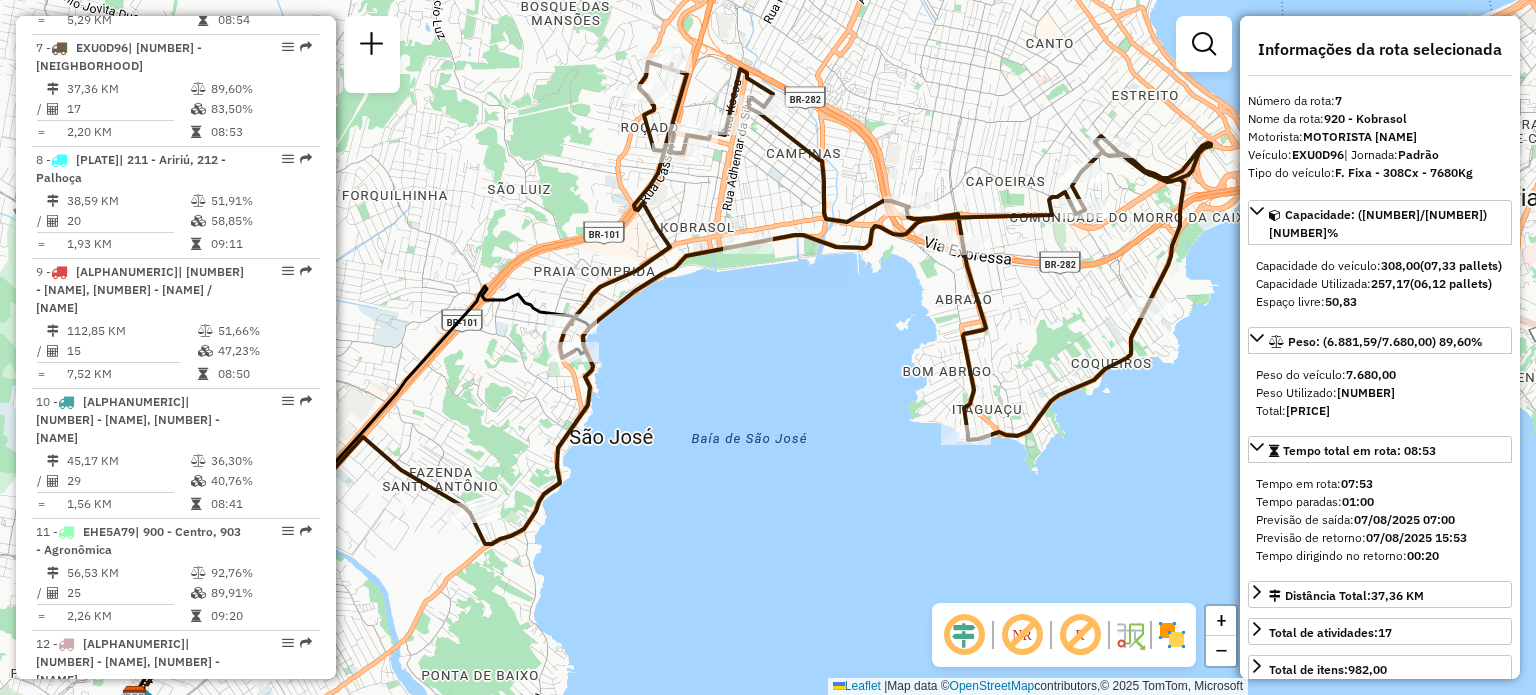 drag, startPoint x: 957, startPoint y: 339, endPoint x: 848, endPoint y: 395, distance: 122.54387 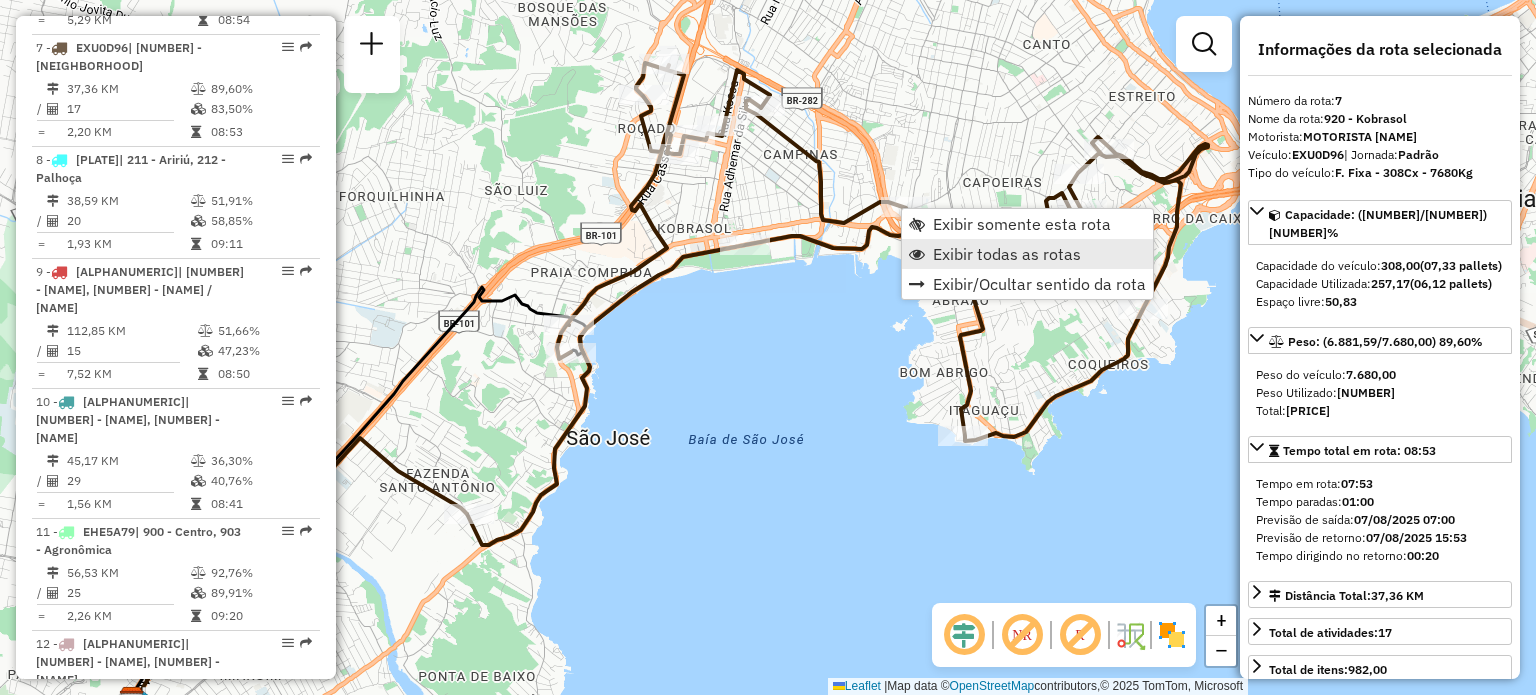 click on "Exibir todas as rotas" at bounding box center (1007, 254) 